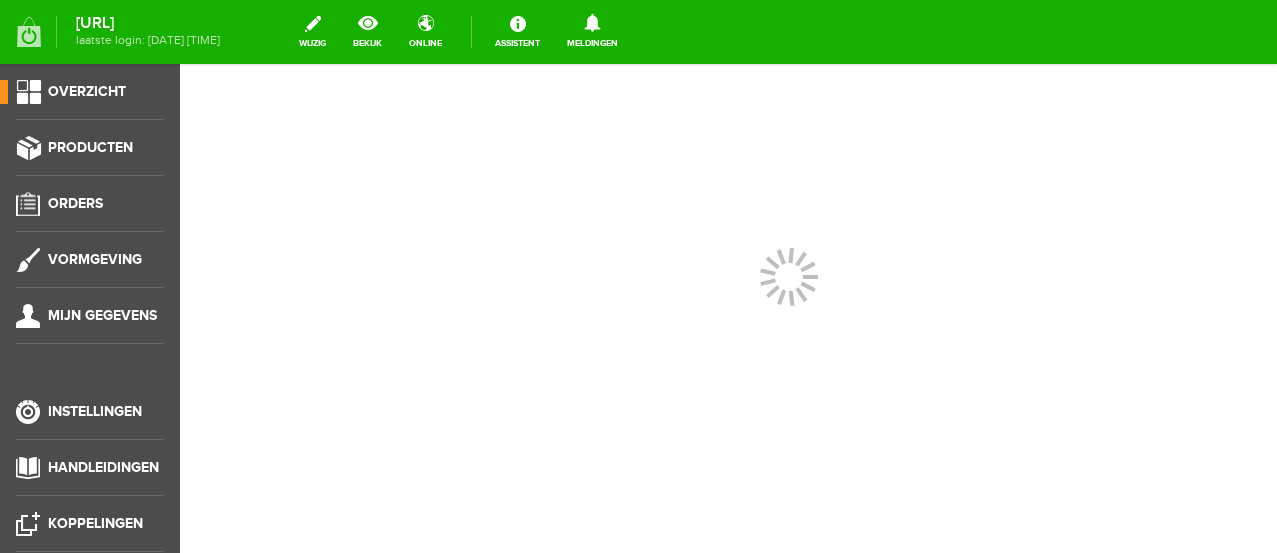 scroll, scrollTop: 0, scrollLeft: 0, axis: both 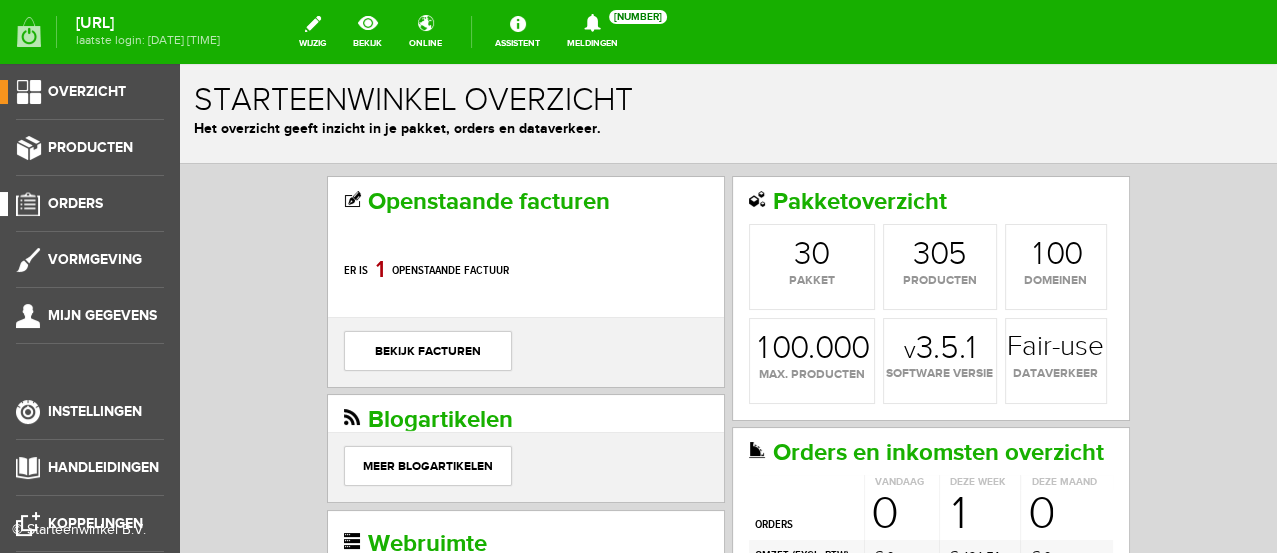 click on "Orders" at bounding box center (75, 203) 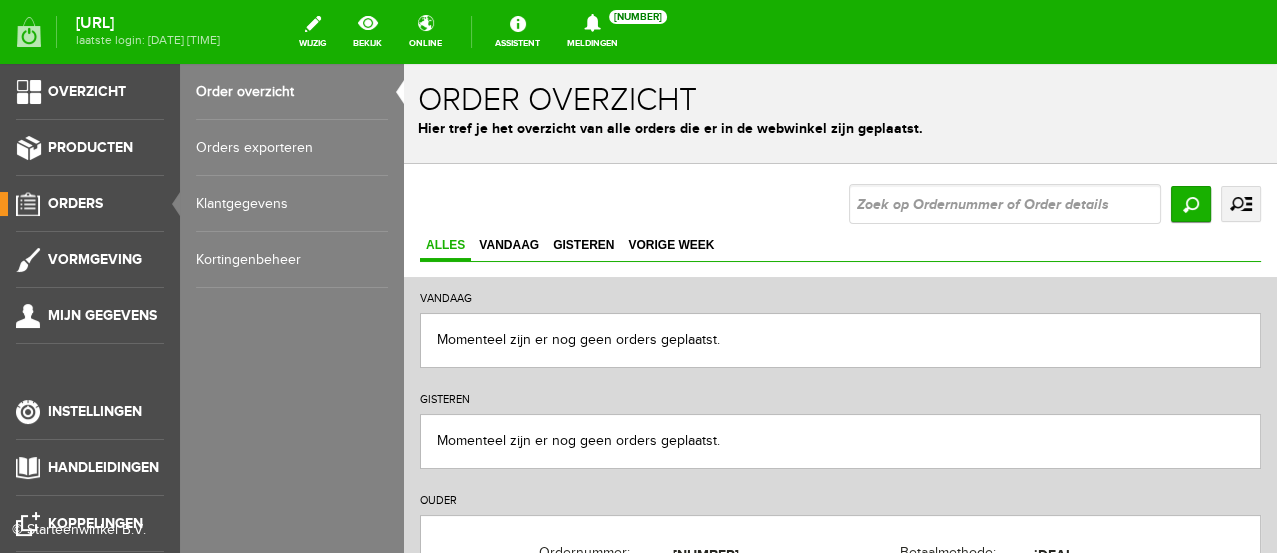 scroll, scrollTop: 0, scrollLeft: 0, axis: both 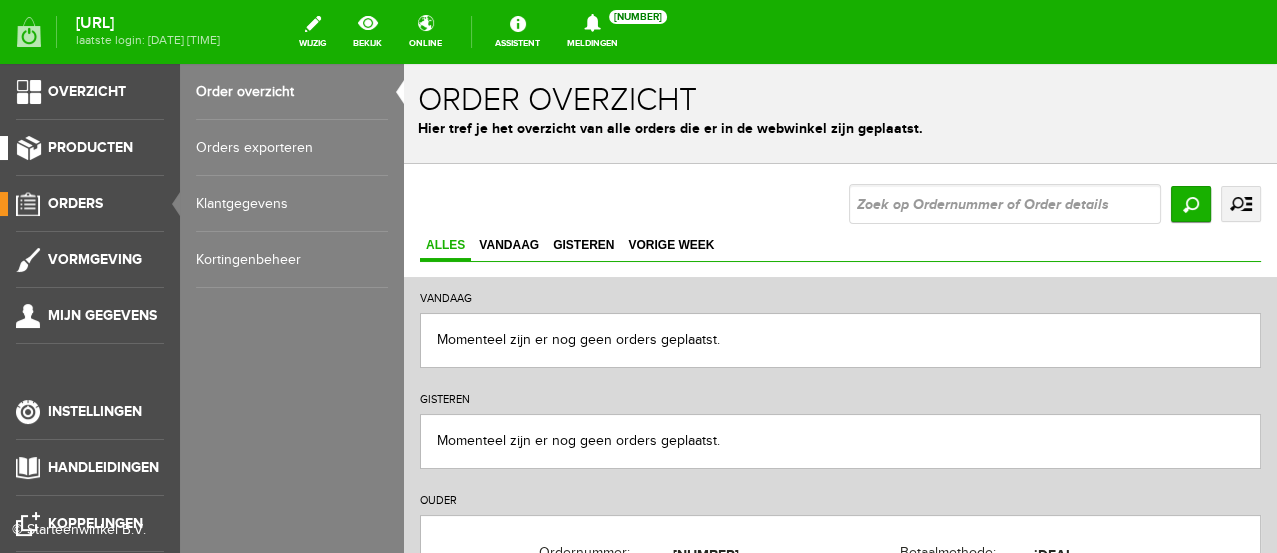 click on "Overzicht
Producten
Orders
Vormgeving
Mijn gegevens
Instellingen
Handleidingen
Koppelingen
Uitloggen" at bounding box center (90, 340) 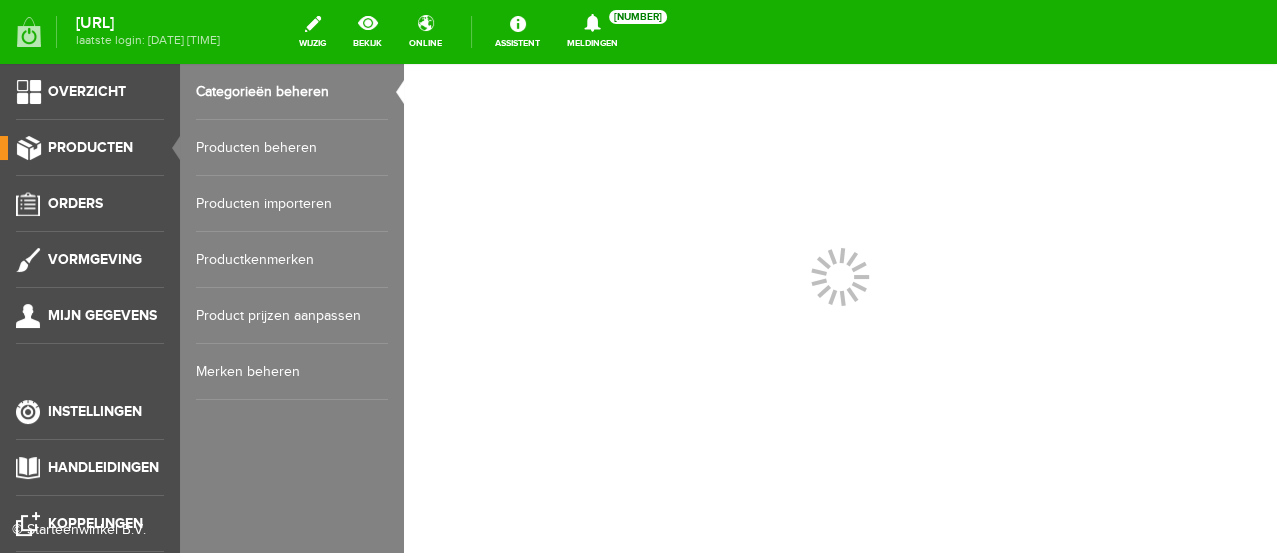 scroll, scrollTop: 0, scrollLeft: 0, axis: both 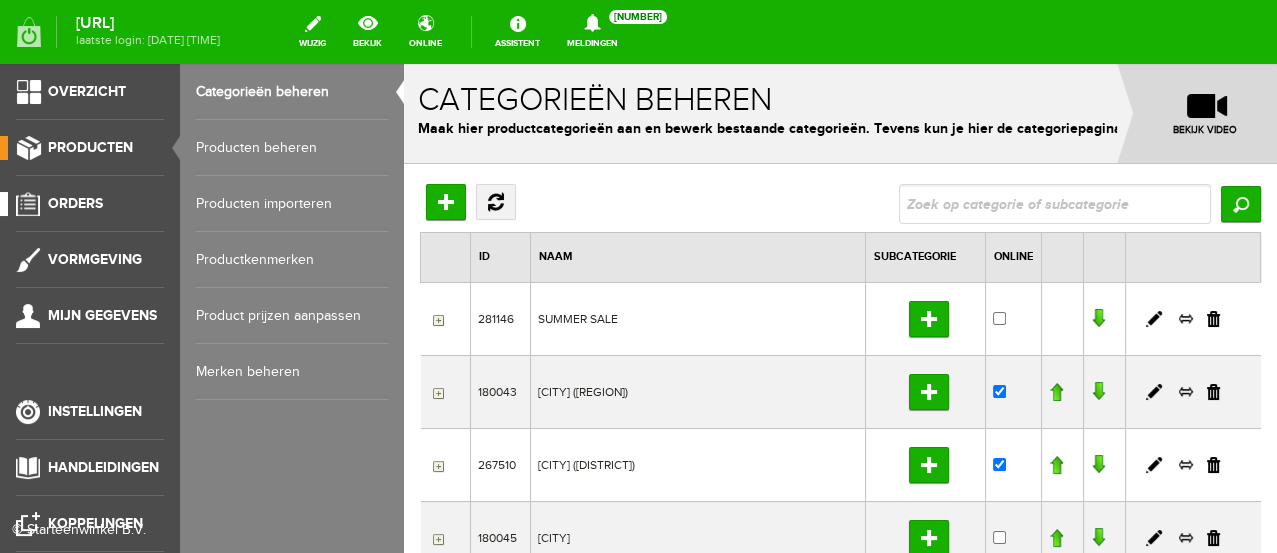 click on "Orders" at bounding box center (75, 203) 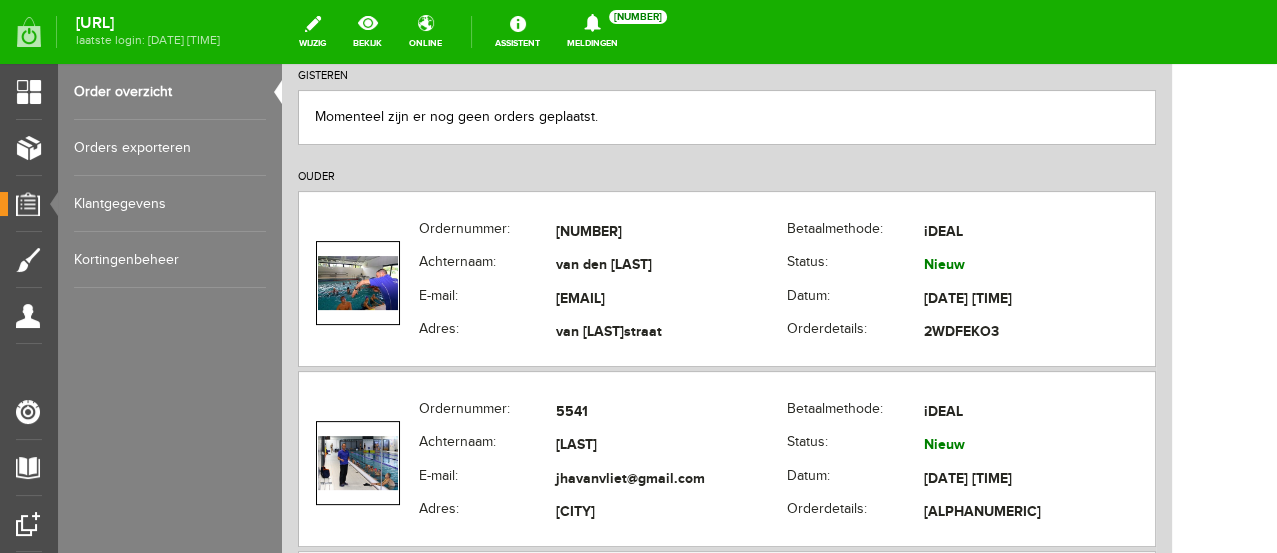 scroll, scrollTop: 333, scrollLeft: 0, axis: vertical 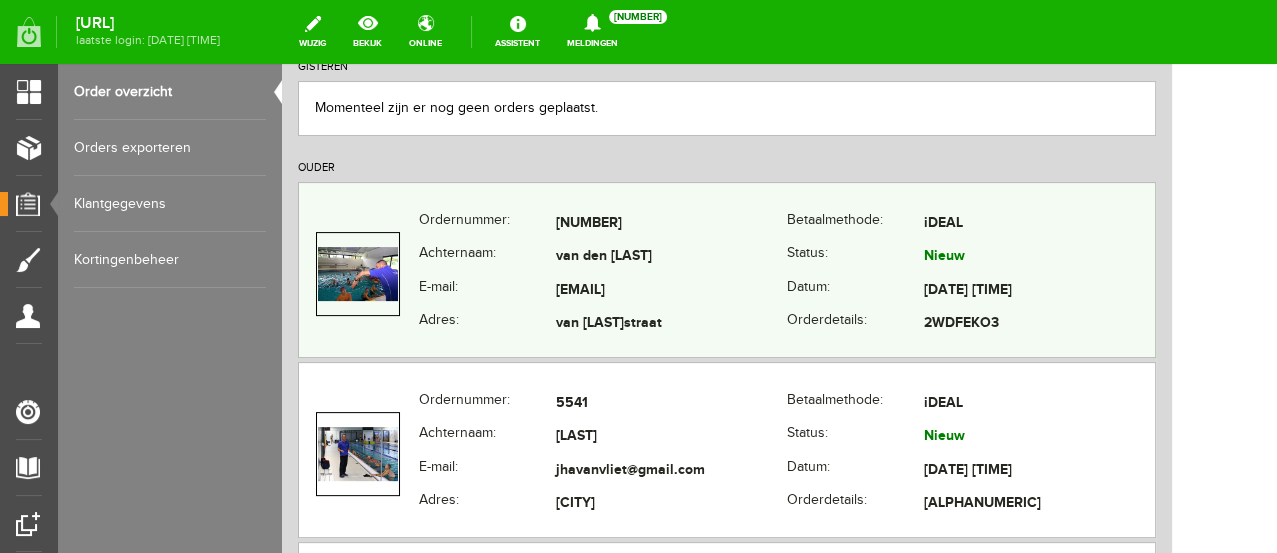 click on "Adres:" at bounding box center [487, 325] 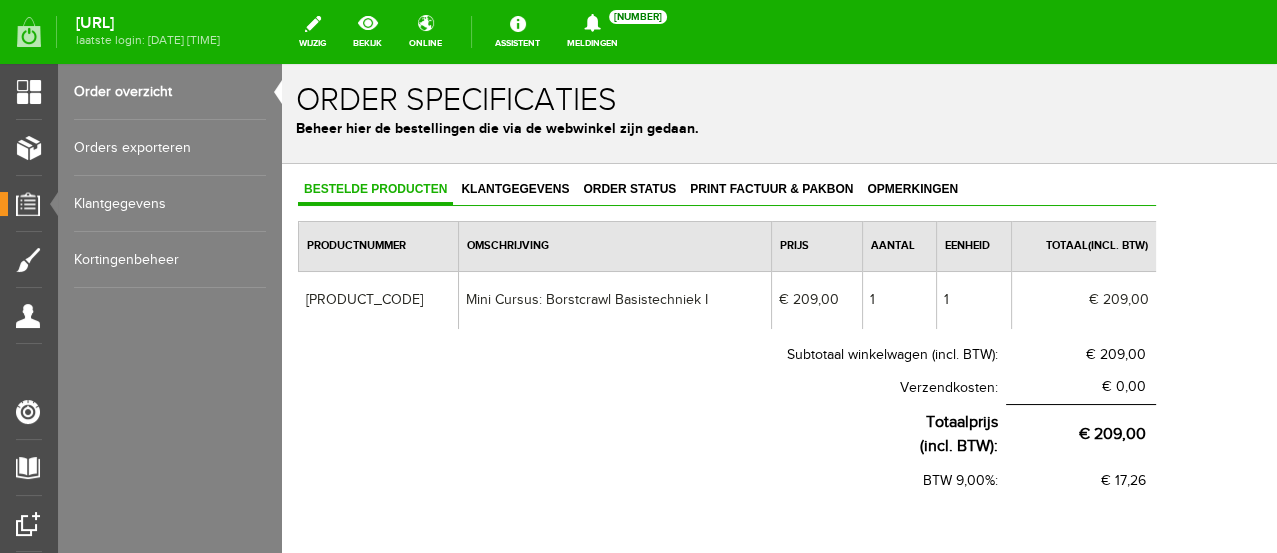 scroll, scrollTop: 0, scrollLeft: 0, axis: both 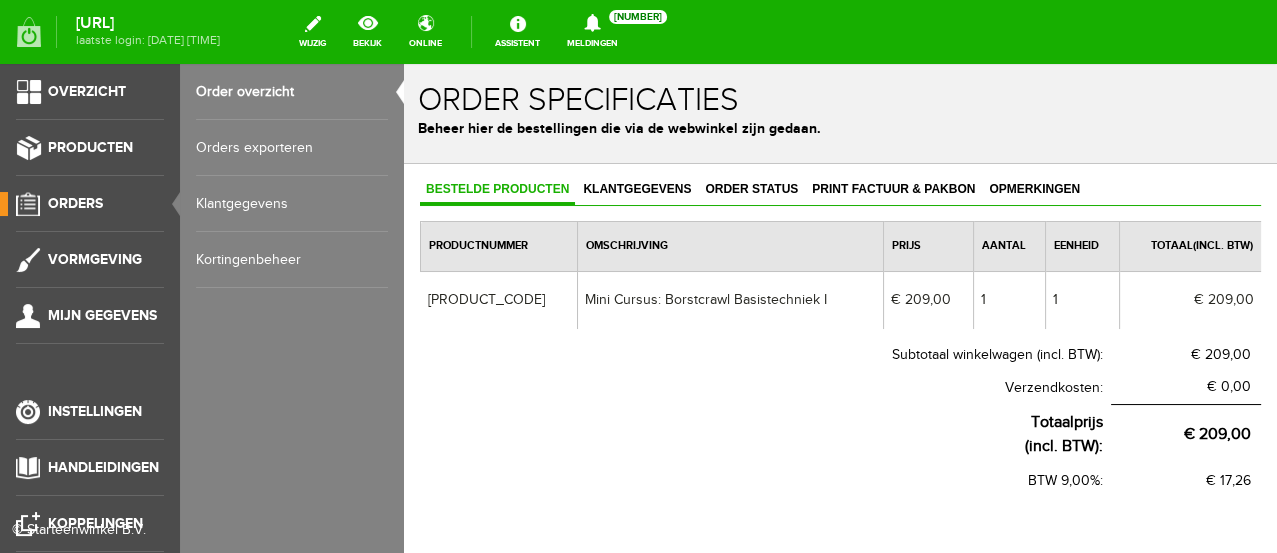 click on "Orders" at bounding box center (75, 203) 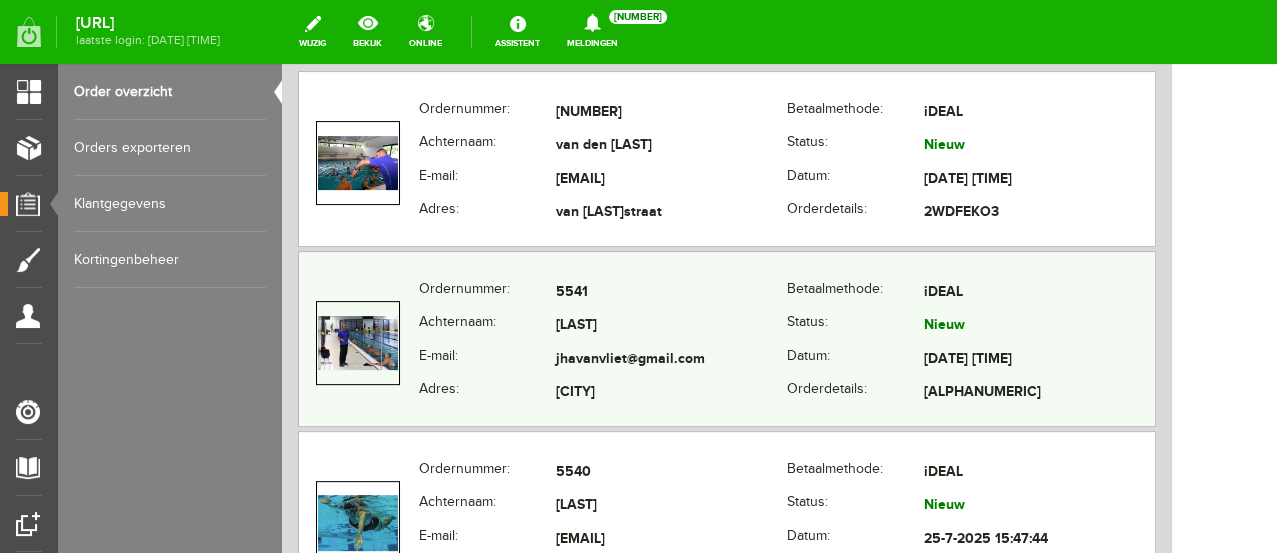 scroll, scrollTop: 555, scrollLeft: 0, axis: vertical 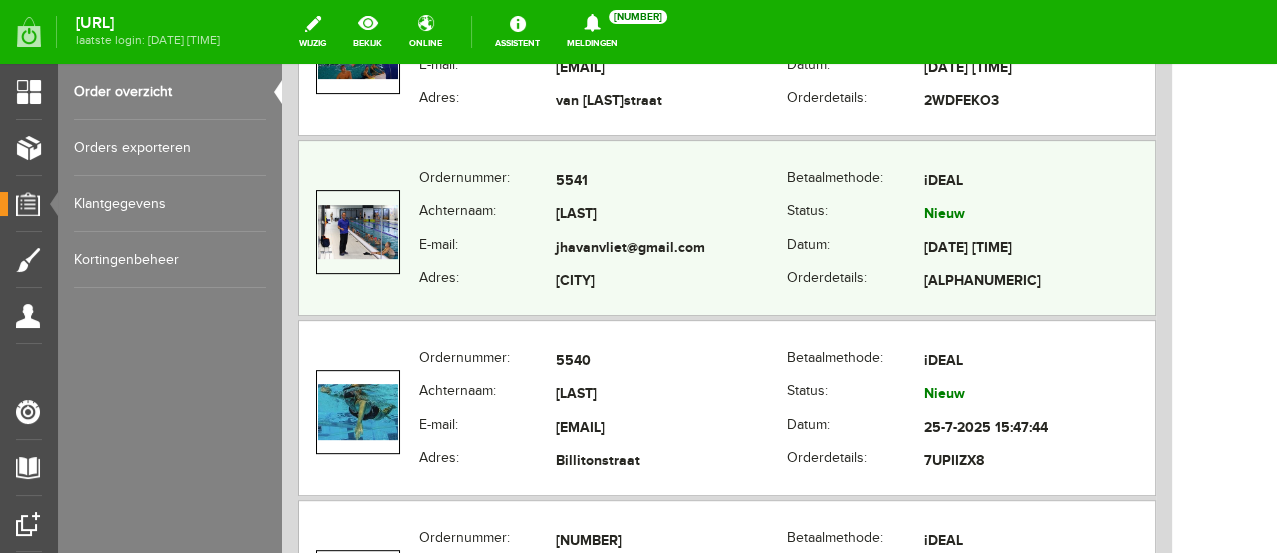 click on "Adres:" at bounding box center (487, 283) 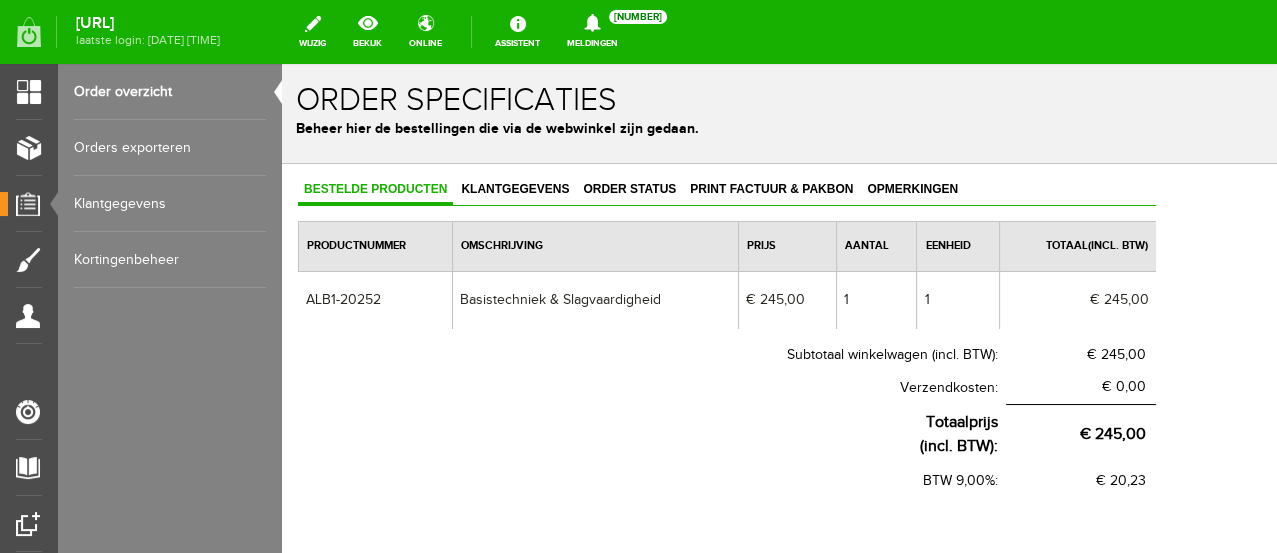 scroll, scrollTop: 0, scrollLeft: 0, axis: both 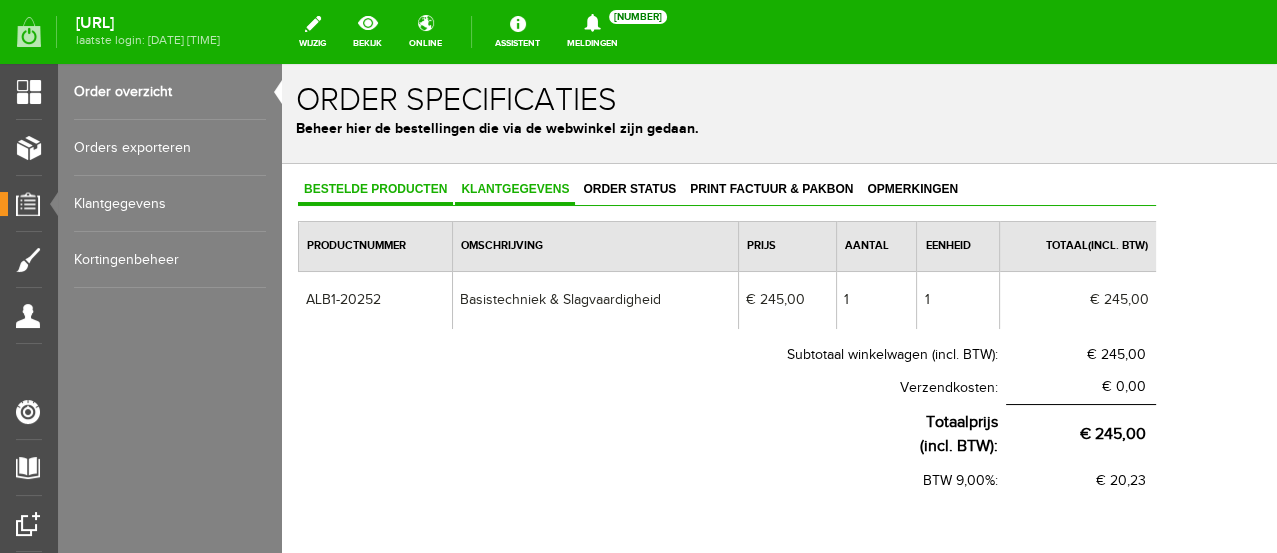 click on "Klantgegevens" at bounding box center (515, 189) 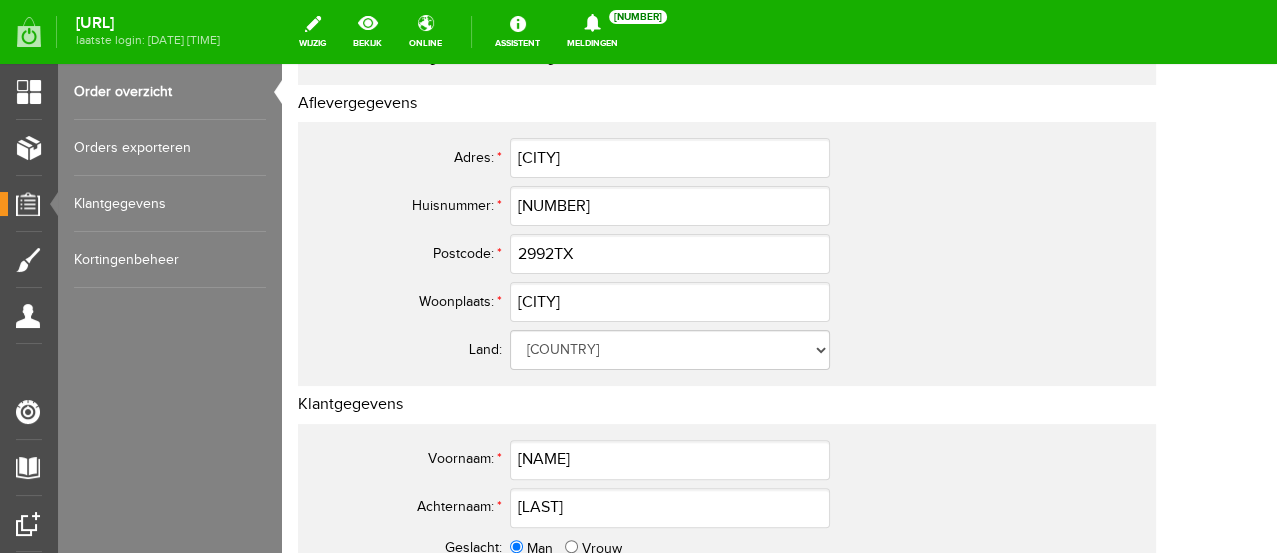 scroll, scrollTop: 444, scrollLeft: 0, axis: vertical 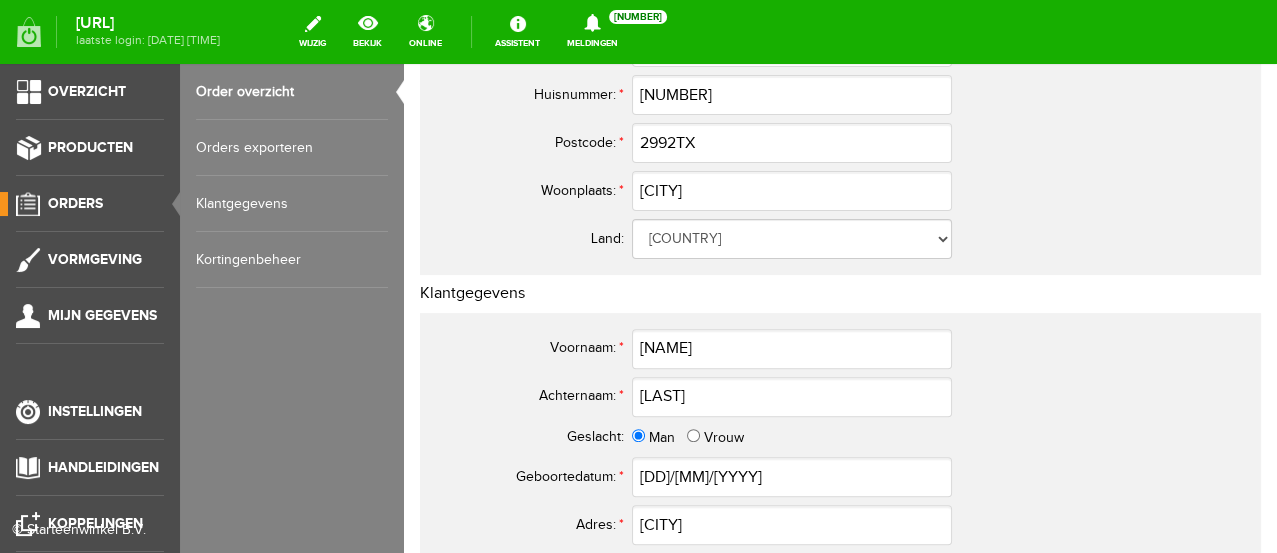 click on "Orders" at bounding box center [75, 203] 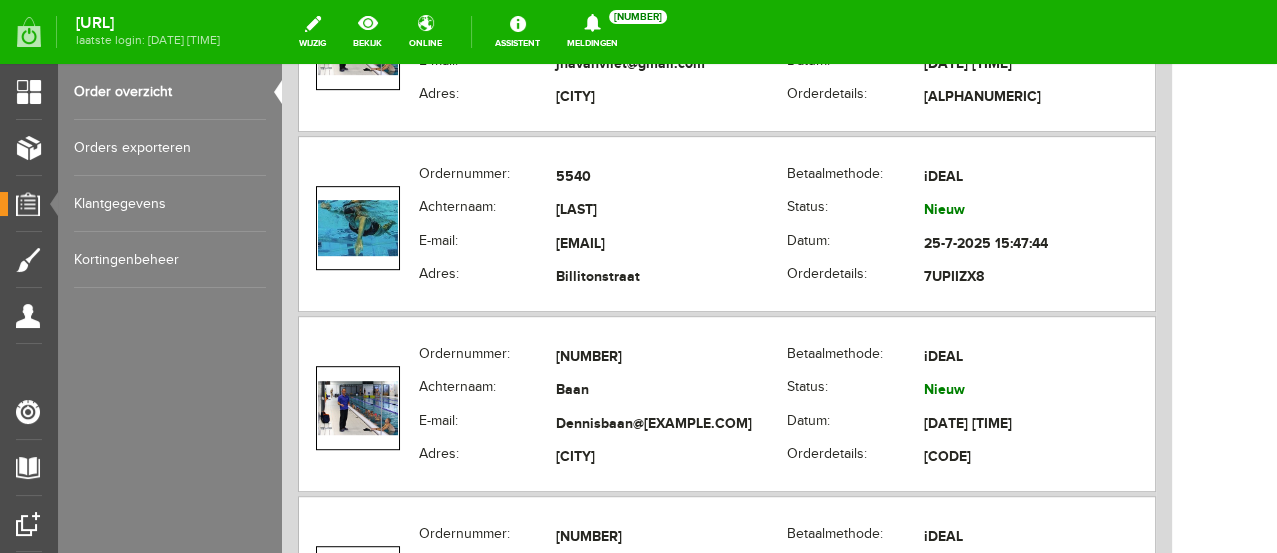 scroll, scrollTop: 778, scrollLeft: 0, axis: vertical 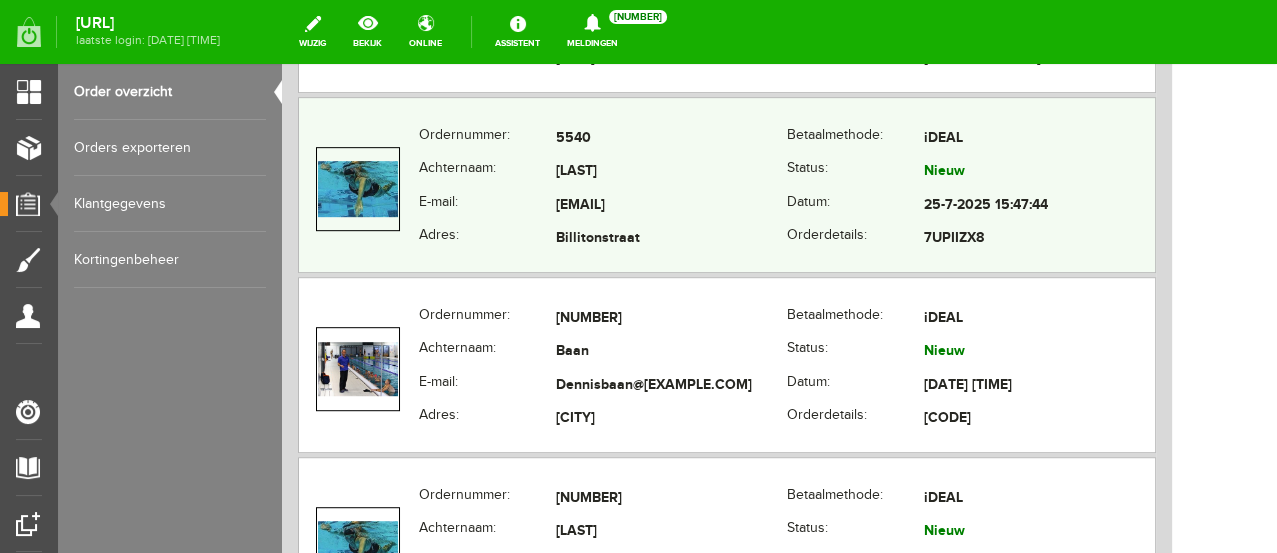click on "Achternaam:" at bounding box center [487, 173] 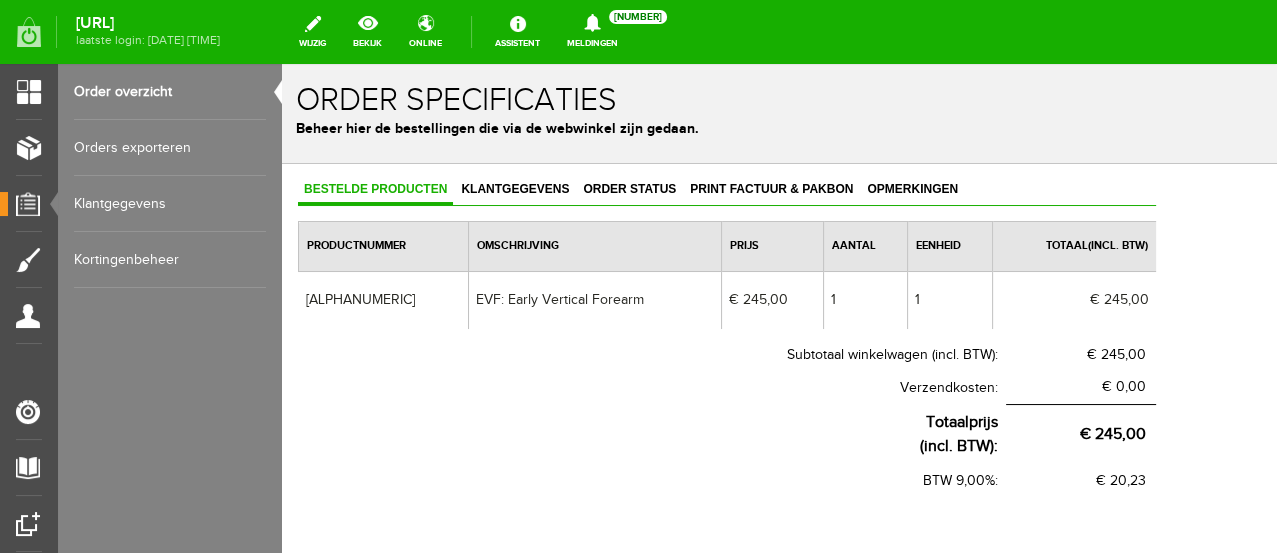 scroll, scrollTop: 0, scrollLeft: 0, axis: both 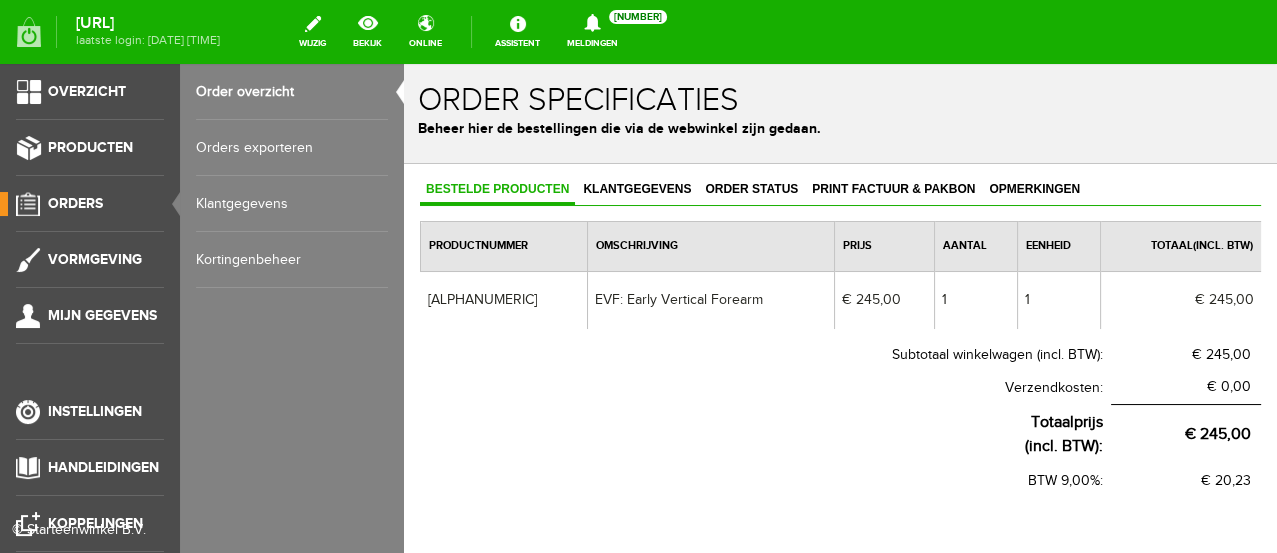 click on "Orders" at bounding box center (75, 203) 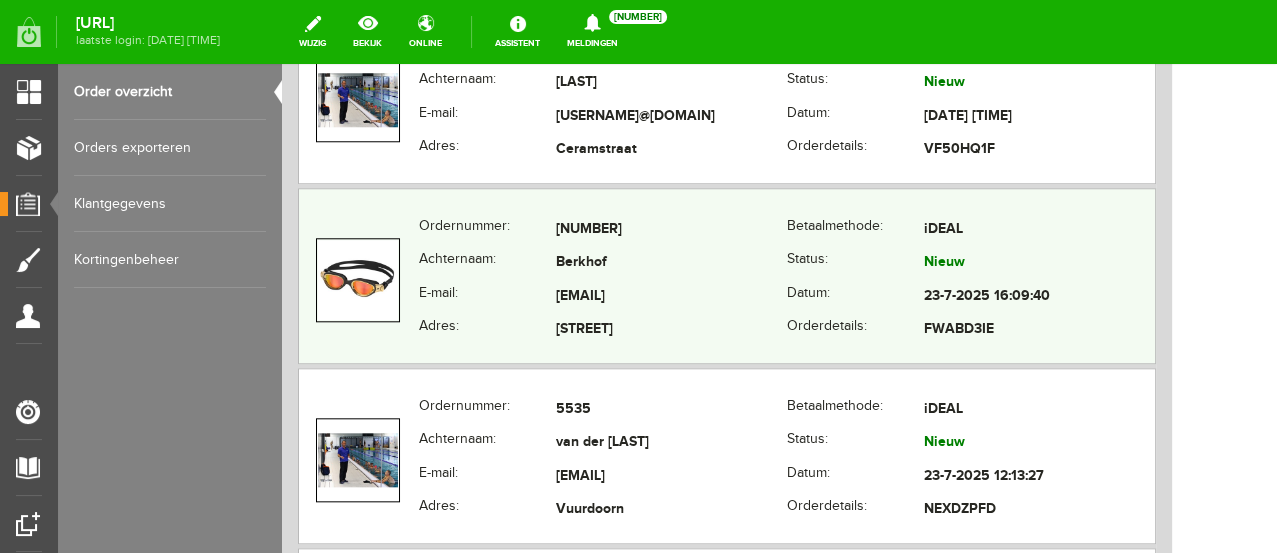 scroll, scrollTop: 1444, scrollLeft: 0, axis: vertical 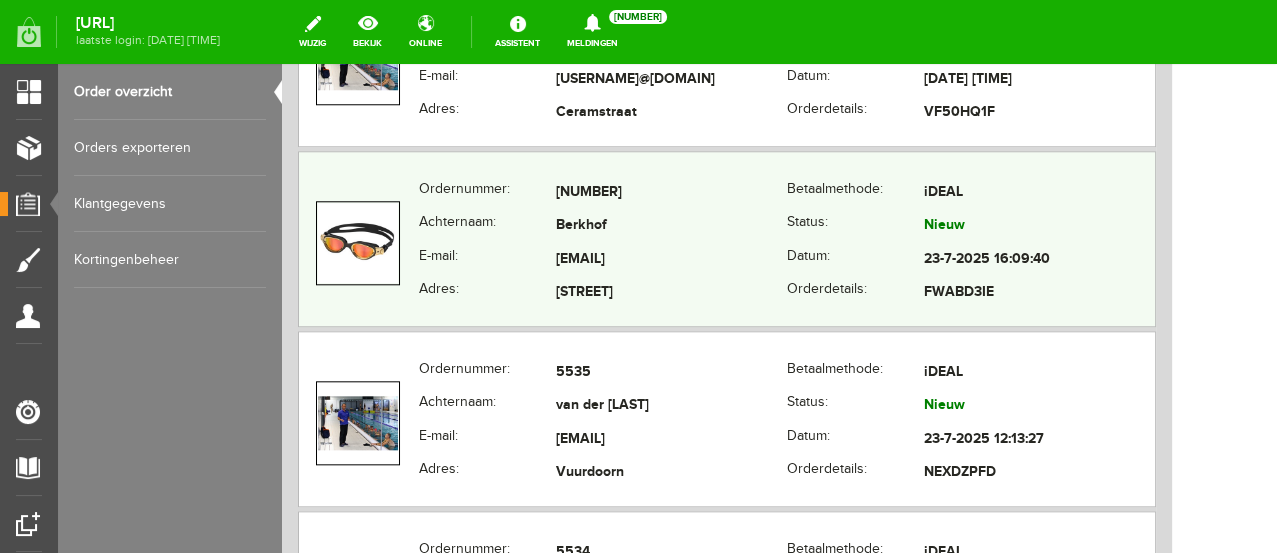 click on "Achternaam:" at bounding box center [487, 227] 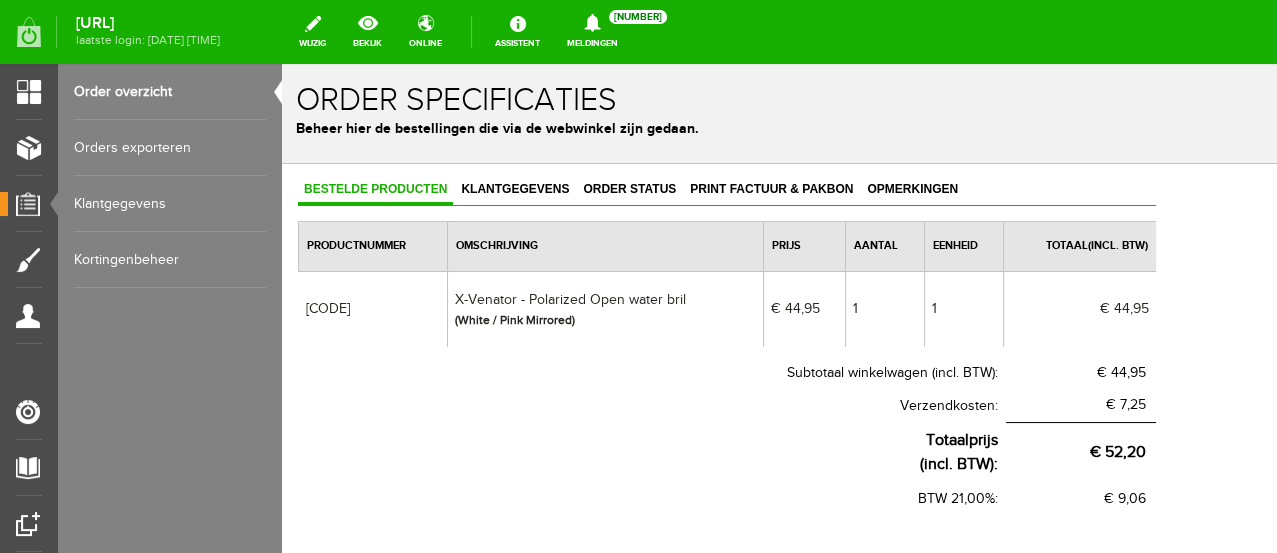 scroll, scrollTop: 0, scrollLeft: 0, axis: both 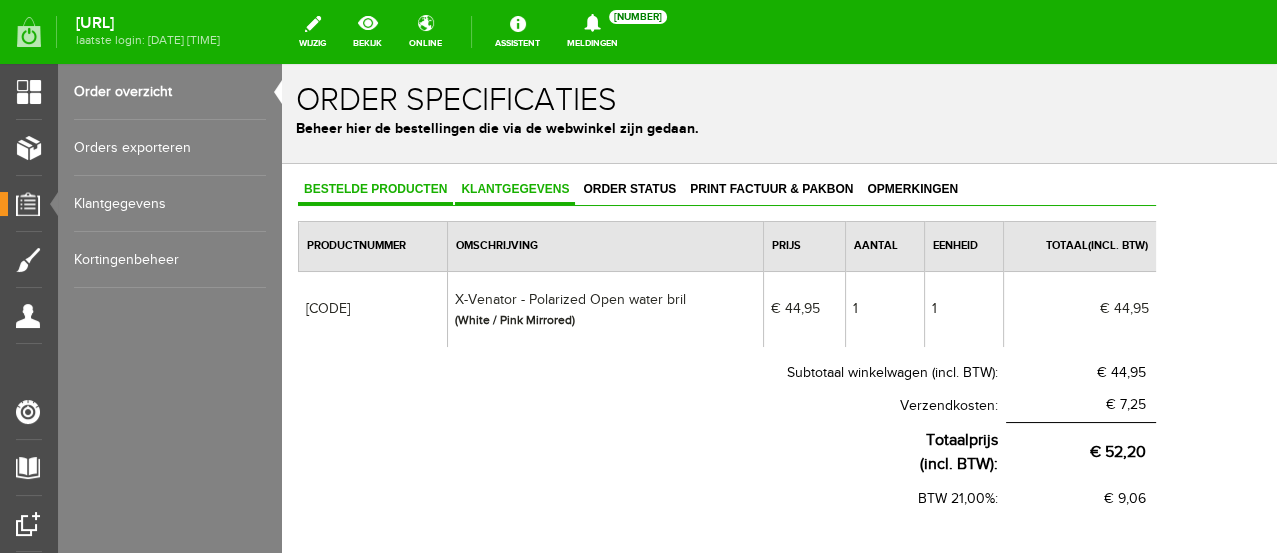 click on "Klantgegevens" at bounding box center [515, 189] 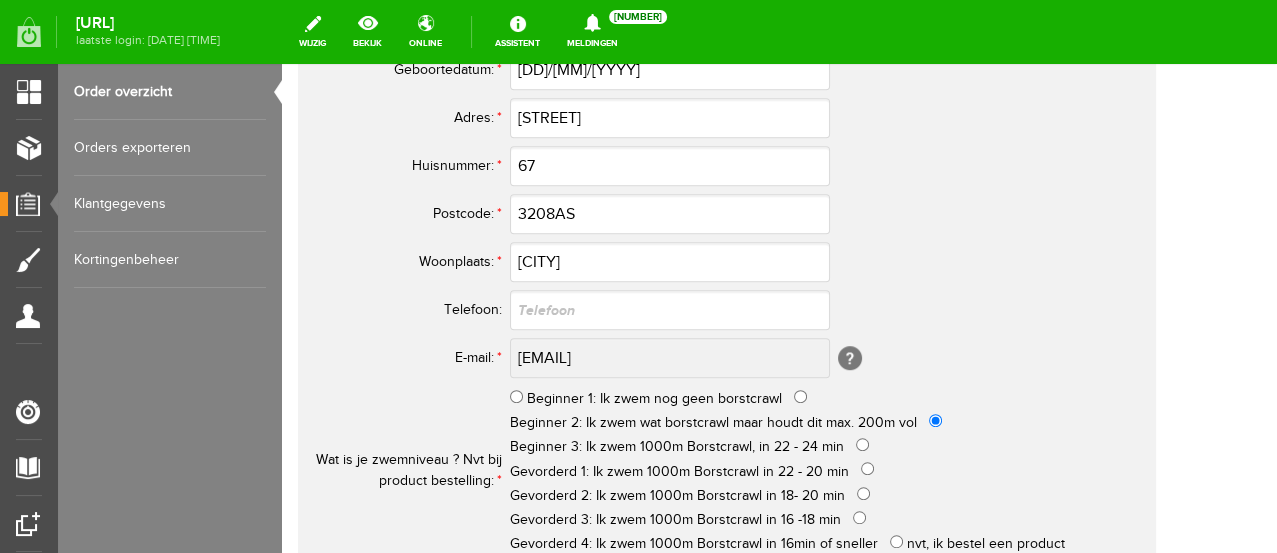 scroll, scrollTop: 888, scrollLeft: 0, axis: vertical 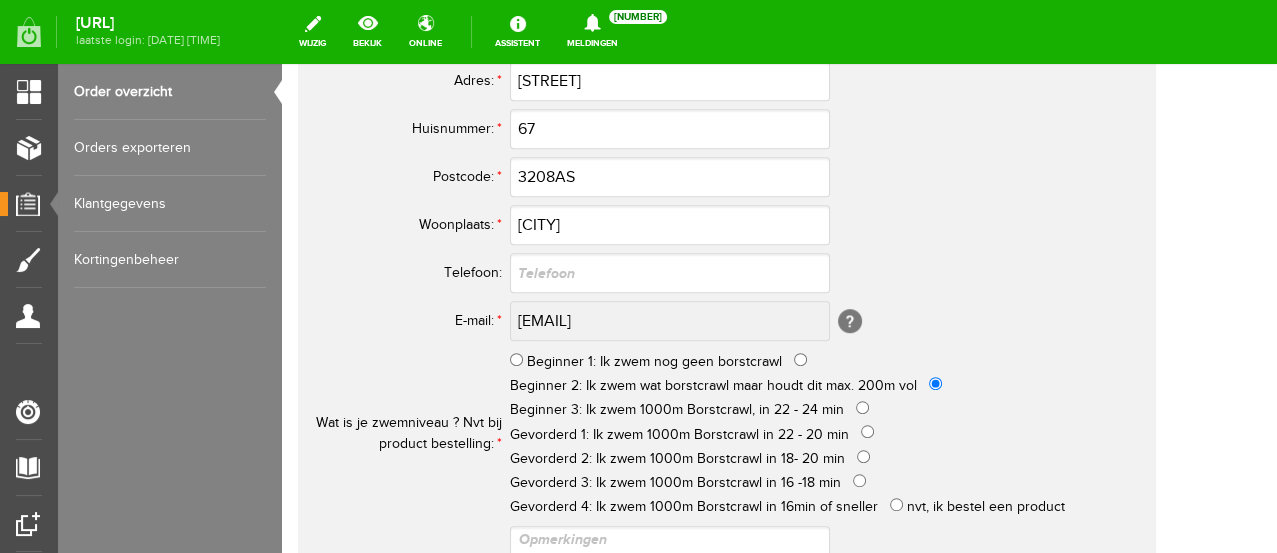click on "E-mail: * jannekeberkhof@[EXAMPLE.COM] [?]" at bounding box center (727, 321) 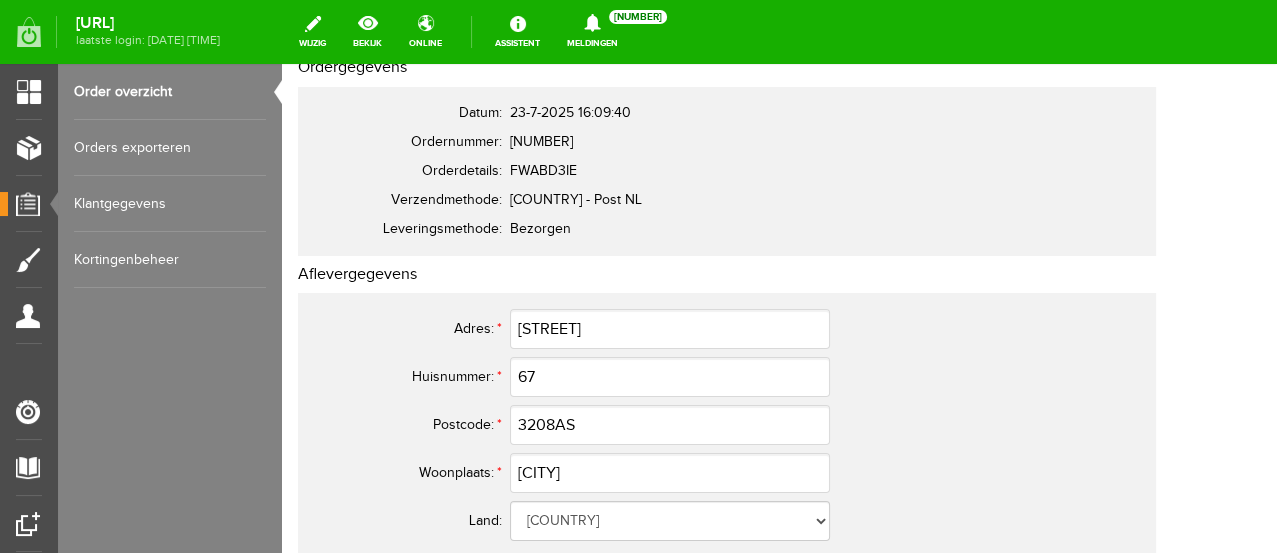 scroll, scrollTop: 333, scrollLeft: 0, axis: vertical 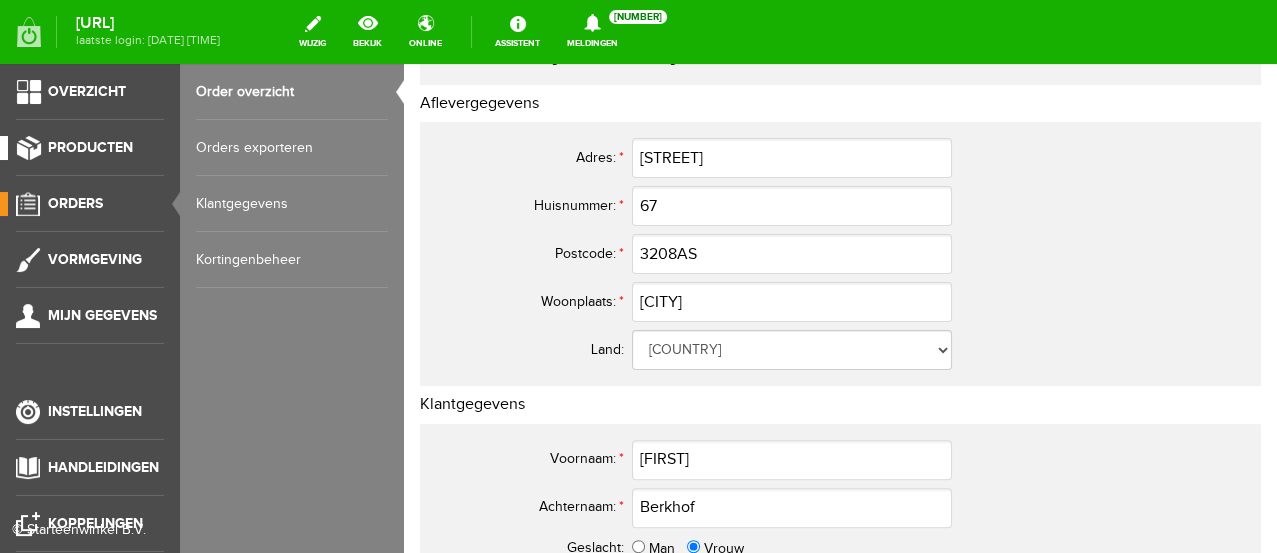 click on "Producten" at bounding box center (90, 147) 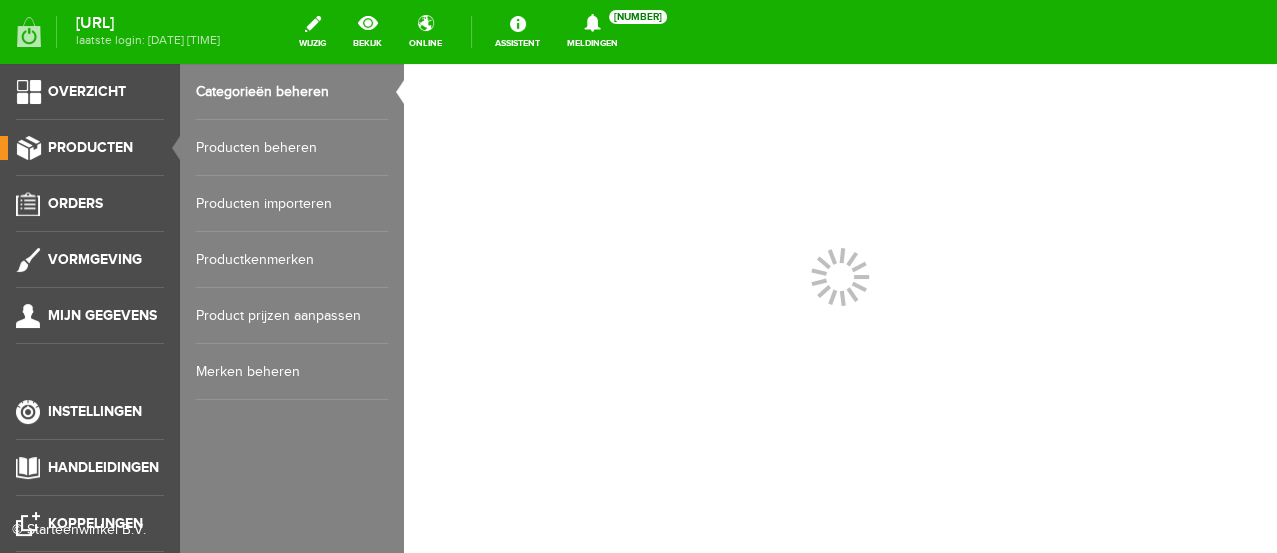scroll, scrollTop: 0, scrollLeft: 0, axis: both 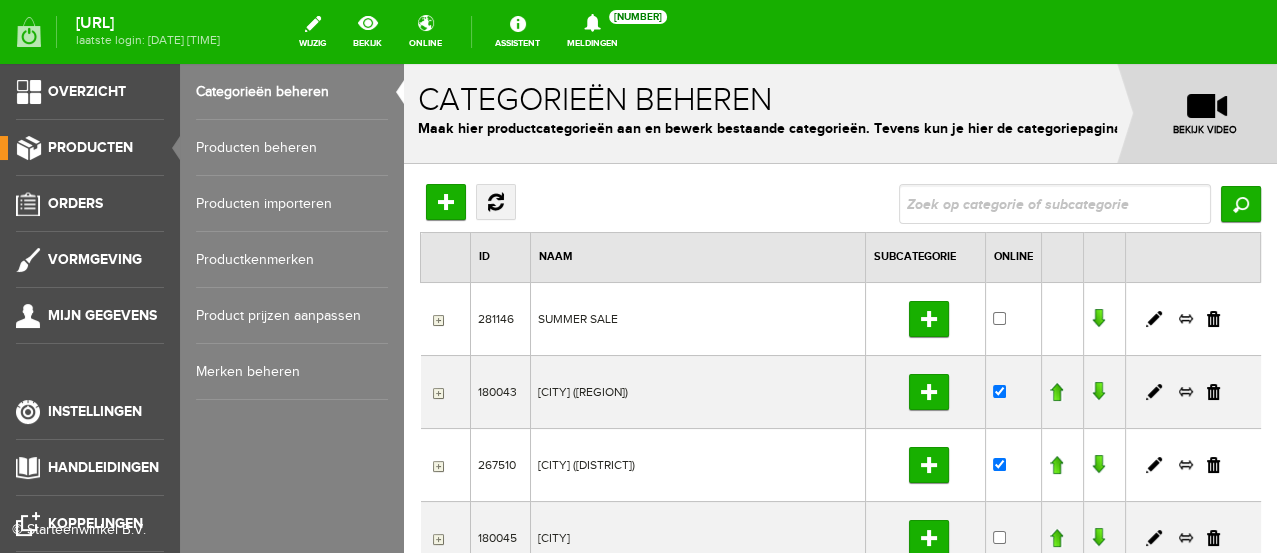 click on "Producten beheren" at bounding box center [292, 148] 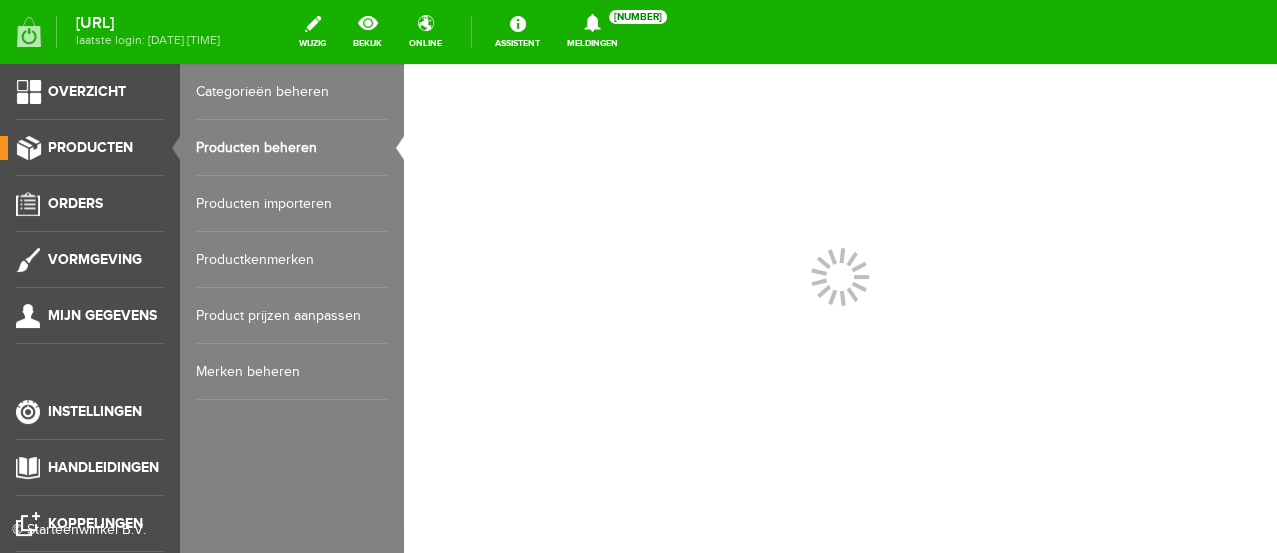 scroll, scrollTop: 0, scrollLeft: 0, axis: both 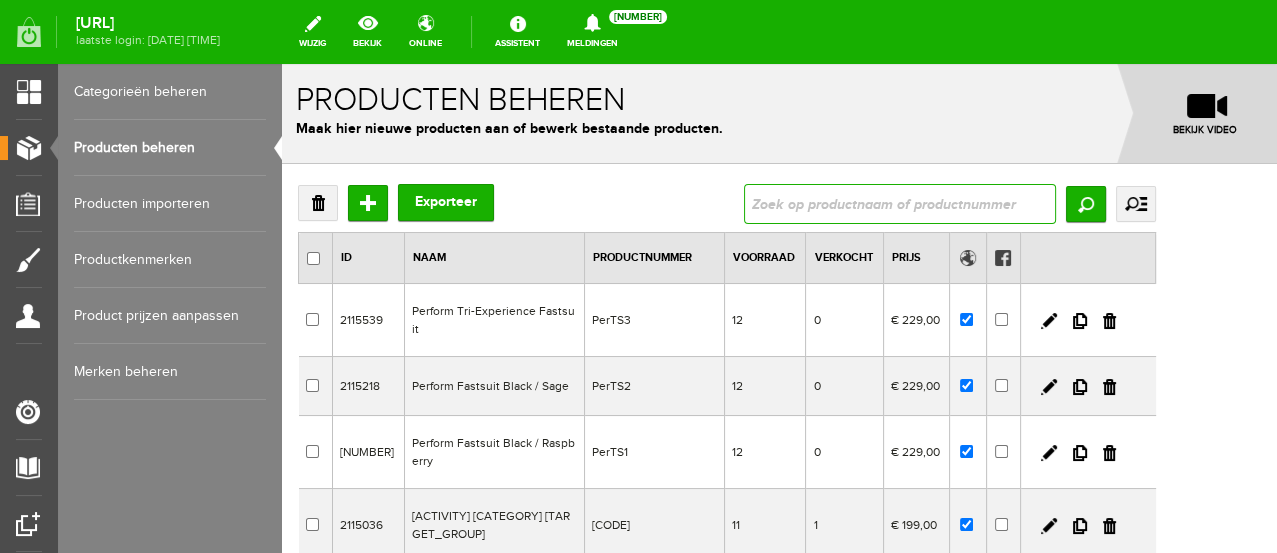 click at bounding box center (900, 204) 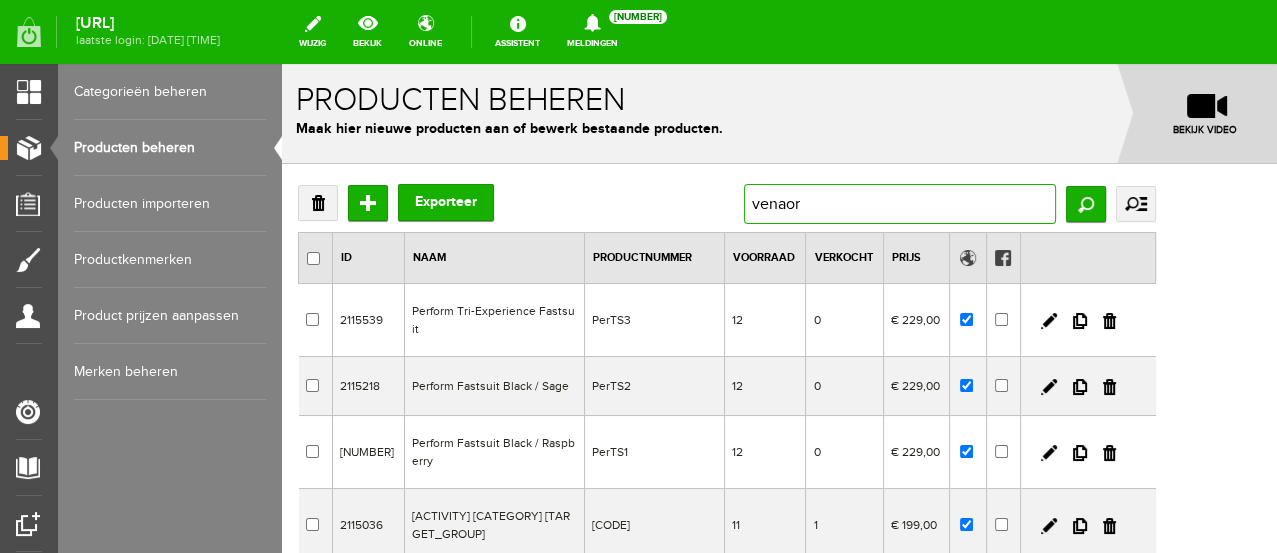 type on "venator" 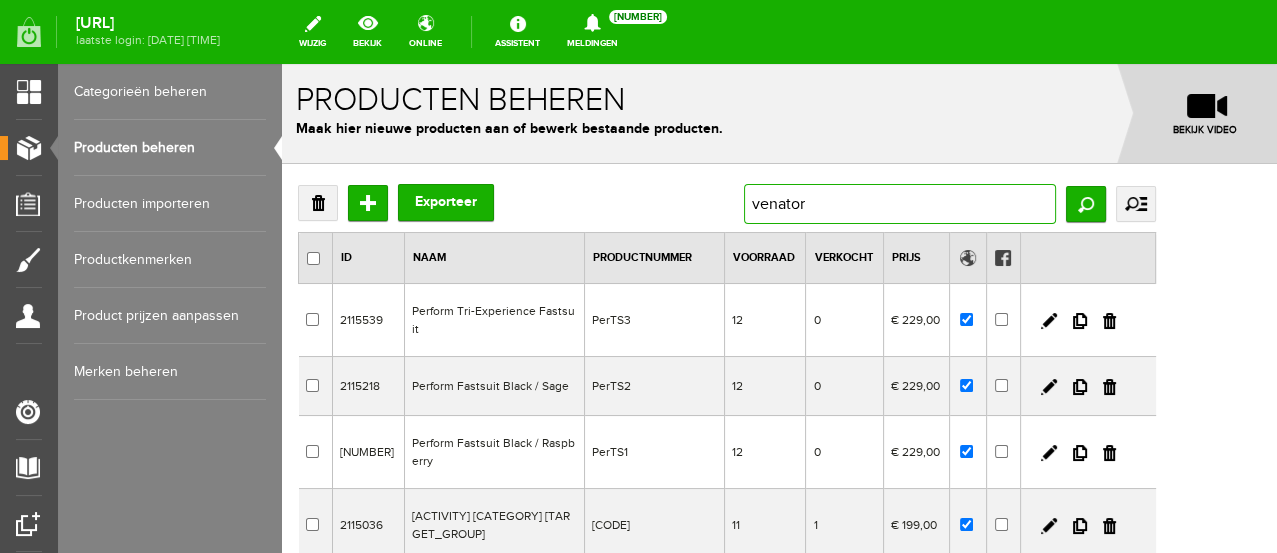 click on "venator" at bounding box center (900, 204) 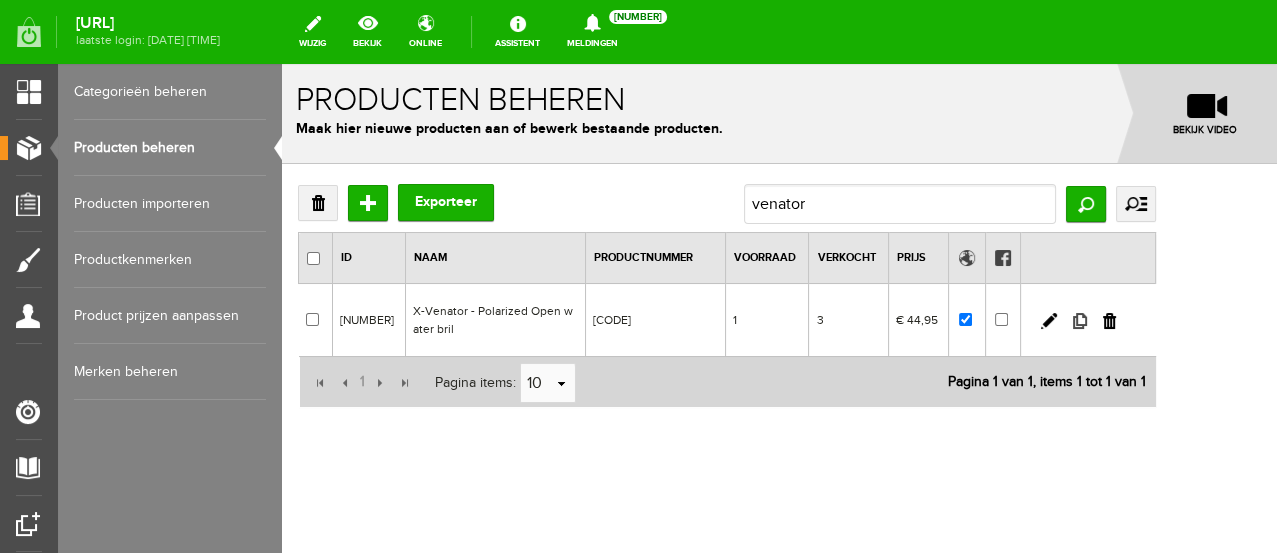 click at bounding box center (1080, 321) 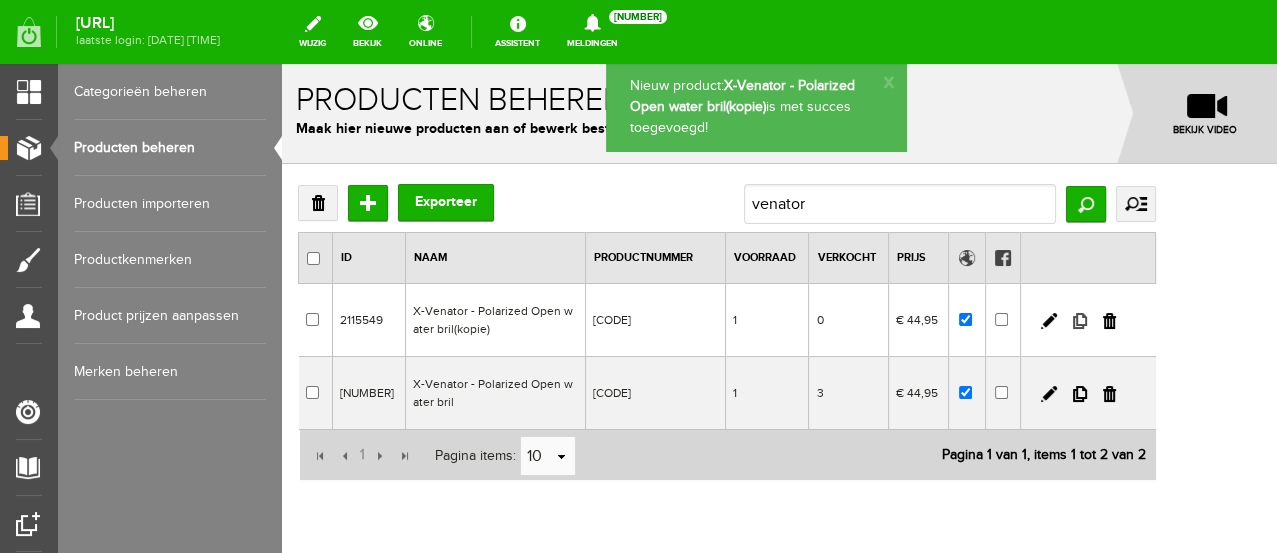click at bounding box center [1080, 321] 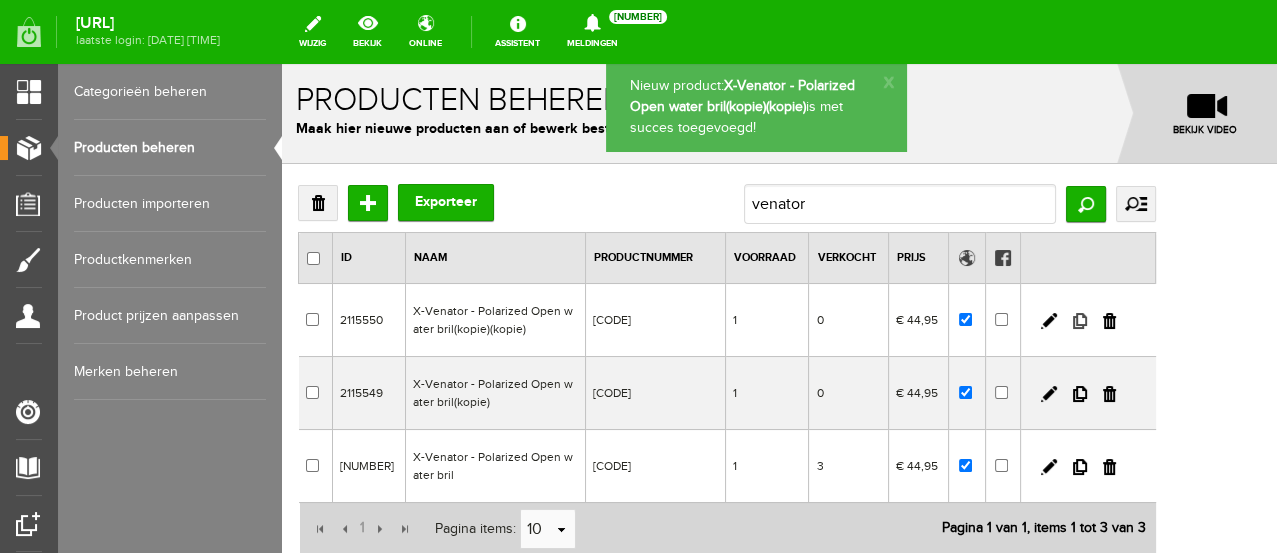 click at bounding box center [1080, 321] 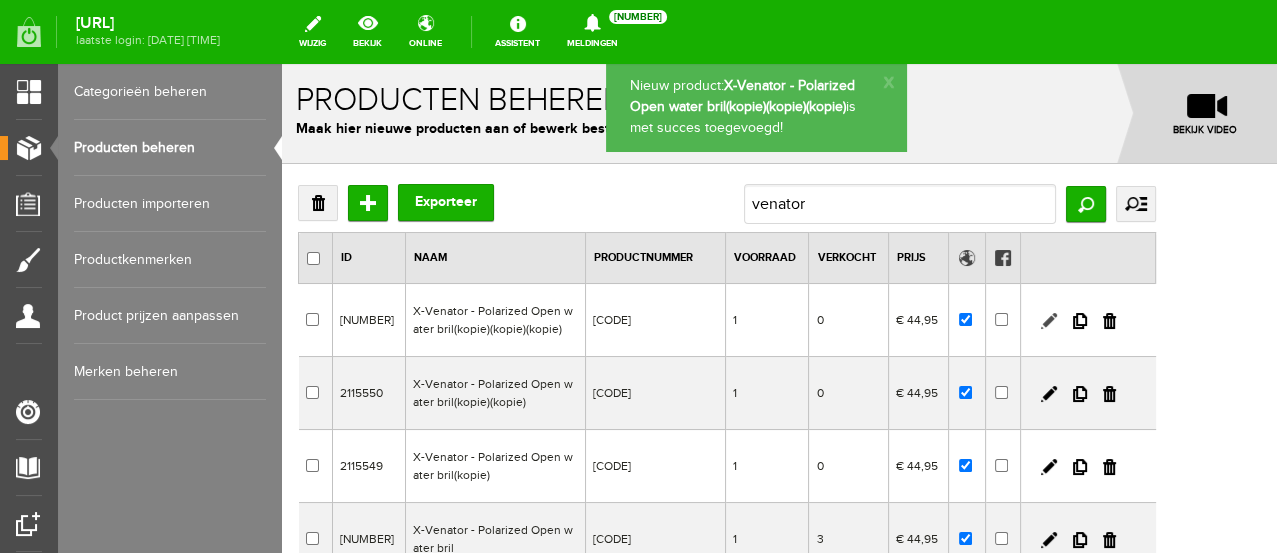 click at bounding box center (1049, 321) 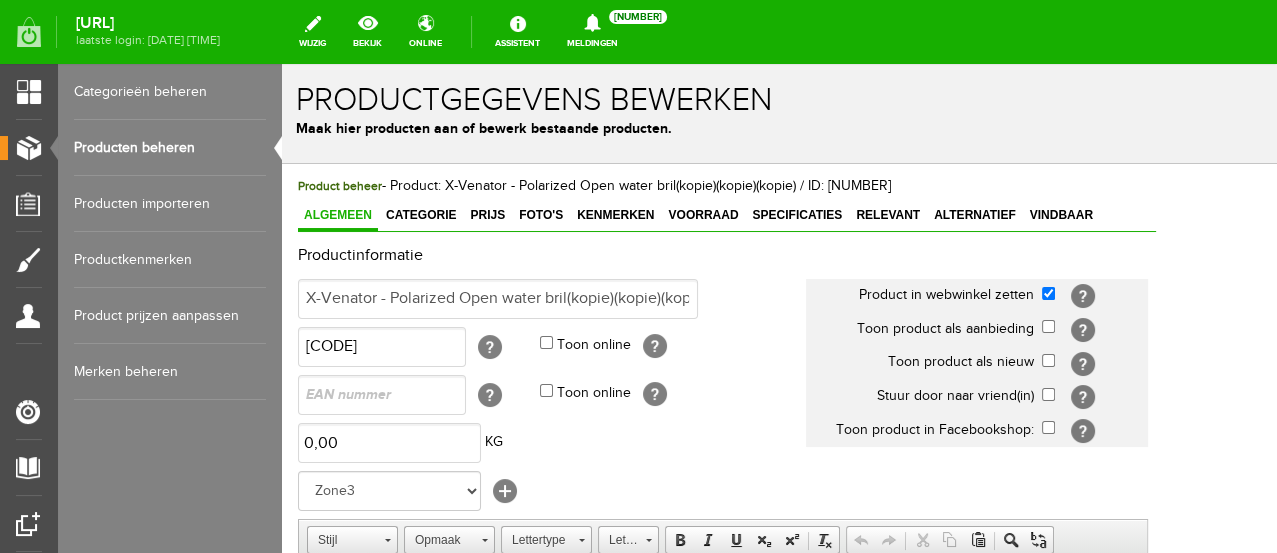 scroll, scrollTop: 0, scrollLeft: 0, axis: both 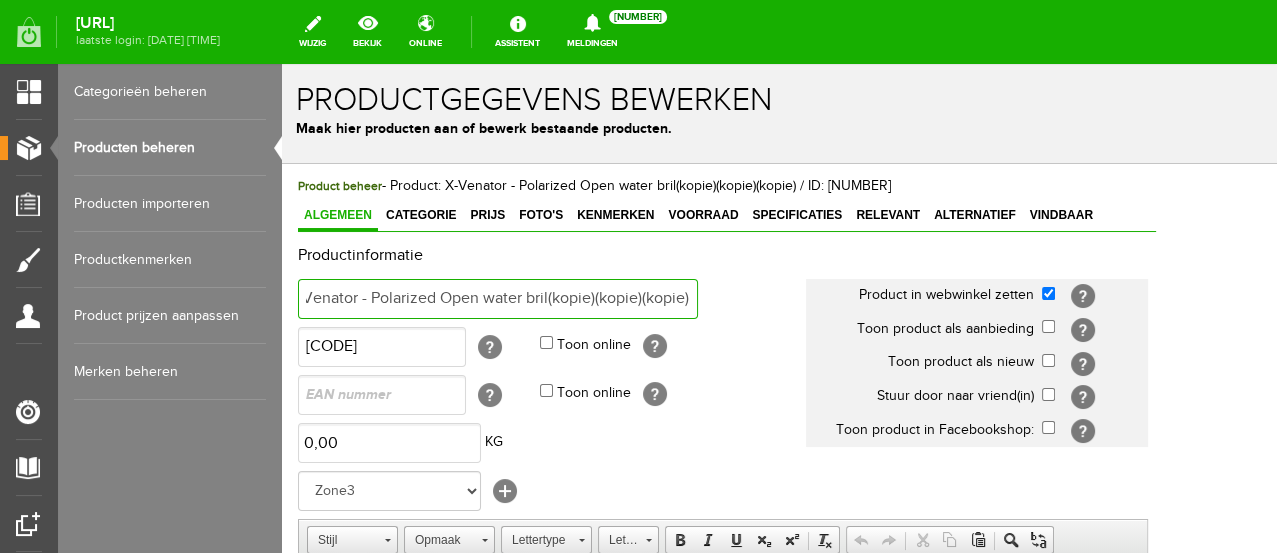 drag, startPoint x: 570, startPoint y: 295, endPoint x: 762, endPoint y: 305, distance: 192.26024 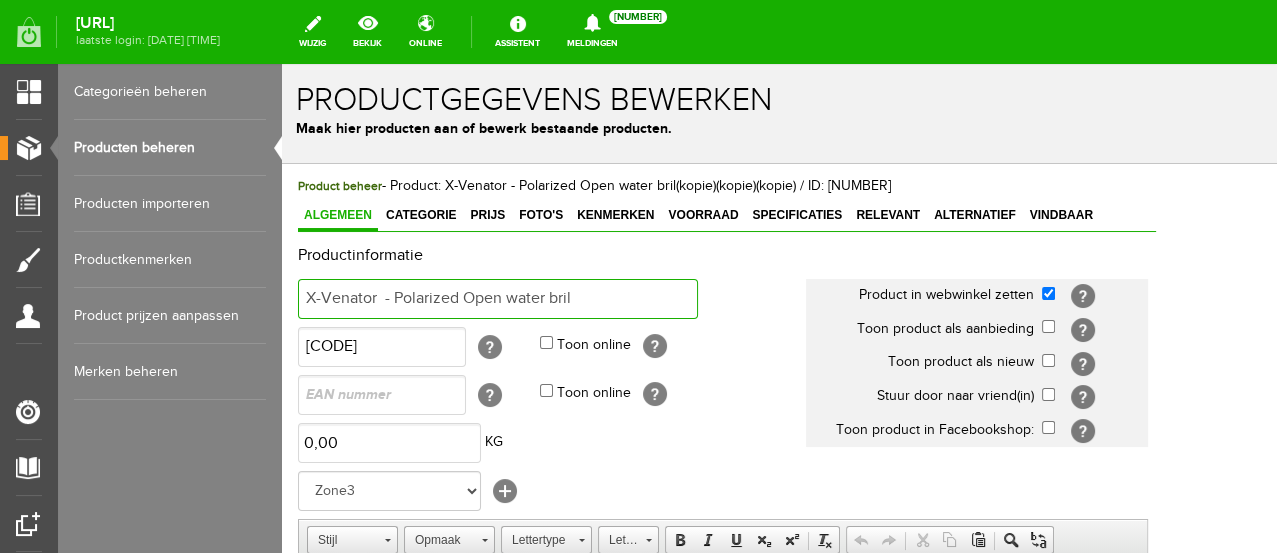 scroll, scrollTop: 0, scrollLeft: 0, axis: both 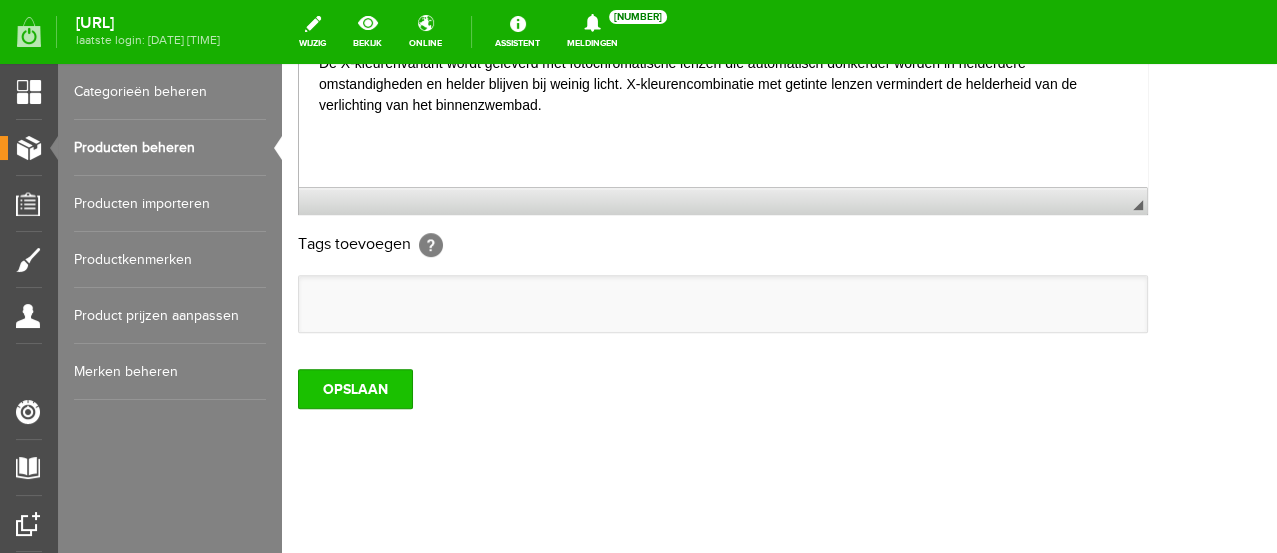 type on "X-Venator  - Polarized Open water bril - Zwart Goud" 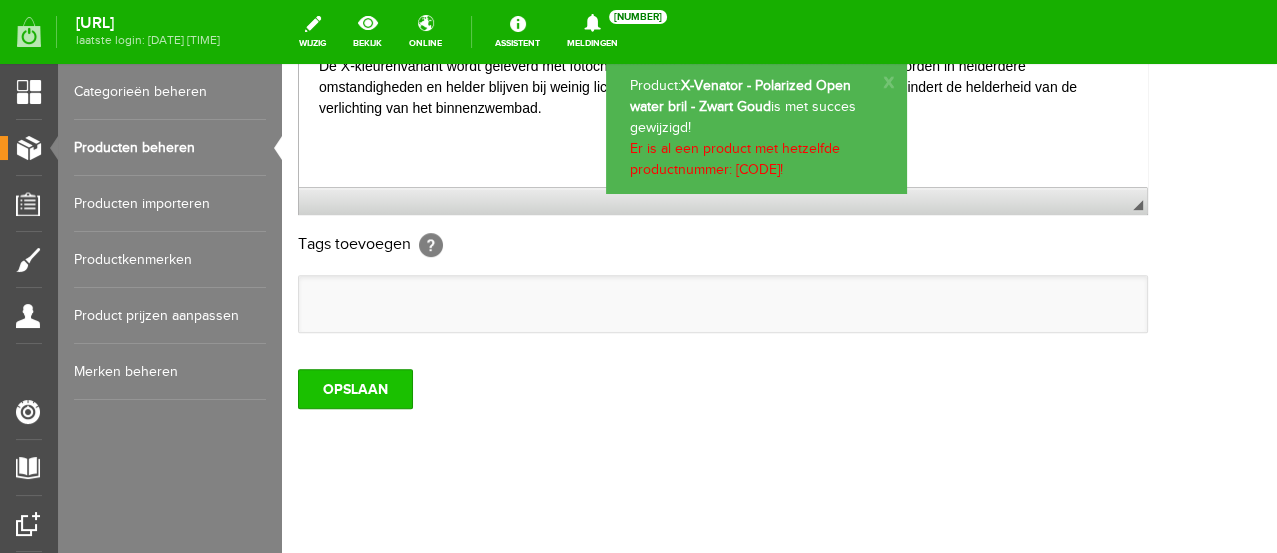 scroll, scrollTop: 0, scrollLeft: 0, axis: both 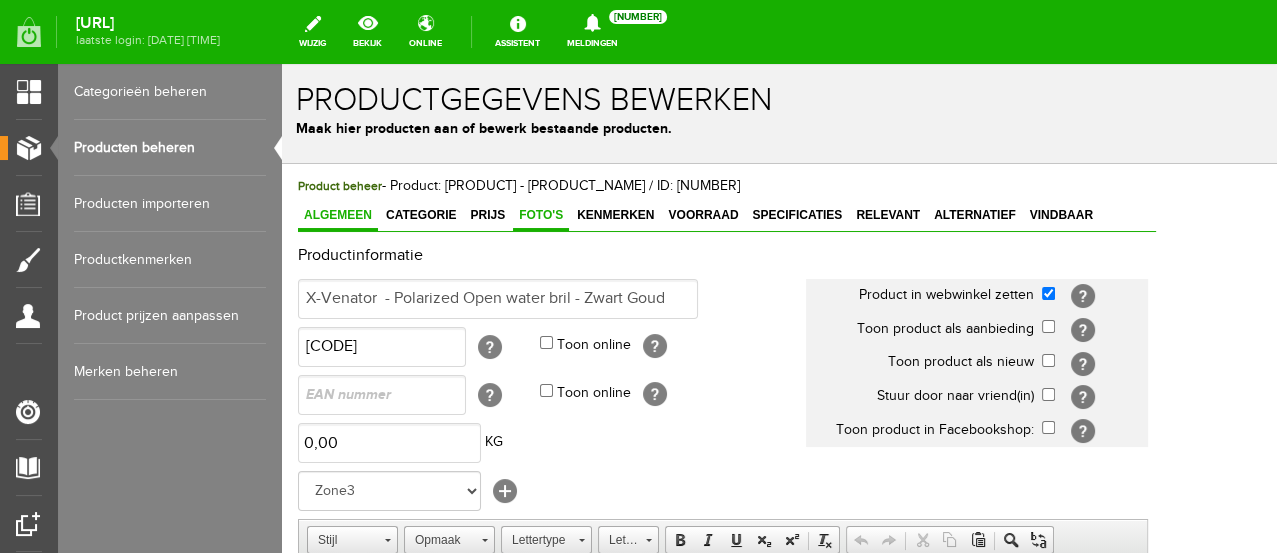 click on "Foto's" at bounding box center (541, 215) 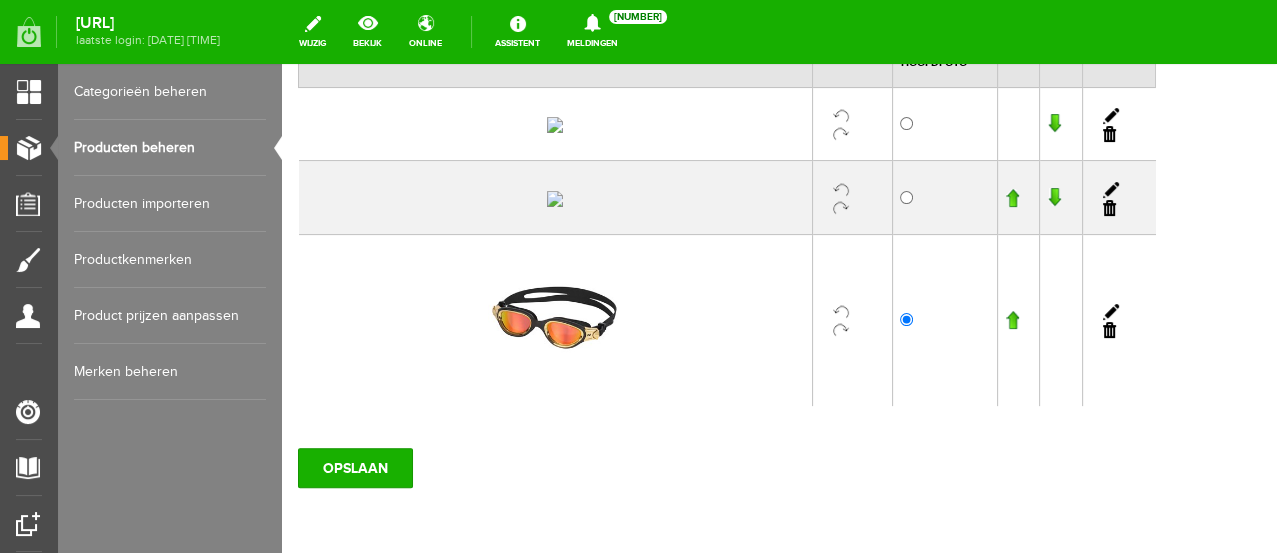 scroll, scrollTop: 333, scrollLeft: 0, axis: vertical 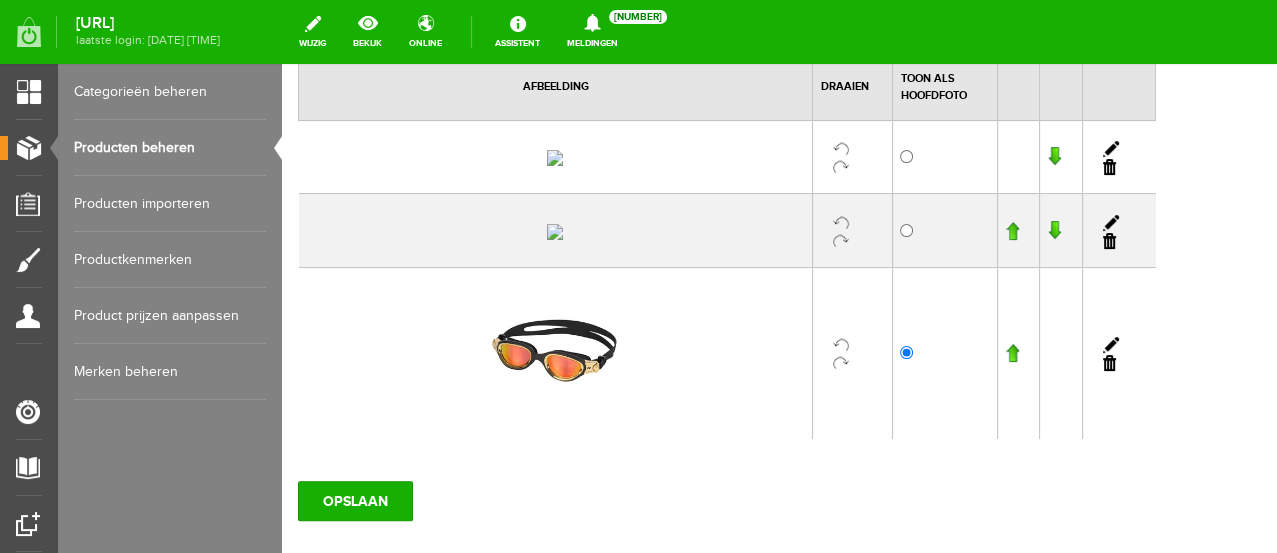 click at bounding box center [1109, 167] 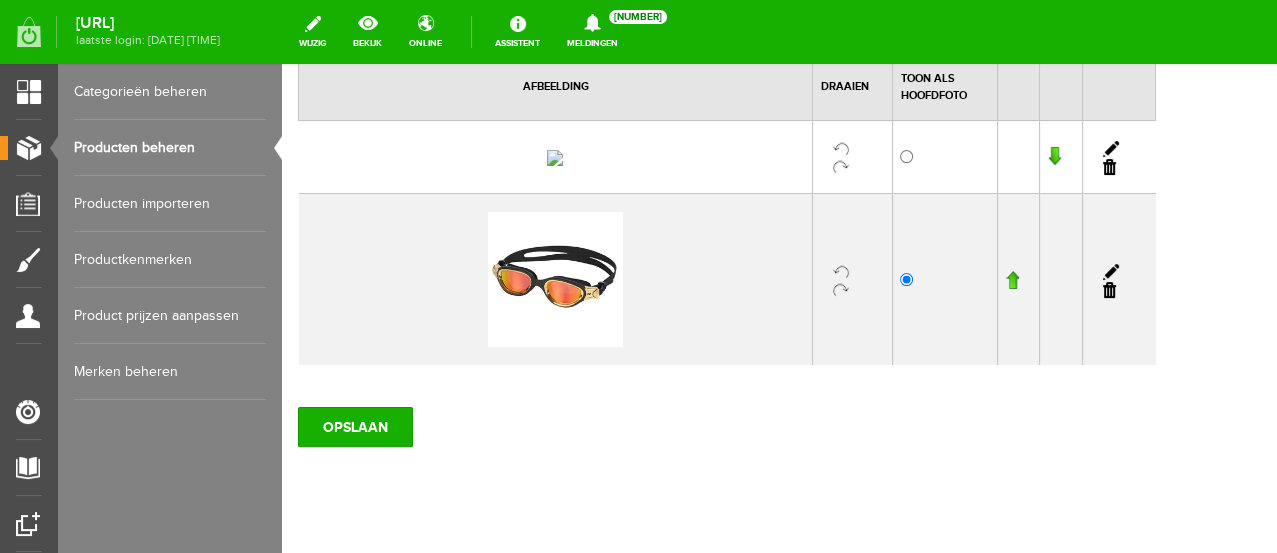click at bounding box center [1109, 167] 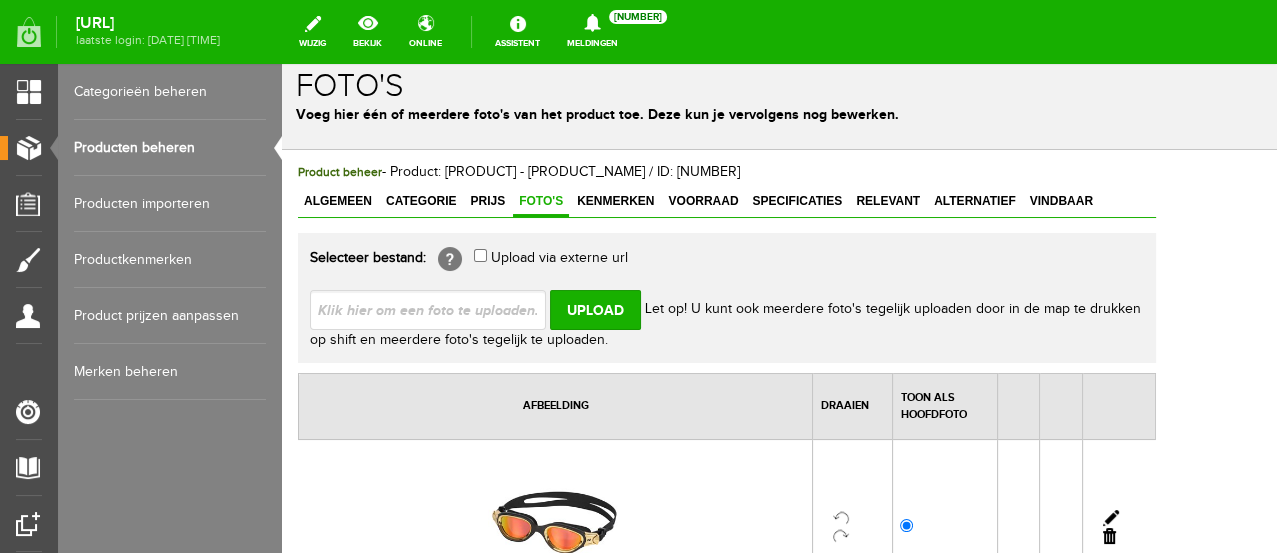 scroll, scrollTop: 0, scrollLeft: 0, axis: both 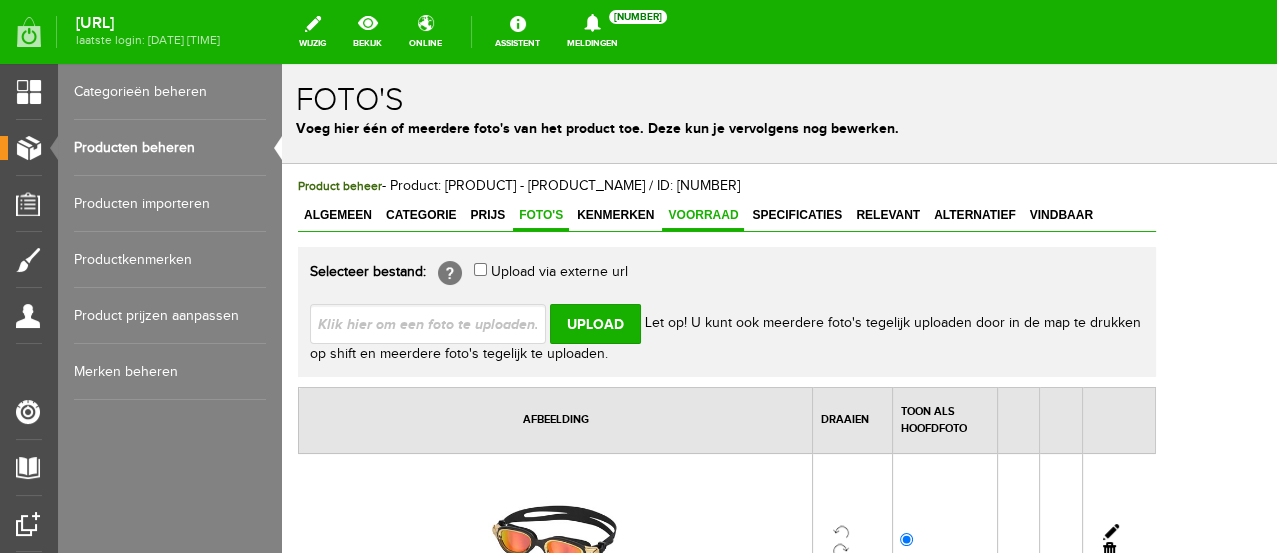 click on "Voorraad" at bounding box center [703, 215] 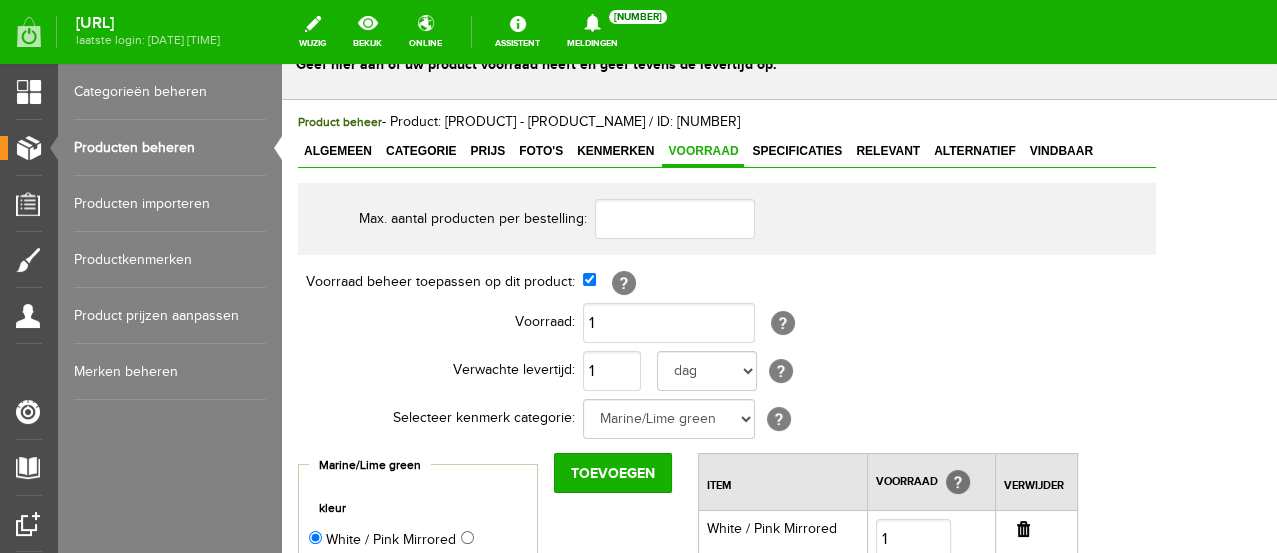 scroll, scrollTop: 111, scrollLeft: 0, axis: vertical 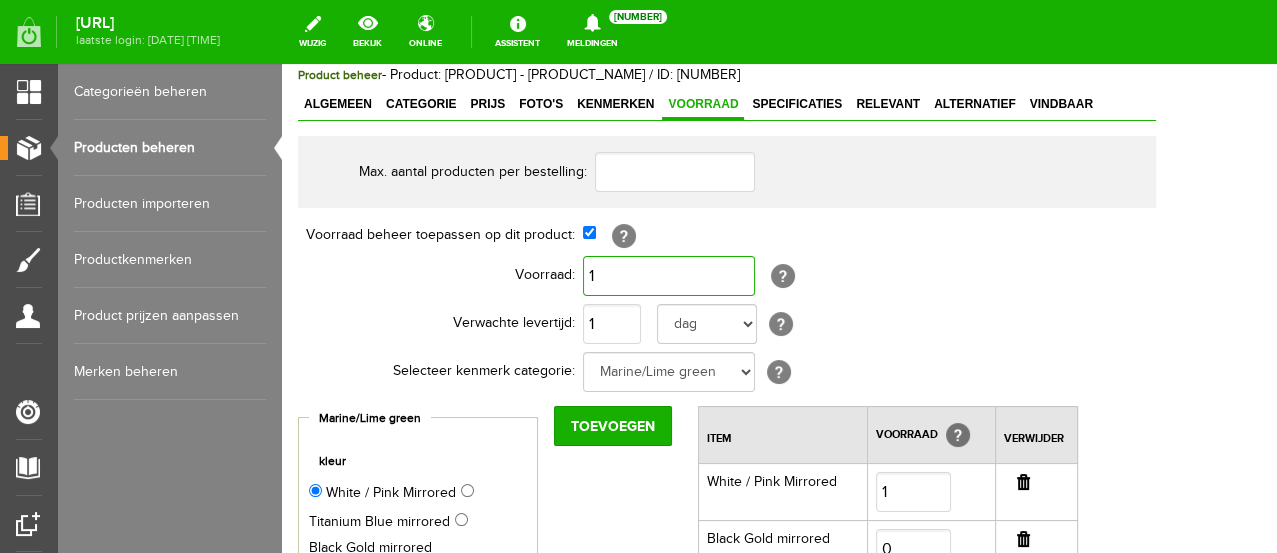 click on "1" at bounding box center [669, 276] 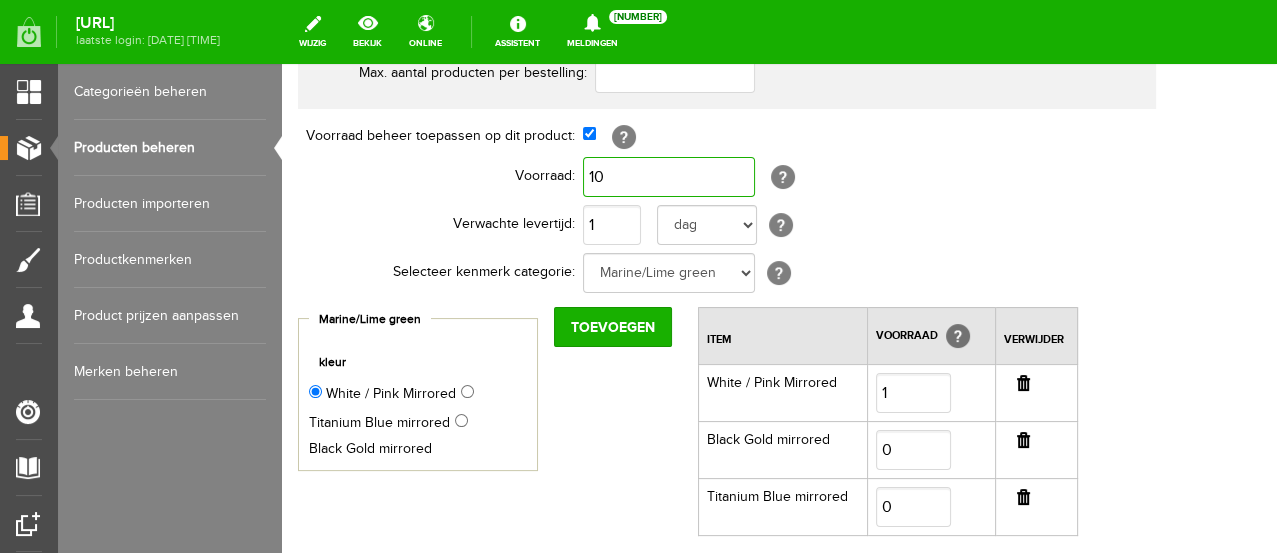 scroll, scrollTop: 333, scrollLeft: 0, axis: vertical 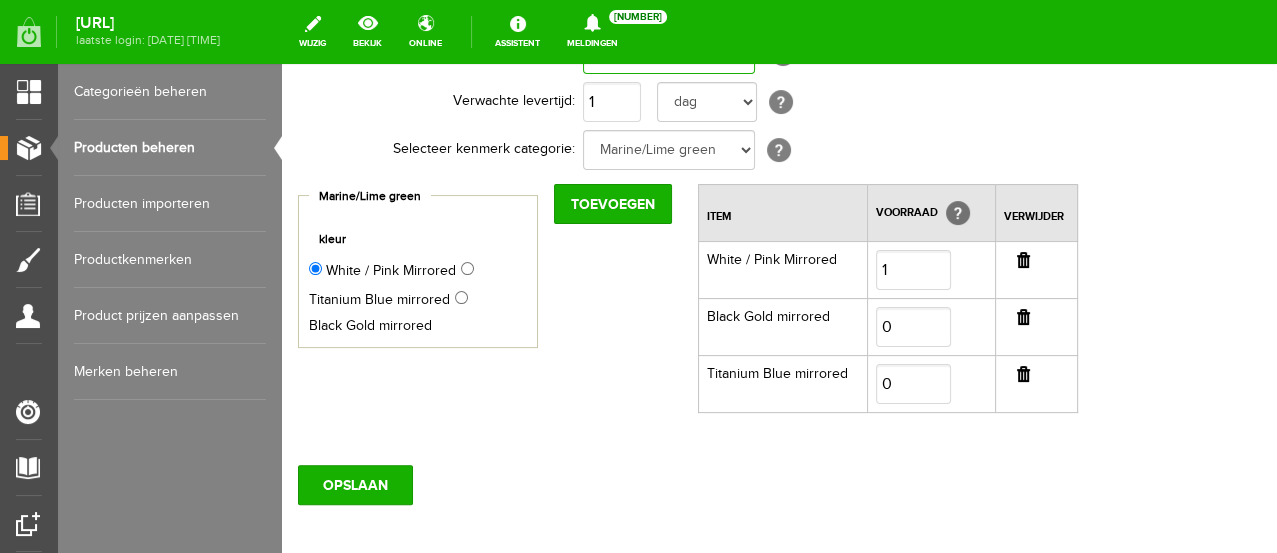 type on "10" 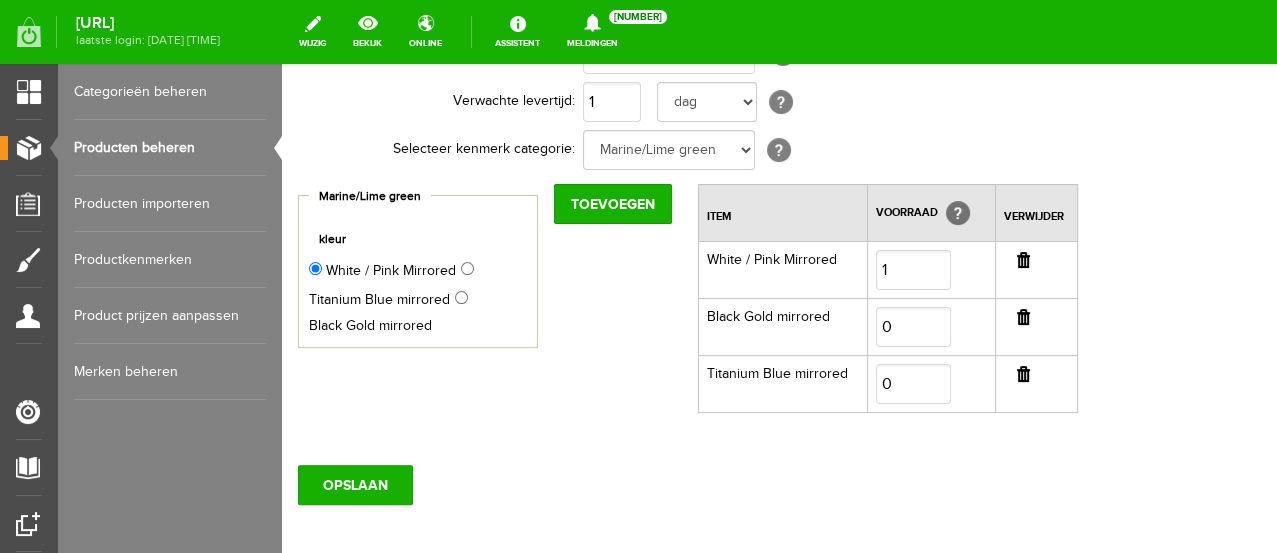 click at bounding box center [1023, 260] 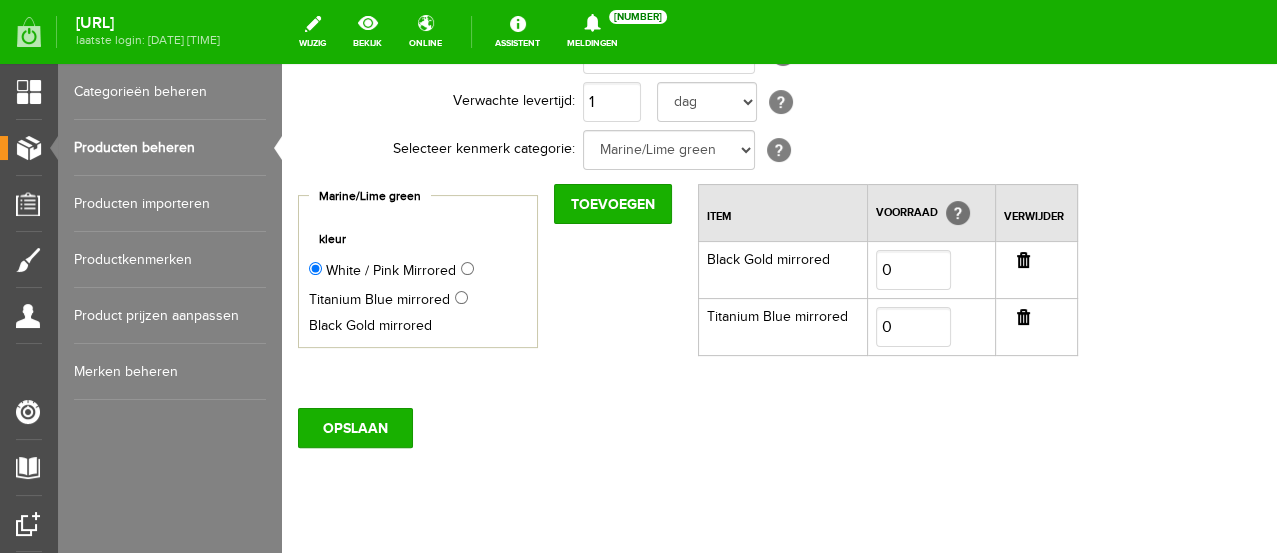 click at bounding box center [1023, 317] 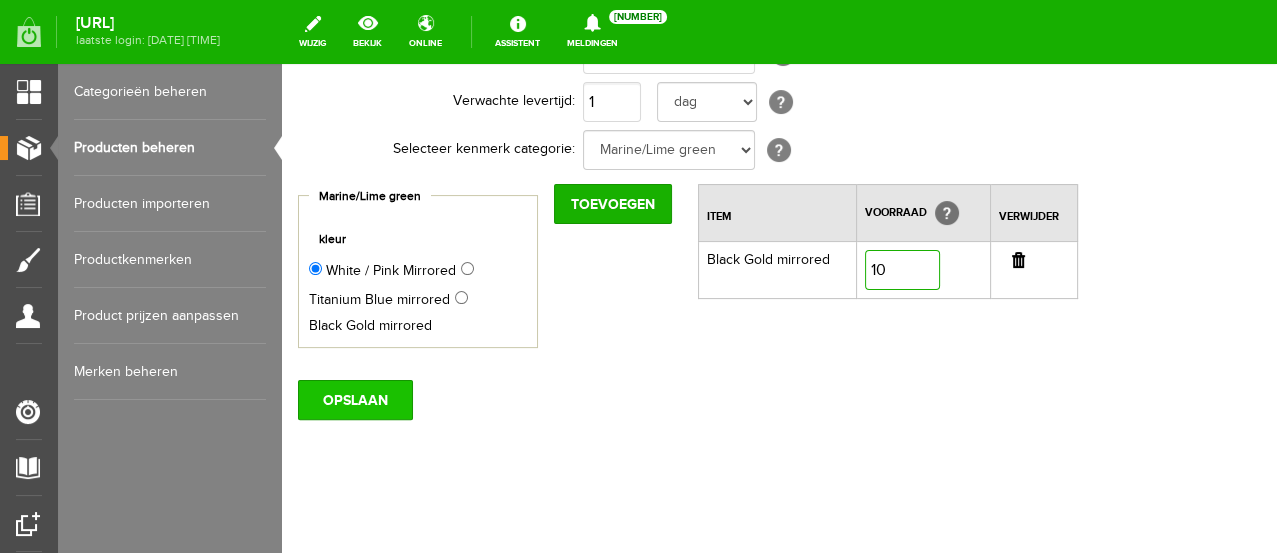 type on "10" 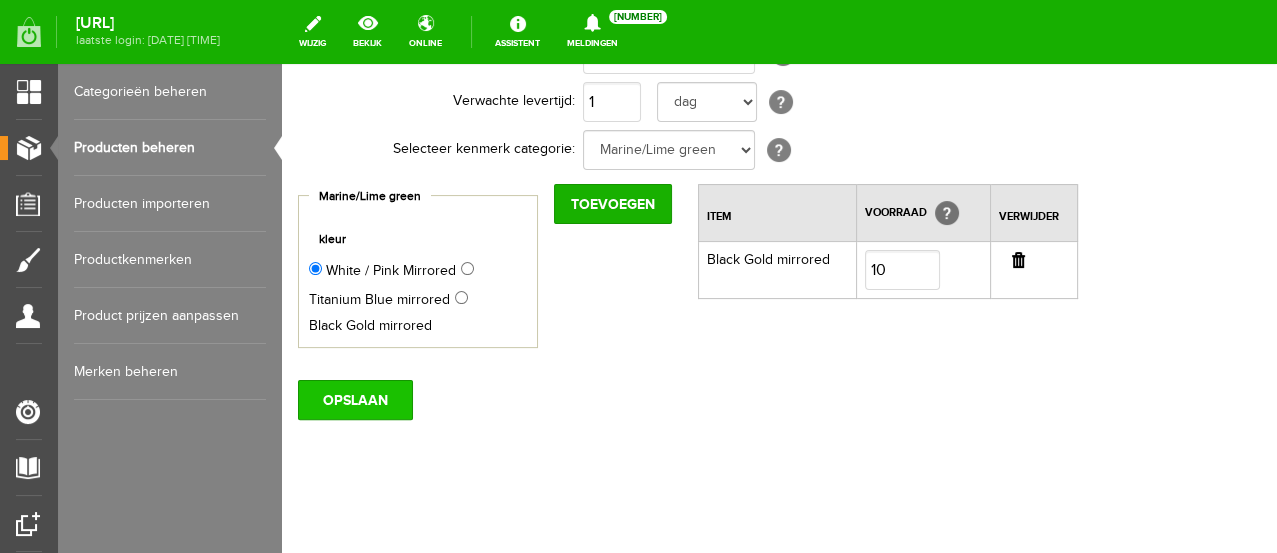 click on "OPSLAAN" at bounding box center [355, 400] 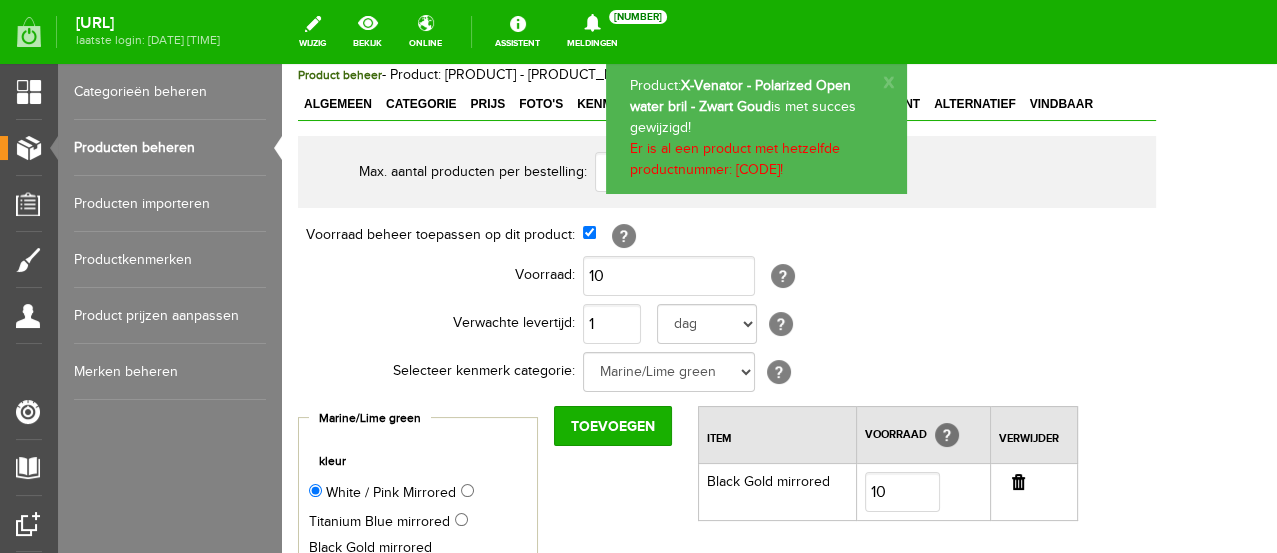 scroll, scrollTop: 0, scrollLeft: 0, axis: both 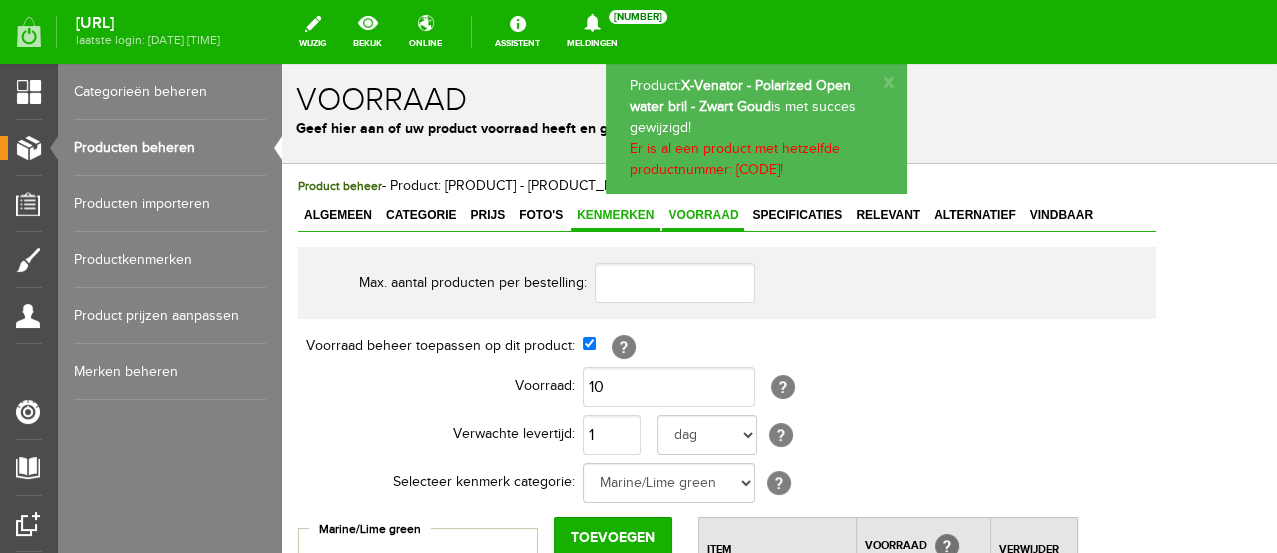 click on "Kenmerken" at bounding box center (615, 215) 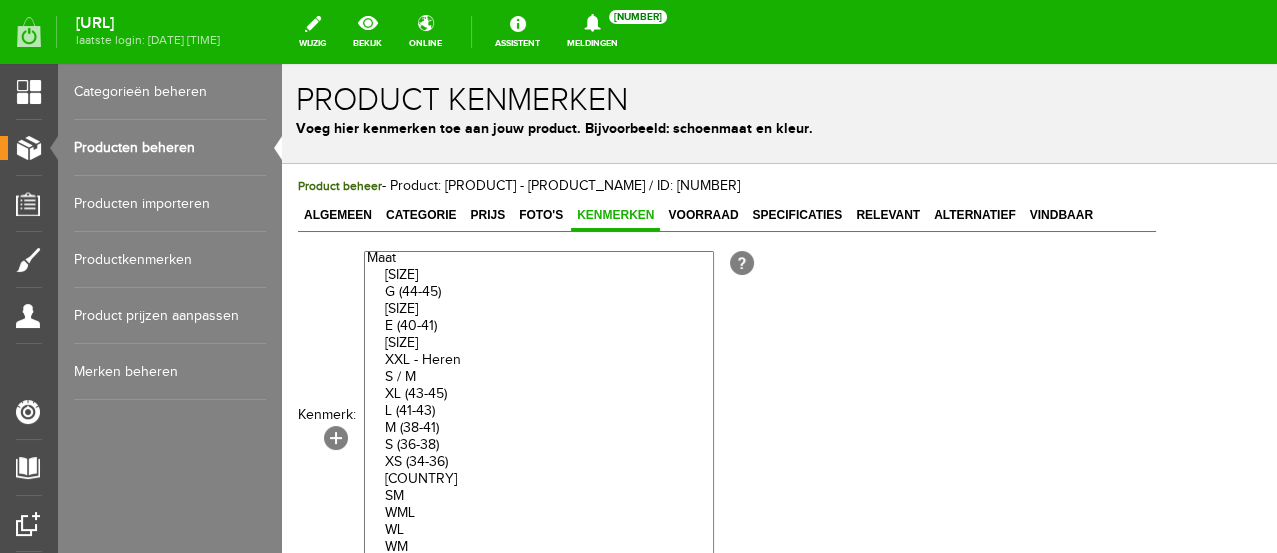 scroll, scrollTop: 444, scrollLeft: 0, axis: vertical 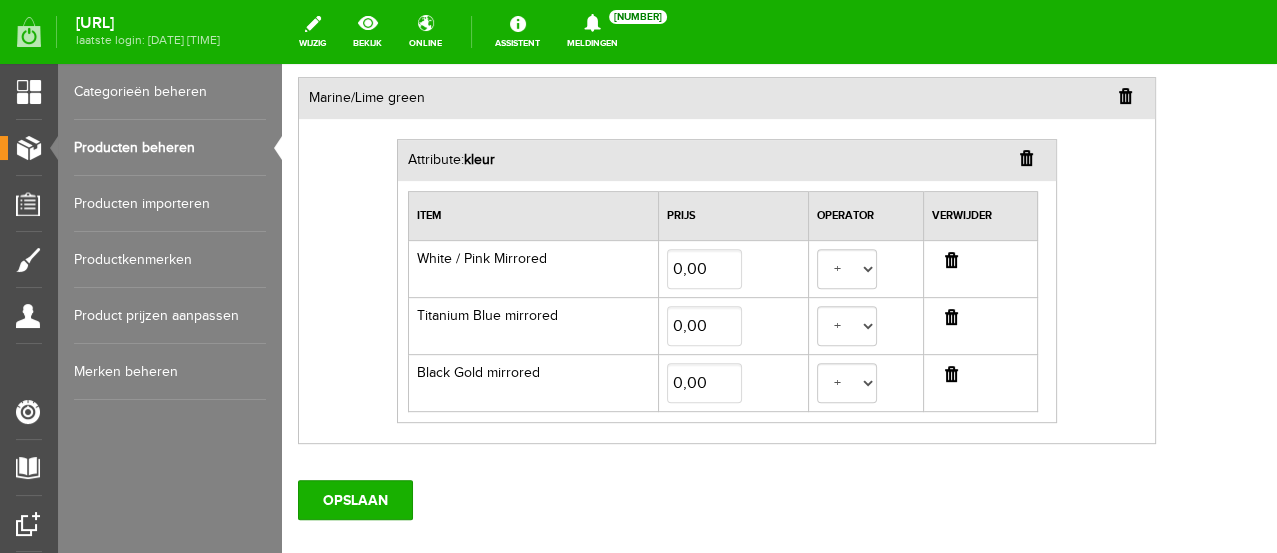 click at bounding box center [951, 260] 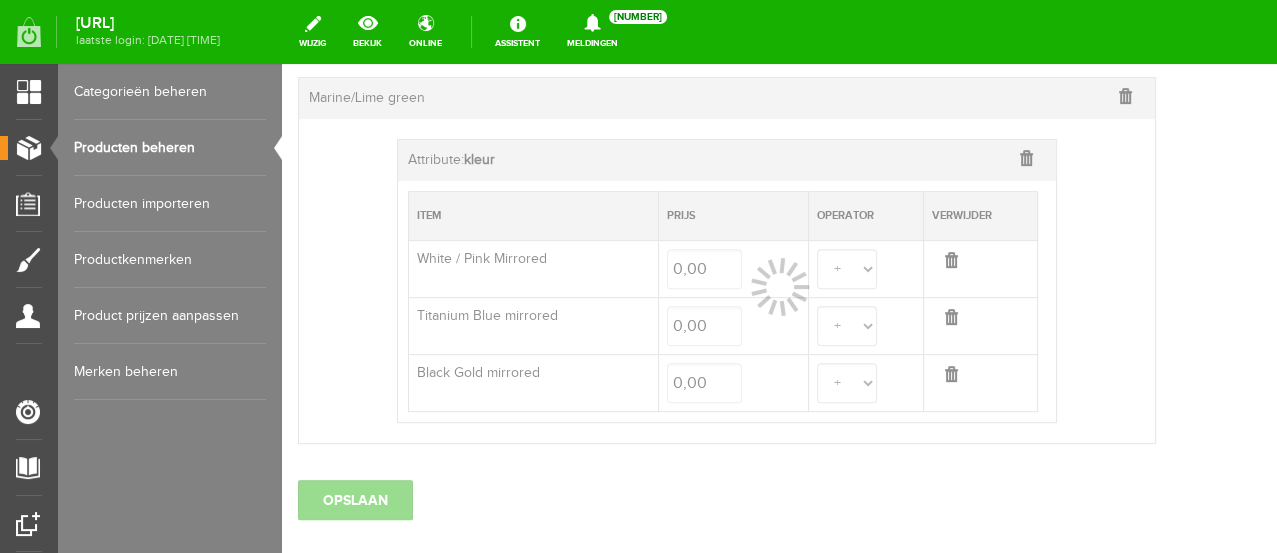 select 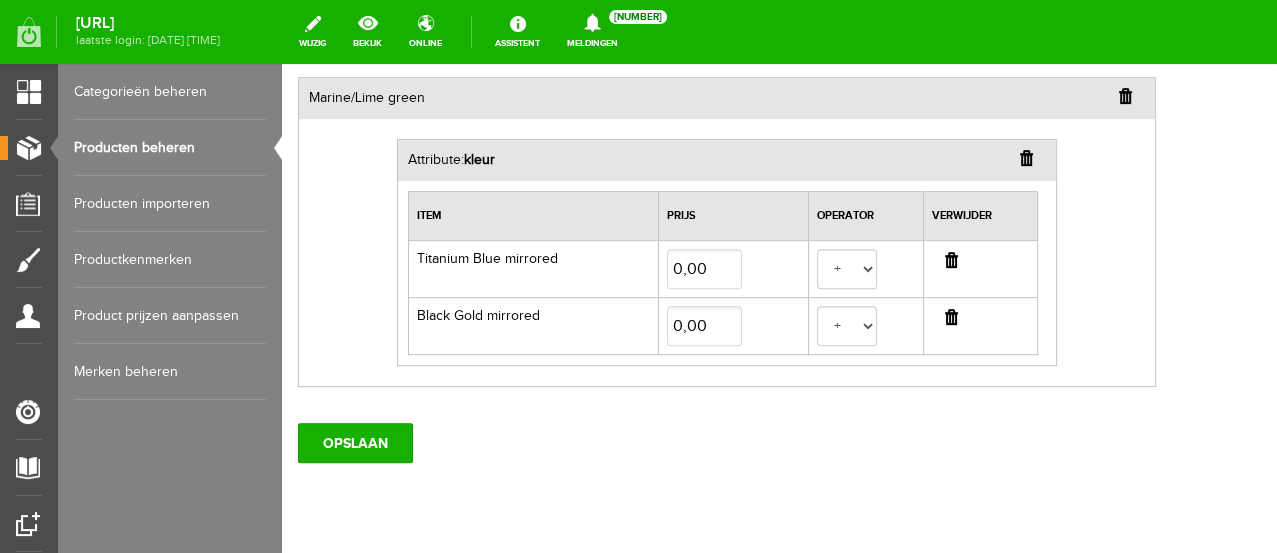 click at bounding box center (951, 260) 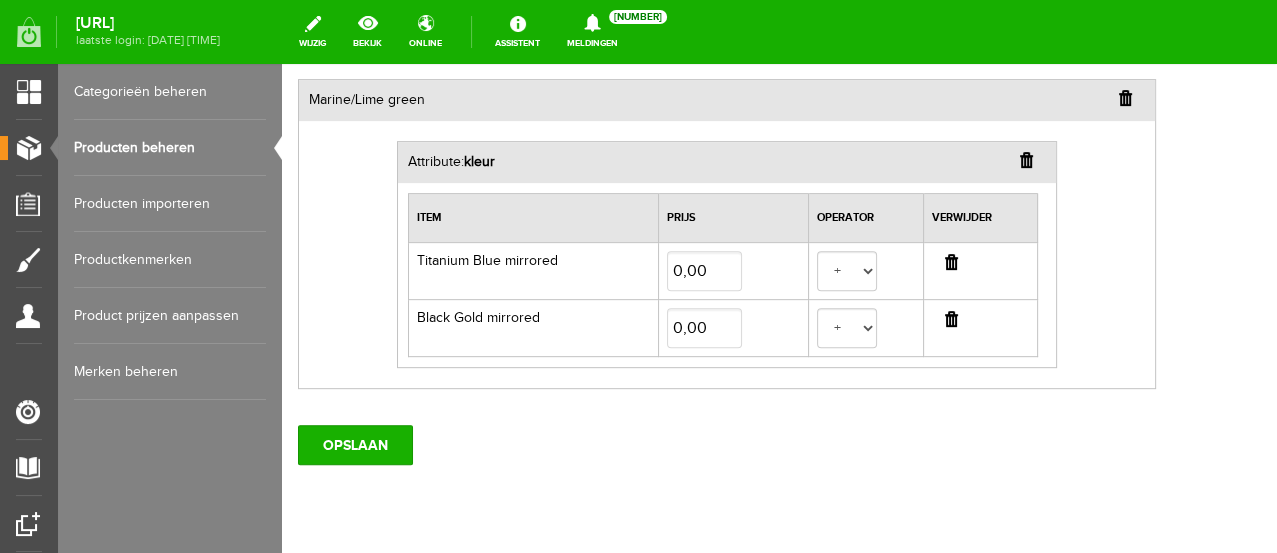 select 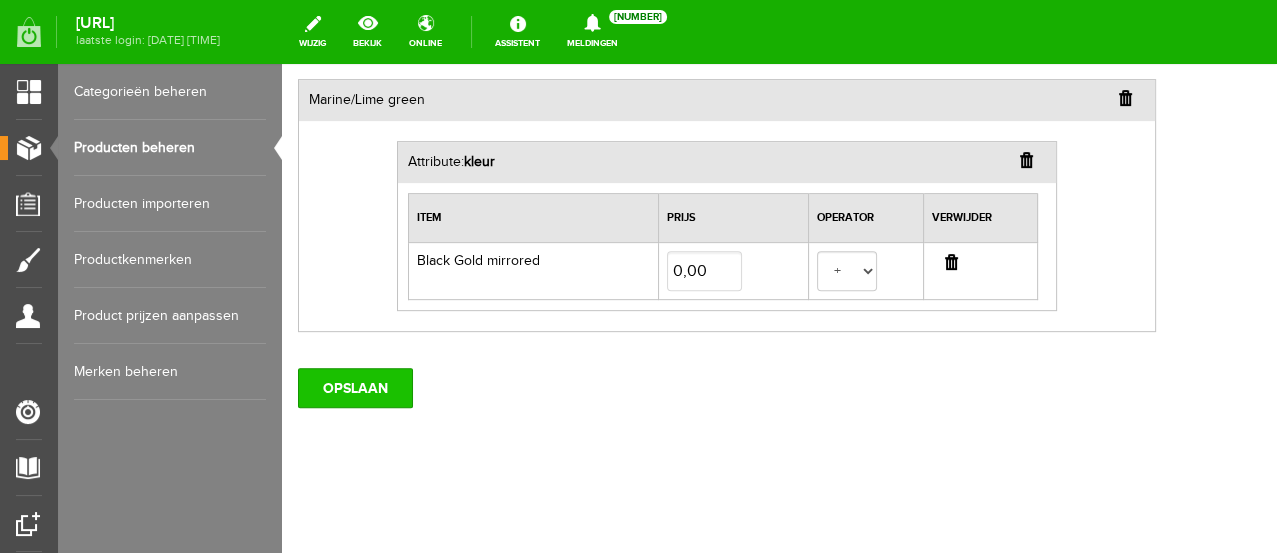 click on "OPSLAAN" at bounding box center (355, 388) 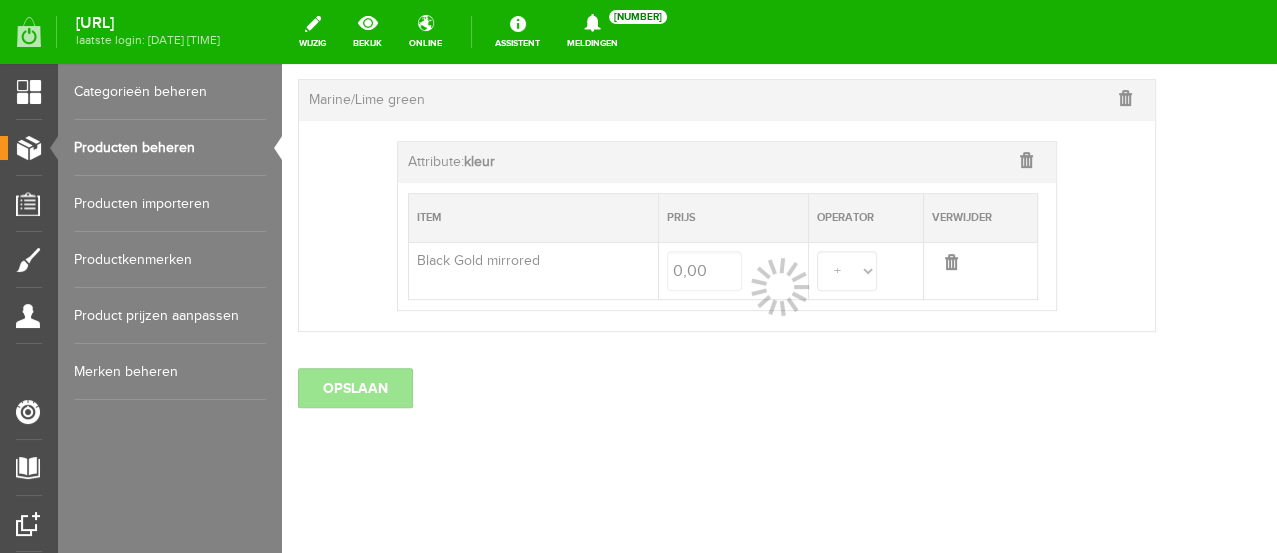 select 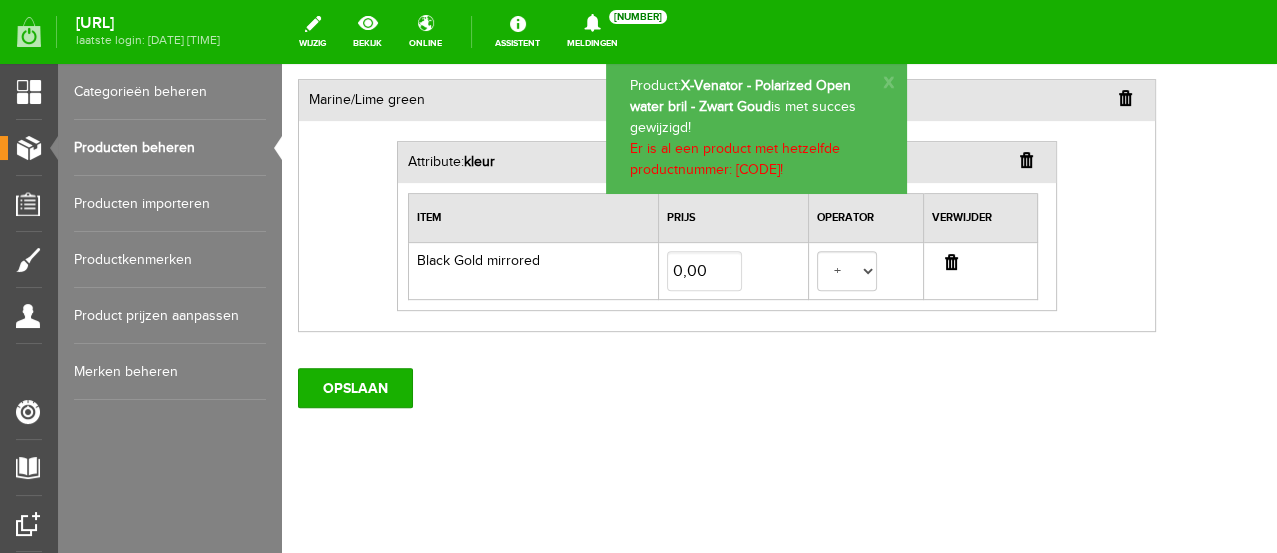 scroll, scrollTop: 0, scrollLeft: 0, axis: both 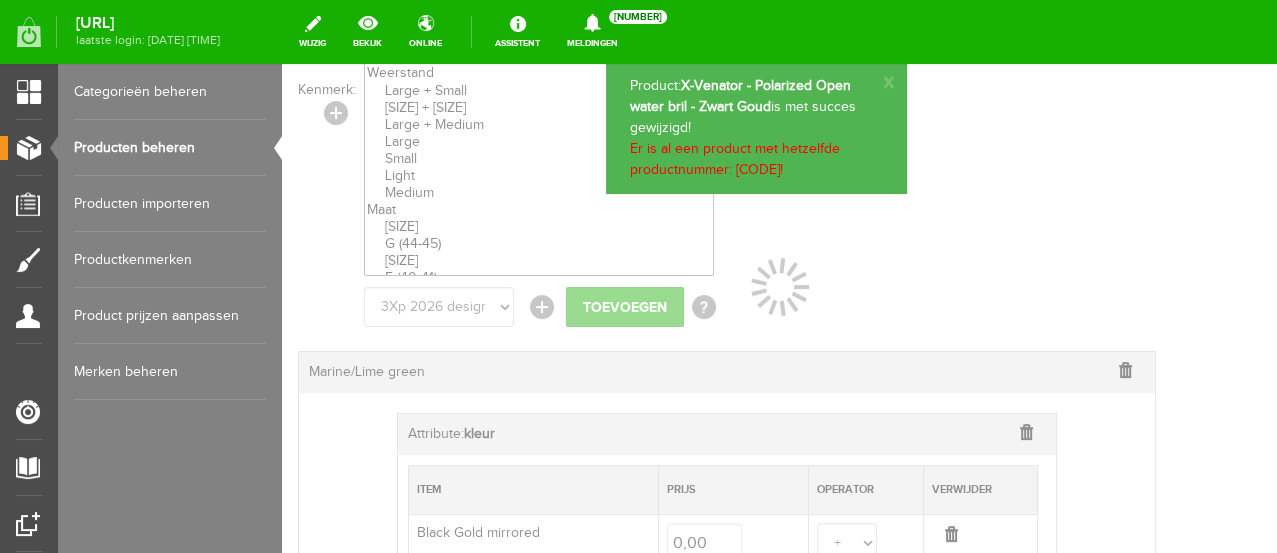 select 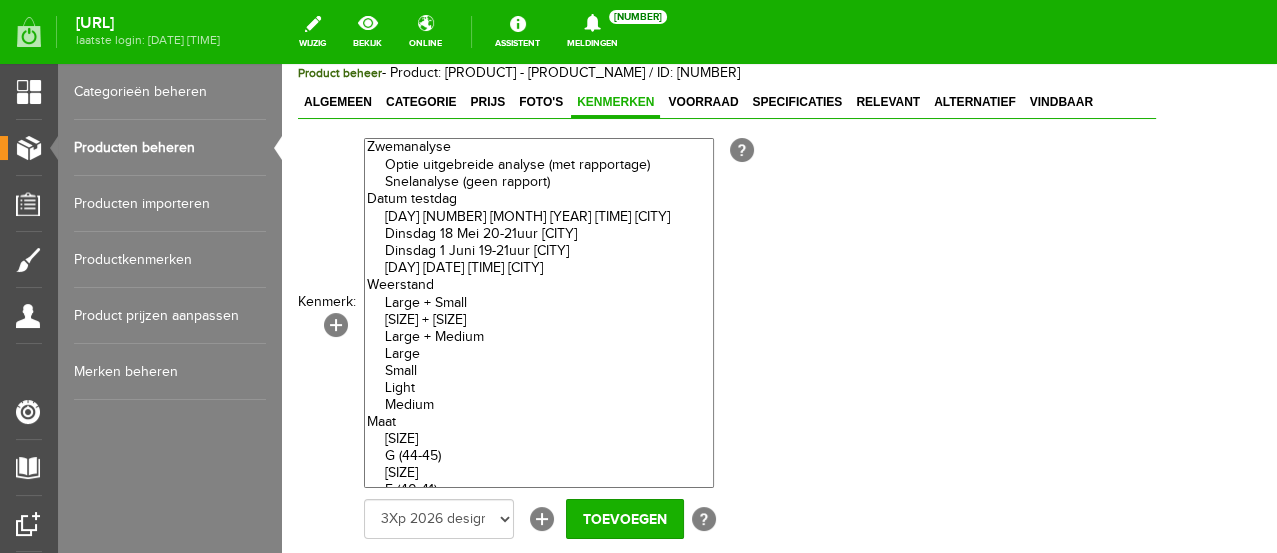 scroll, scrollTop: 103, scrollLeft: 0, axis: vertical 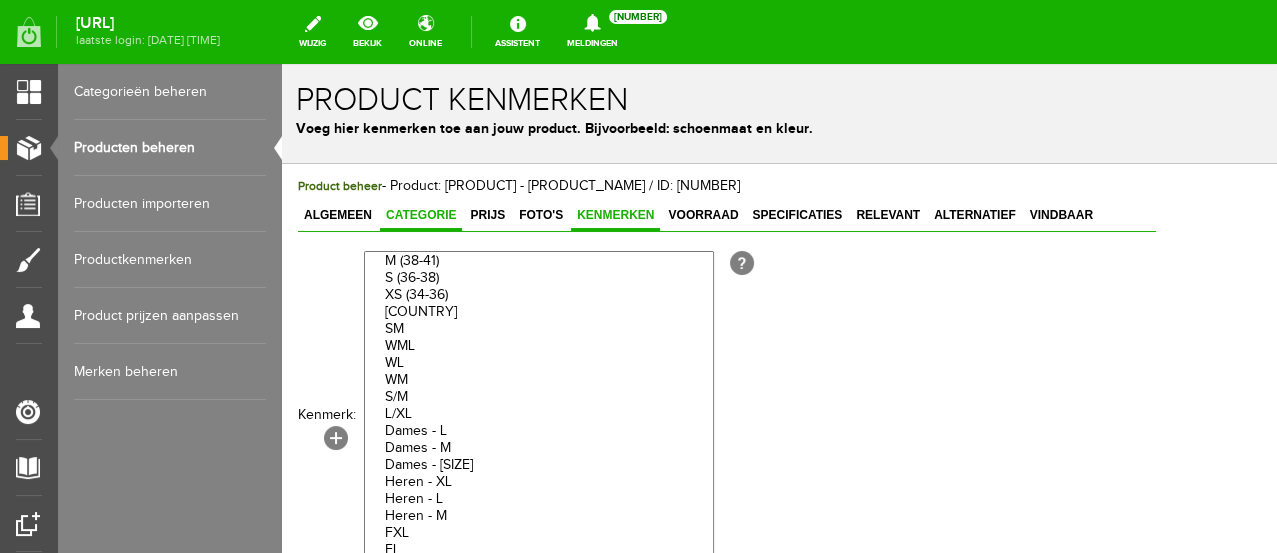 click on "Categorie" at bounding box center [421, 215] 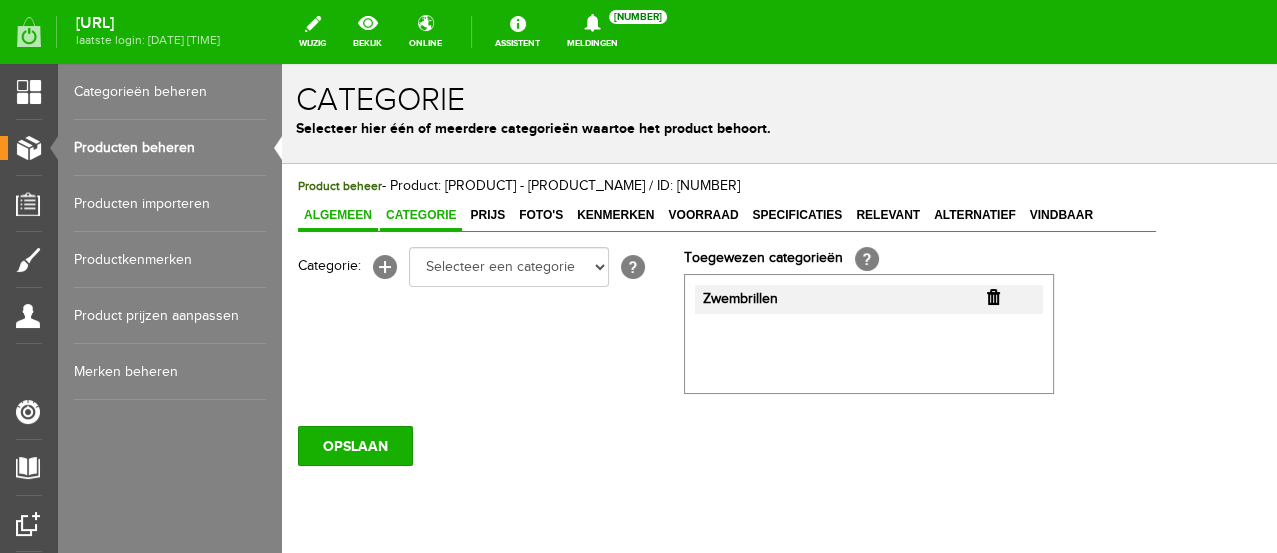 click on "Algemeen" at bounding box center [338, 215] 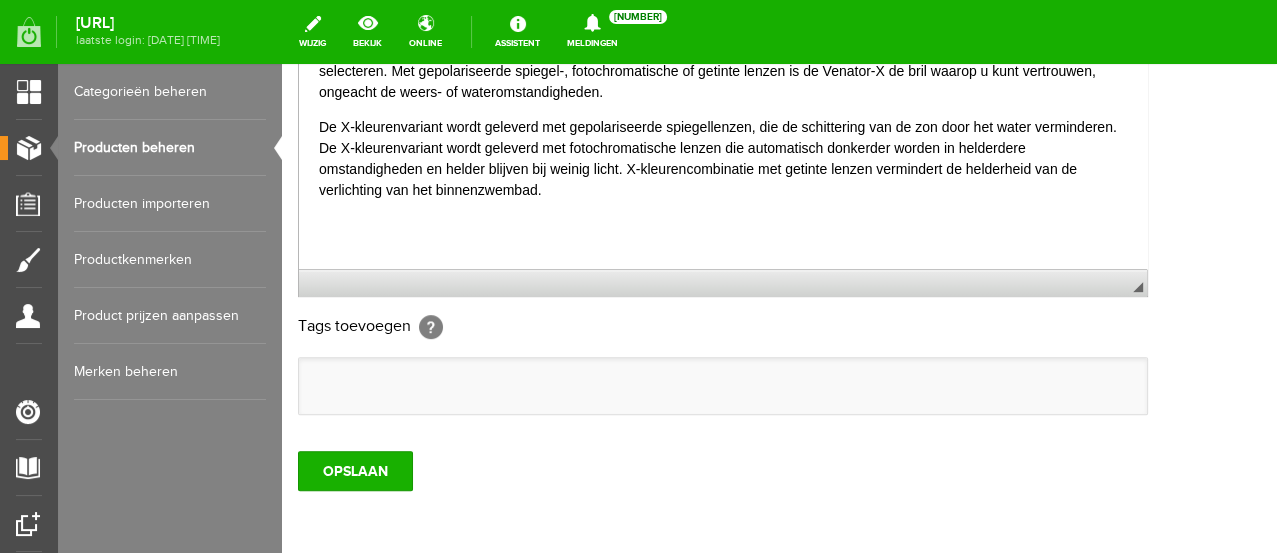 scroll, scrollTop: 748, scrollLeft: 0, axis: vertical 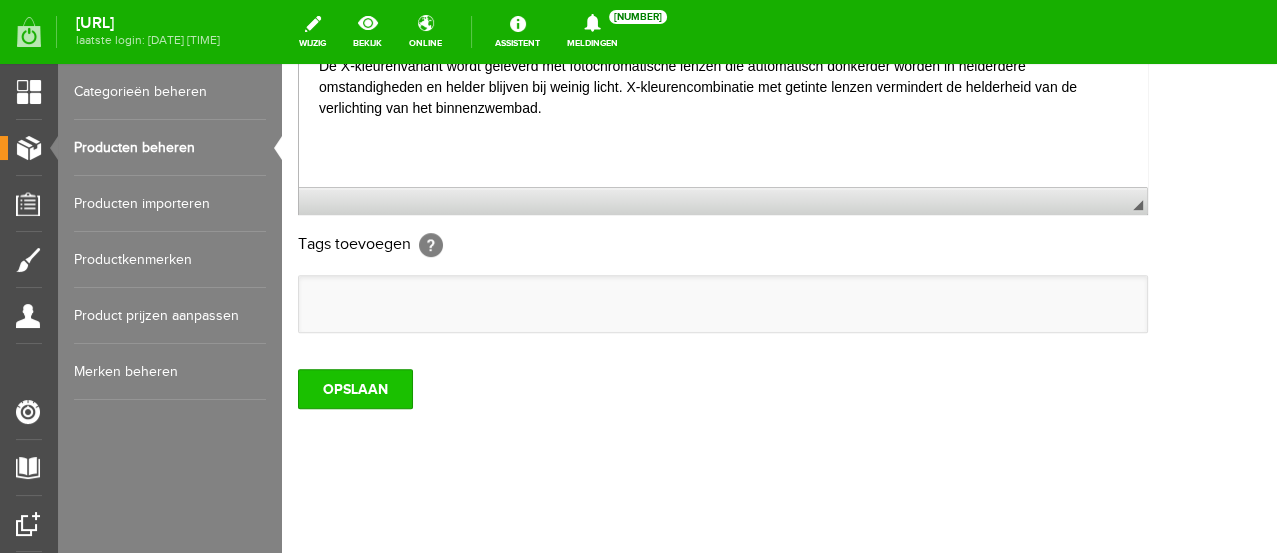 click on "OPSLAAN" at bounding box center (355, 389) 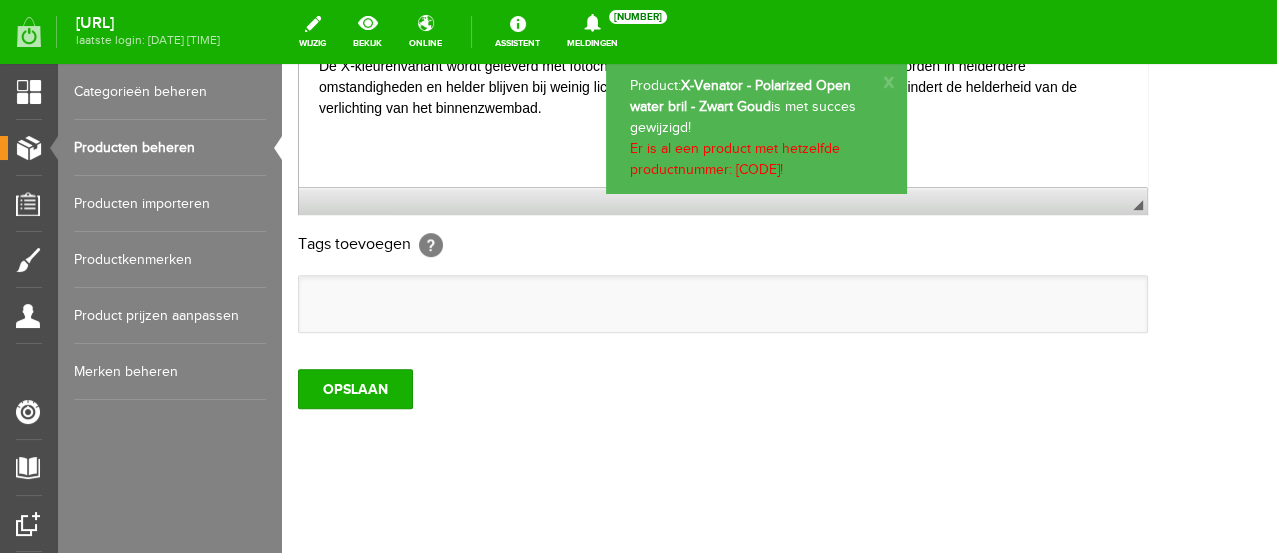 scroll, scrollTop: 0, scrollLeft: 0, axis: both 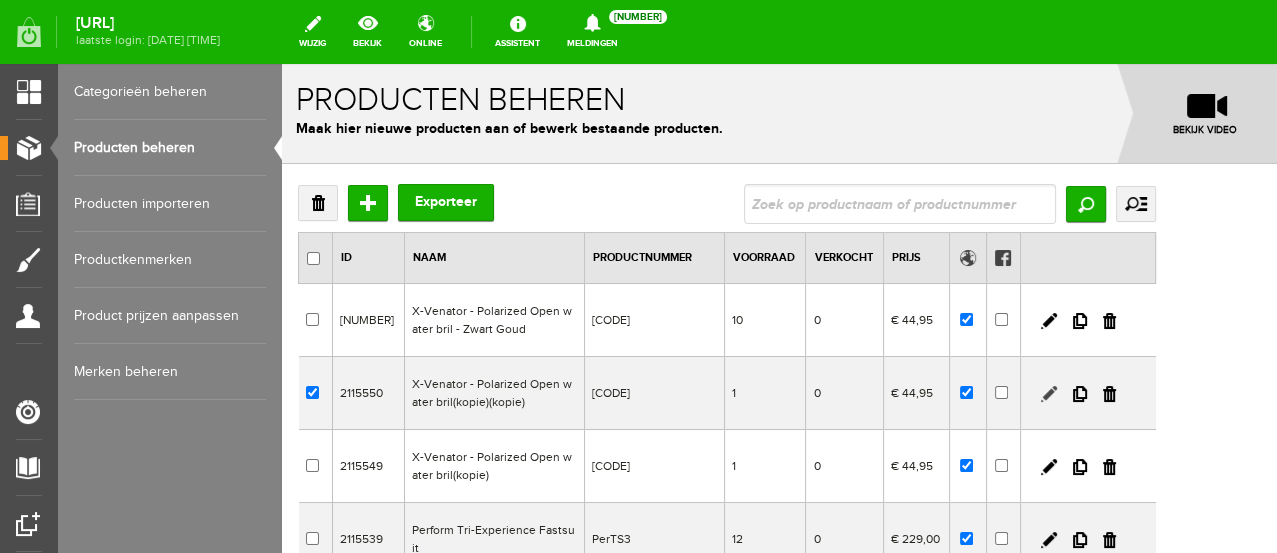 click at bounding box center [1049, 394] 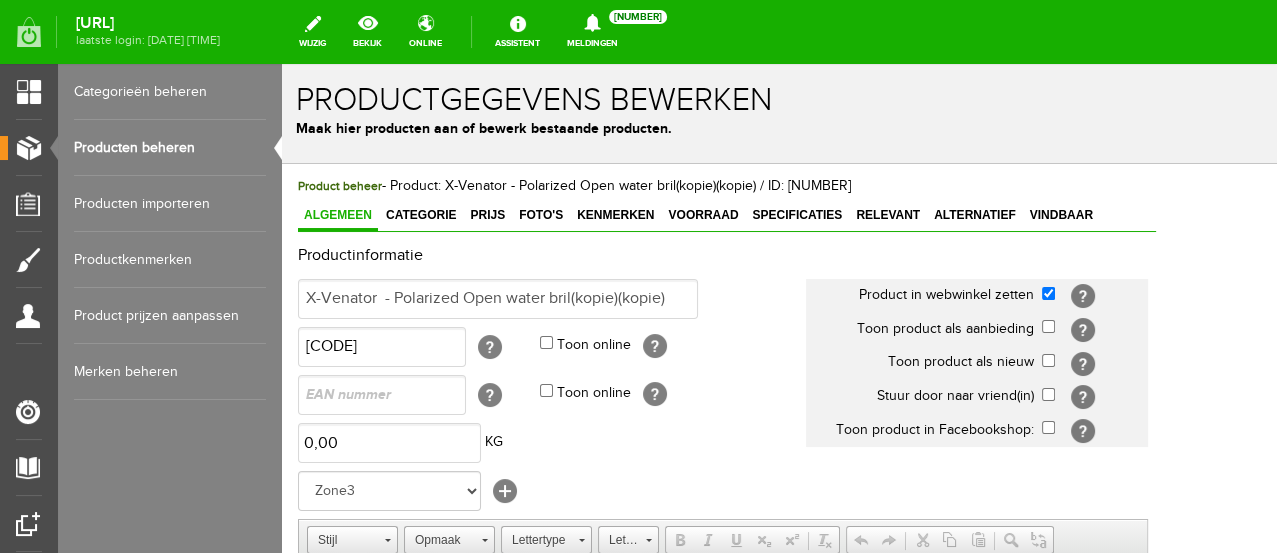 scroll, scrollTop: 0, scrollLeft: 0, axis: both 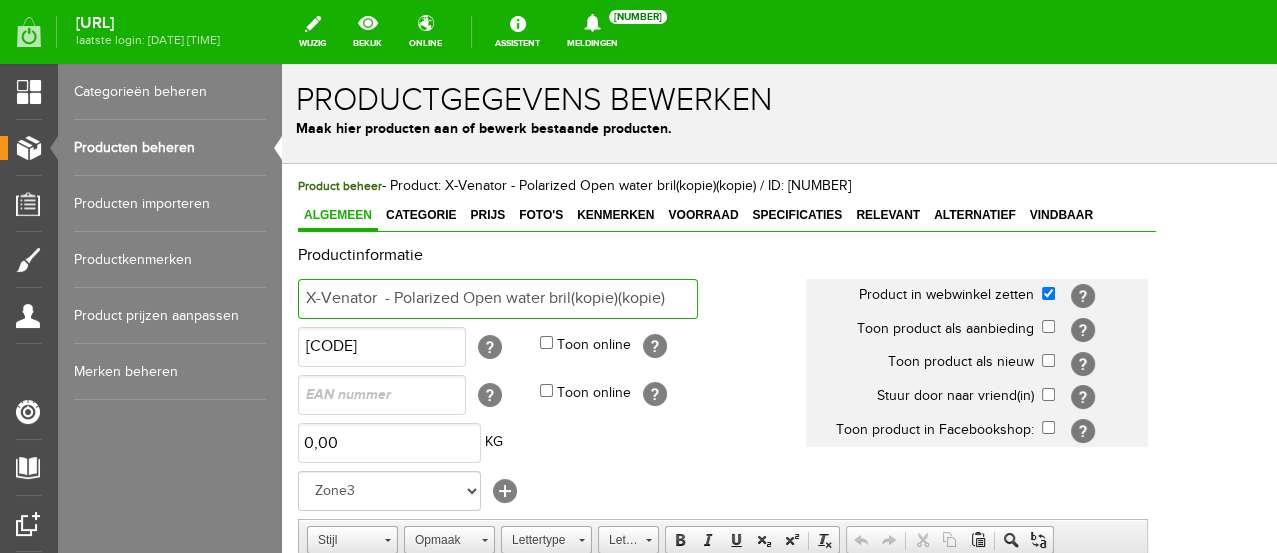 drag, startPoint x: 574, startPoint y: 295, endPoint x: 770, endPoint y: 297, distance: 196.01021 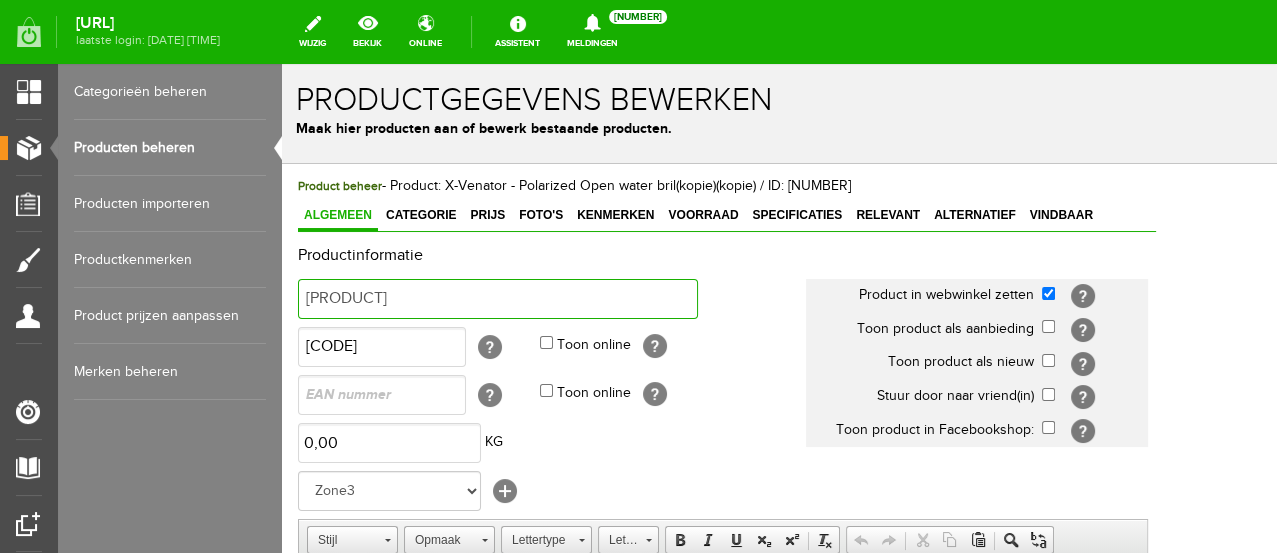 type on "[PRODUCT]" 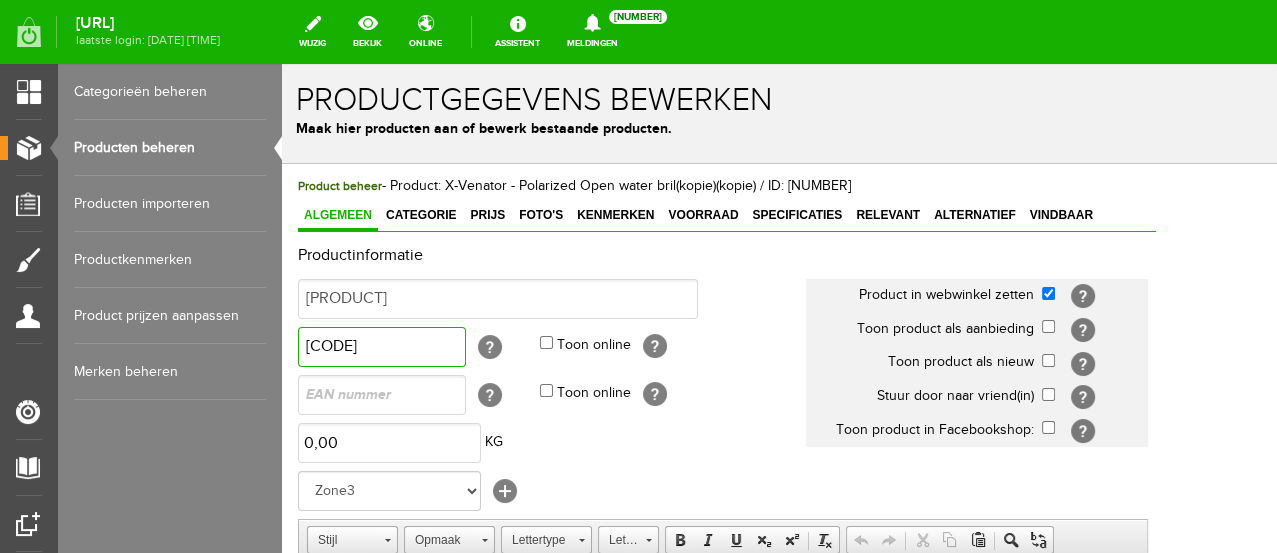 click on "[CODE]" at bounding box center (382, 347) 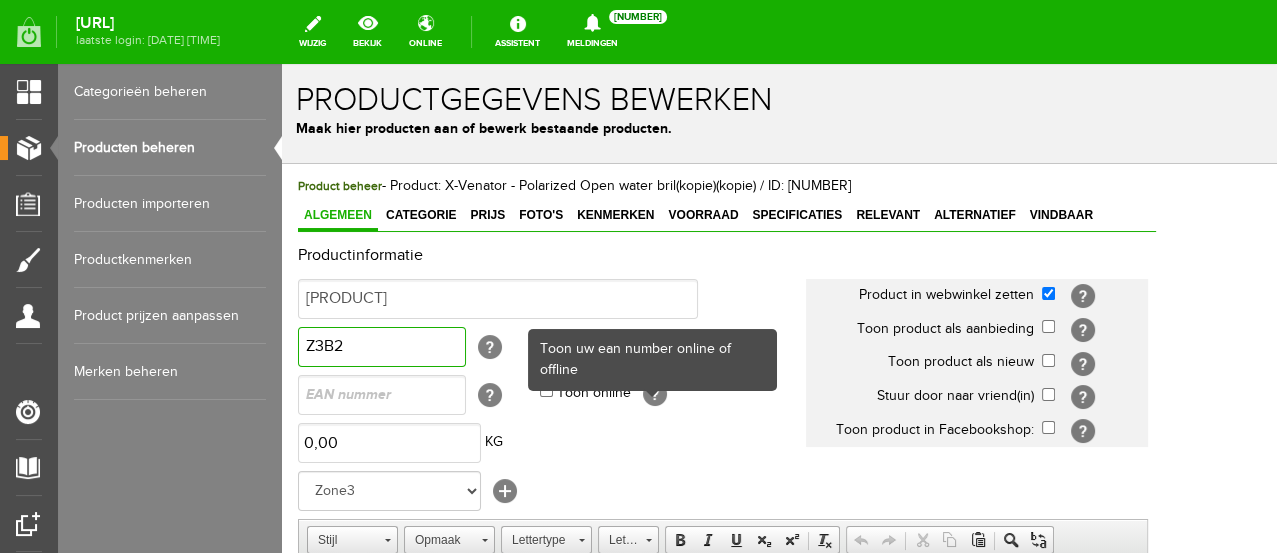 type on "Z3B2" 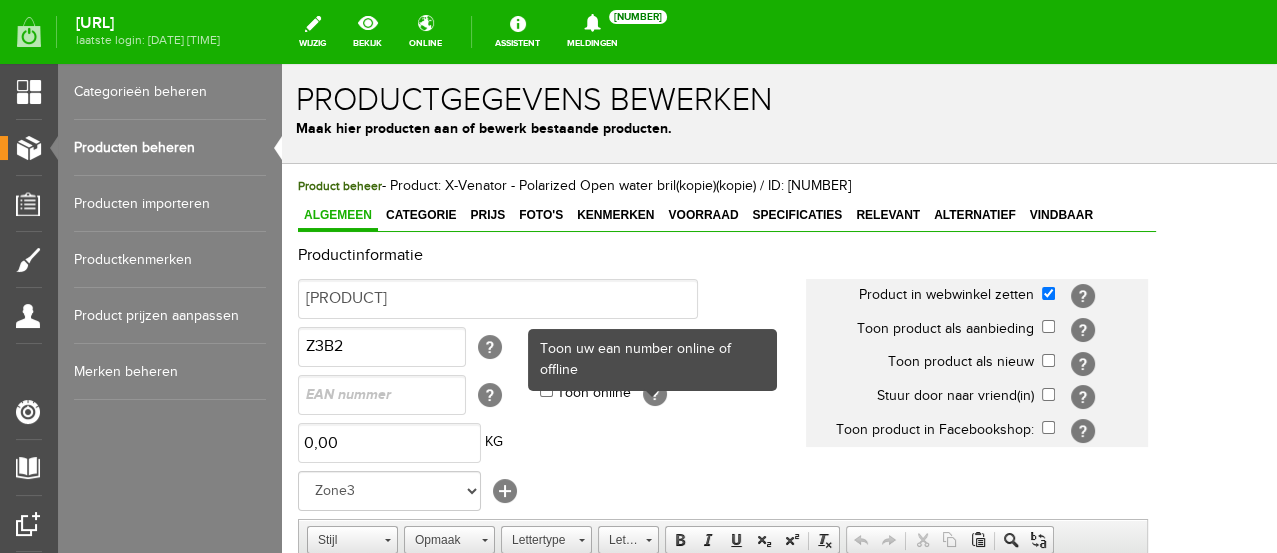 click on "Toon online
[?]" at bounding box center (673, 395) 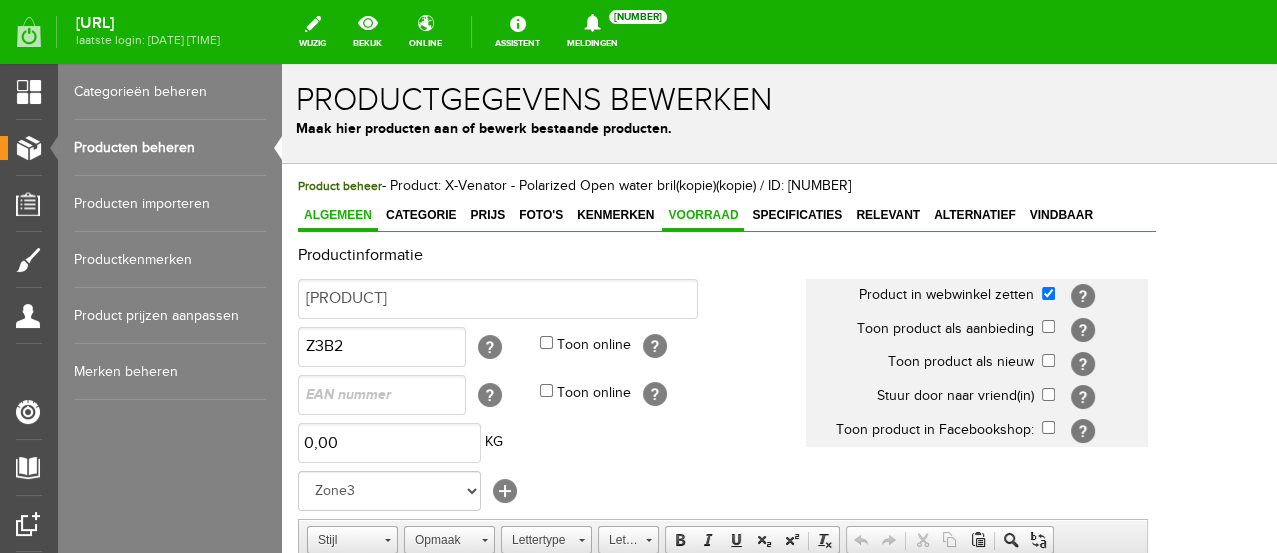 click on "Voorraad" at bounding box center (703, 215) 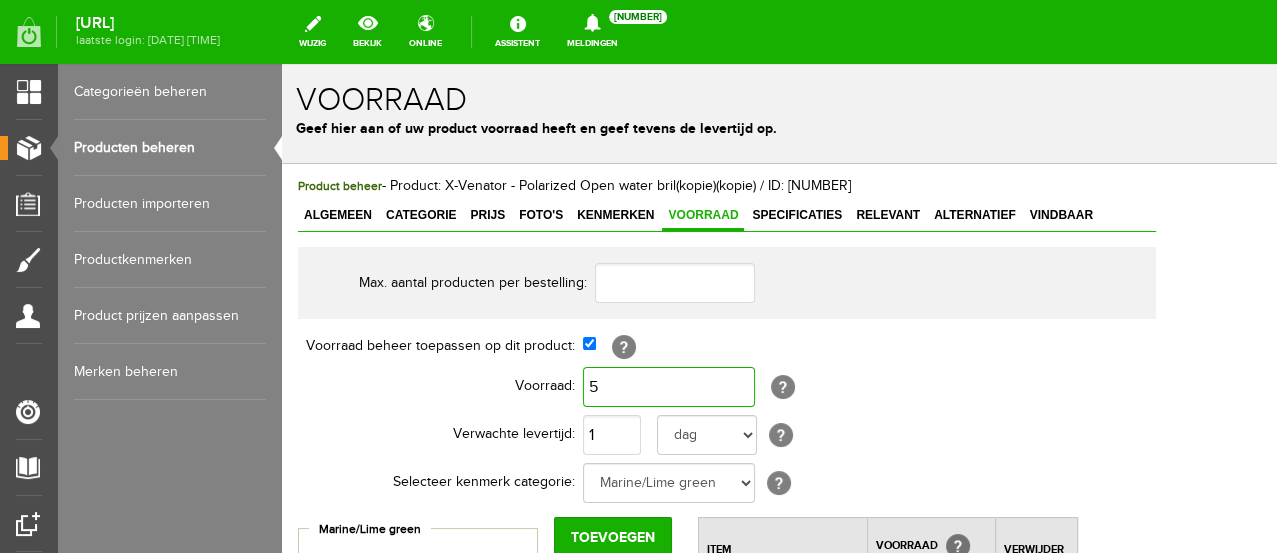 type on "5" 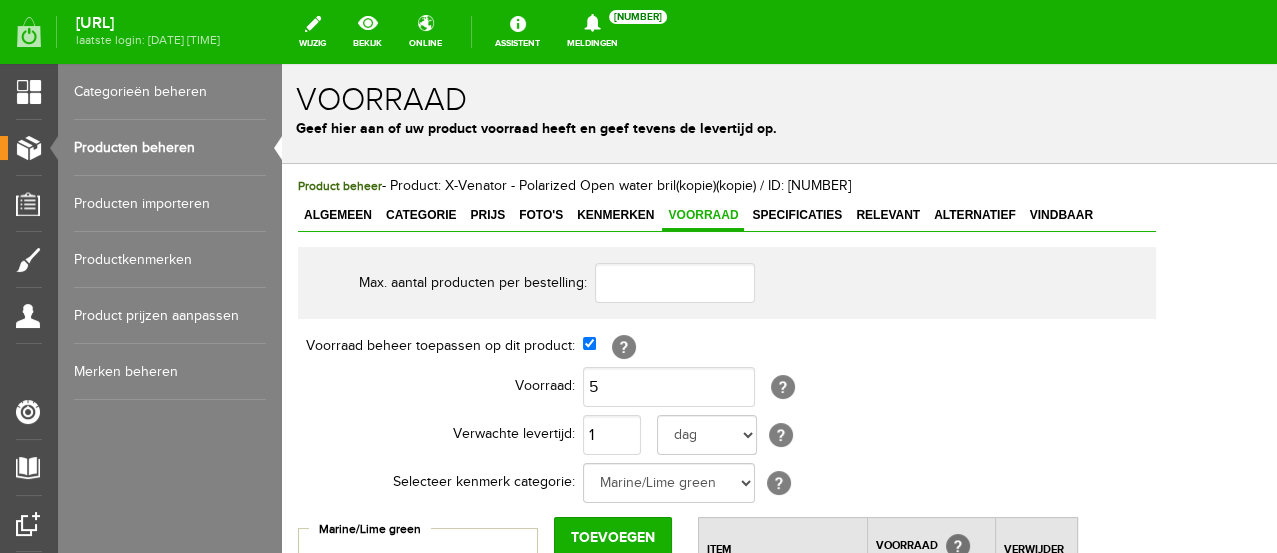 click on "Verwachte levertijd:" at bounding box center (440, 435) 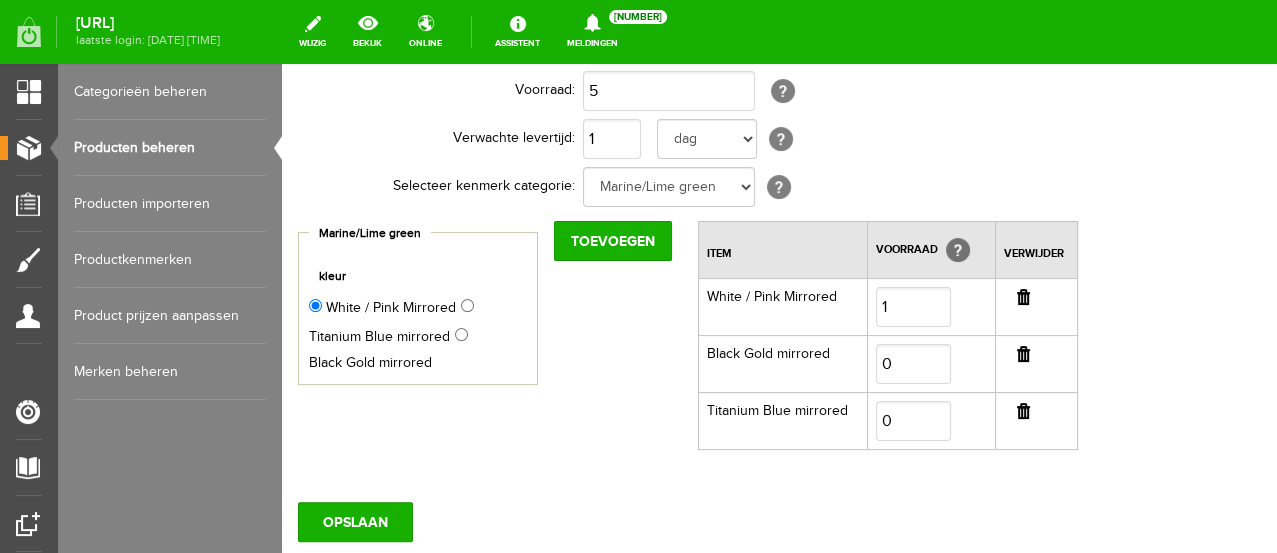 scroll, scrollTop: 333, scrollLeft: 0, axis: vertical 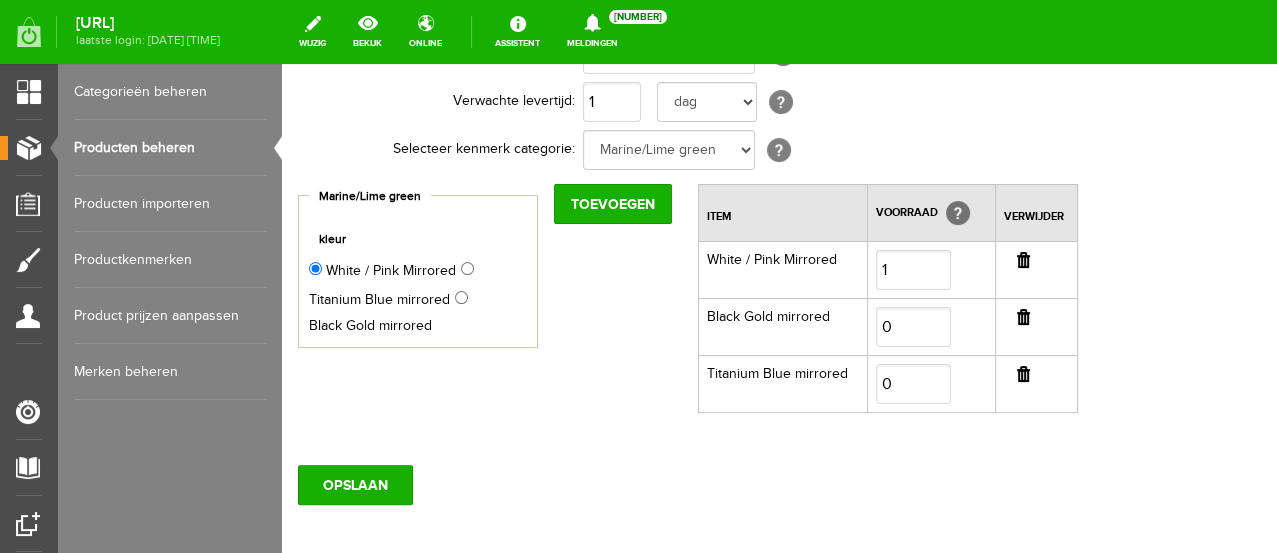 click at bounding box center (1023, 260) 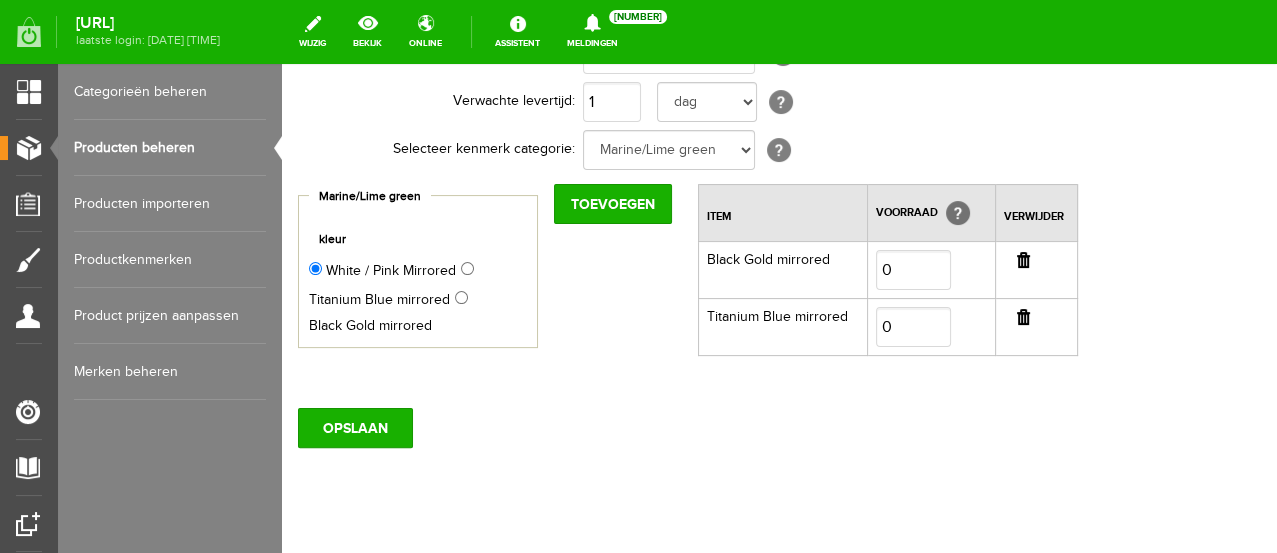 click at bounding box center (1023, 260) 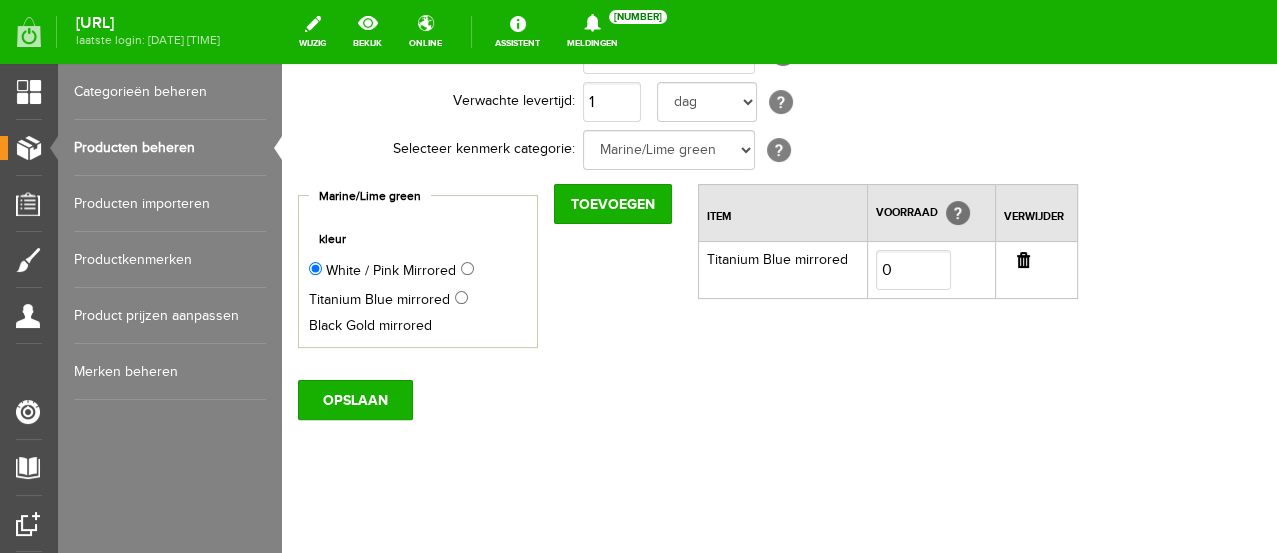 click at bounding box center (1023, 260) 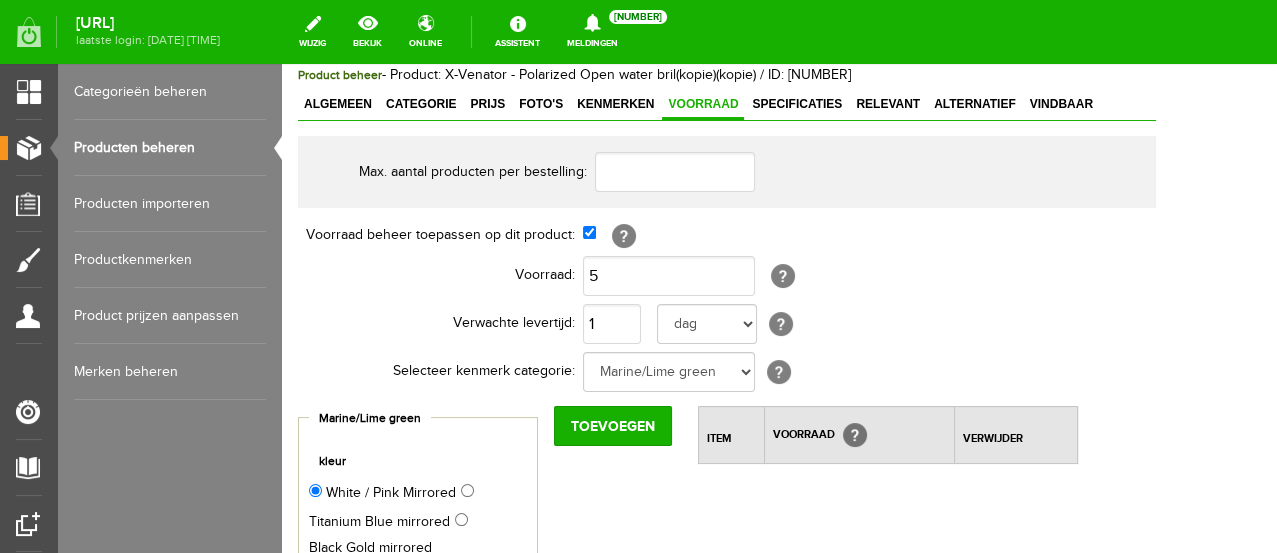 scroll, scrollTop: 0, scrollLeft: 0, axis: both 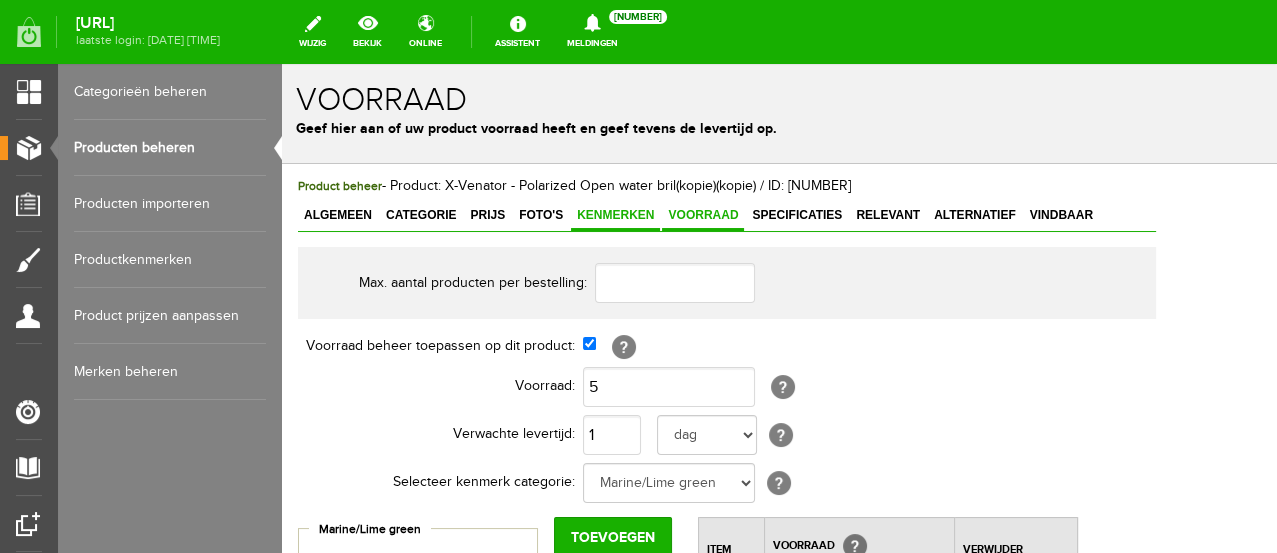 click on "Kenmerken" at bounding box center (615, 216) 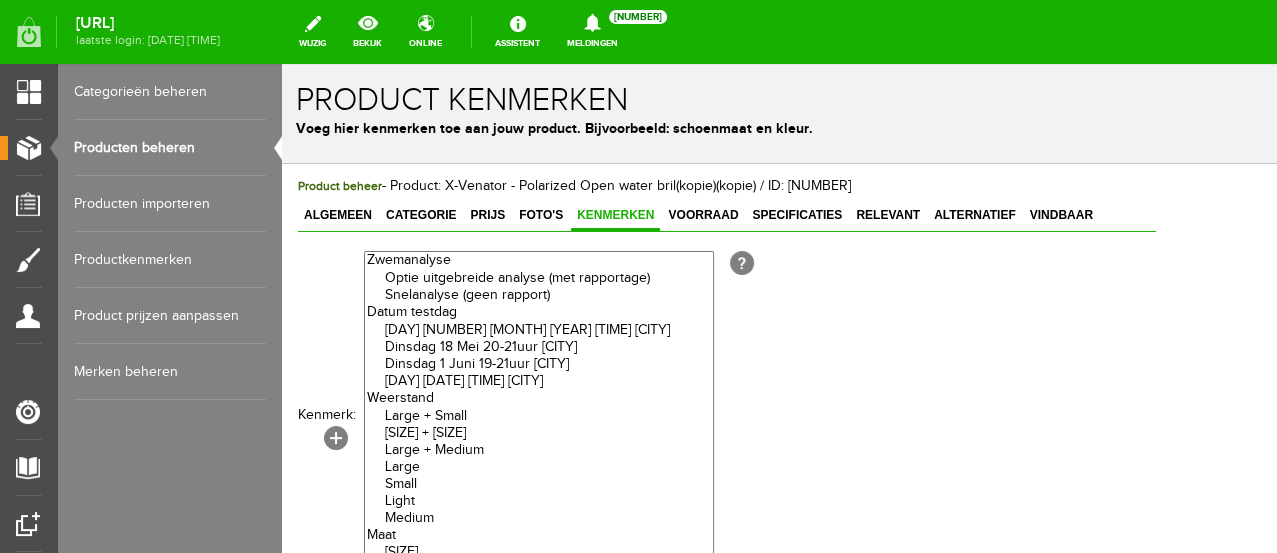 scroll, scrollTop: 444, scrollLeft: 0, axis: vertical 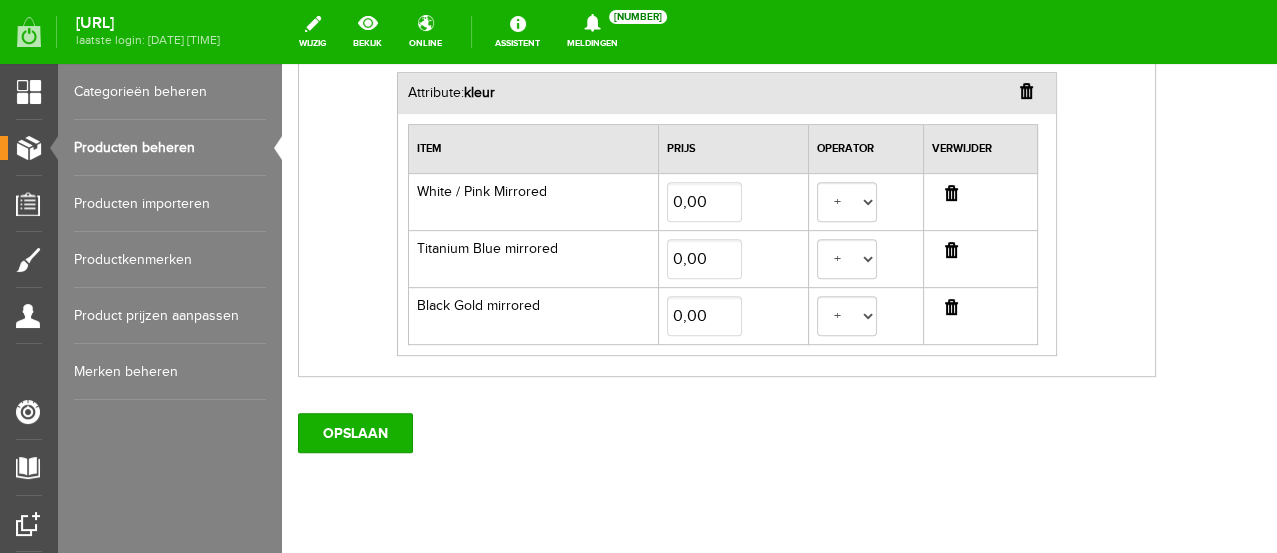 click on "Attribute:  kleur" at bounding box center [727, 93] 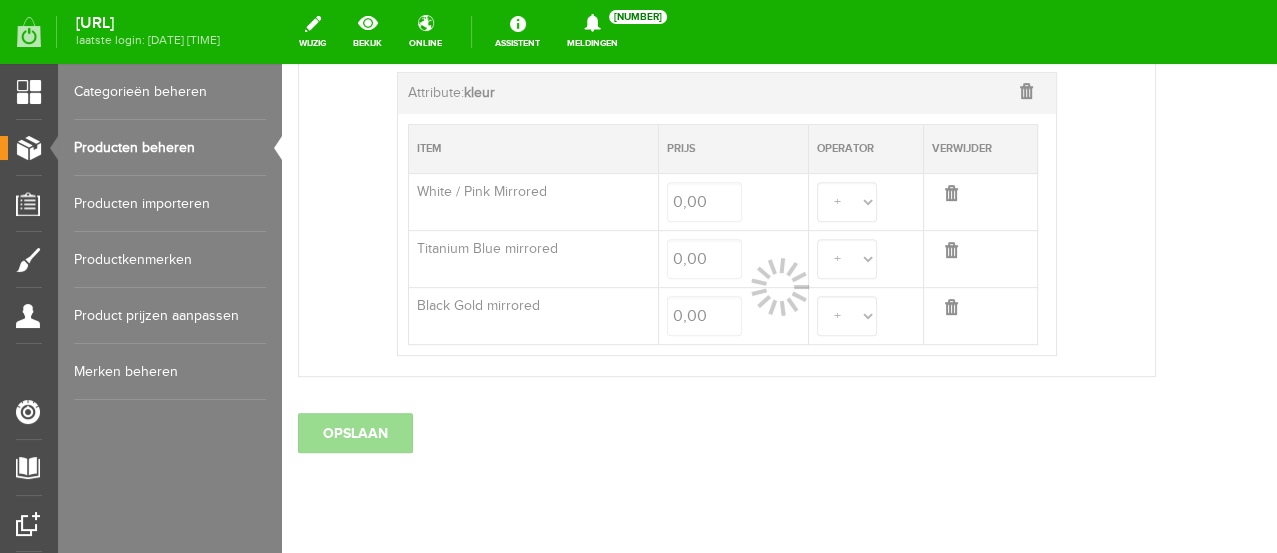 select 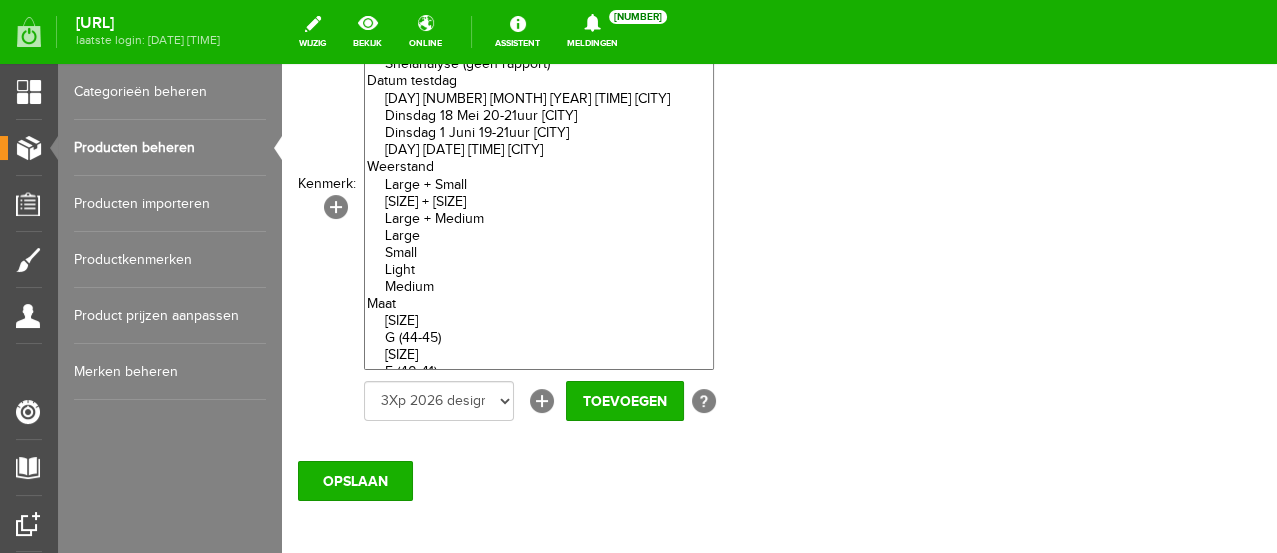scroll, scrollTop: 103, scrollLeft: 0, axis: vertical 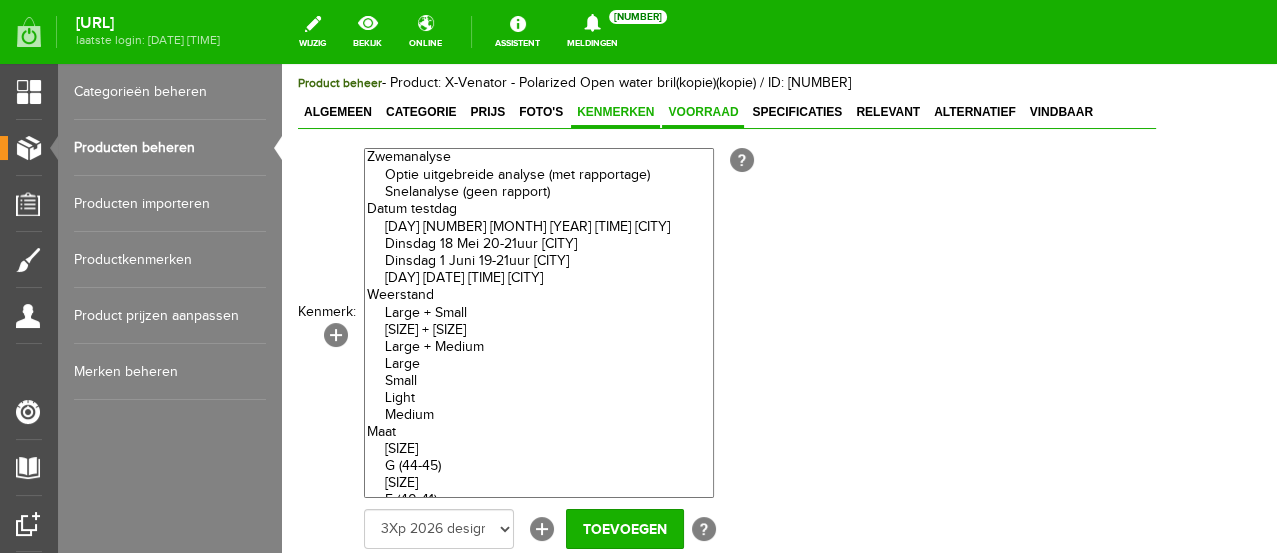 click on "Voorraad" at bounding box center (703, 112) 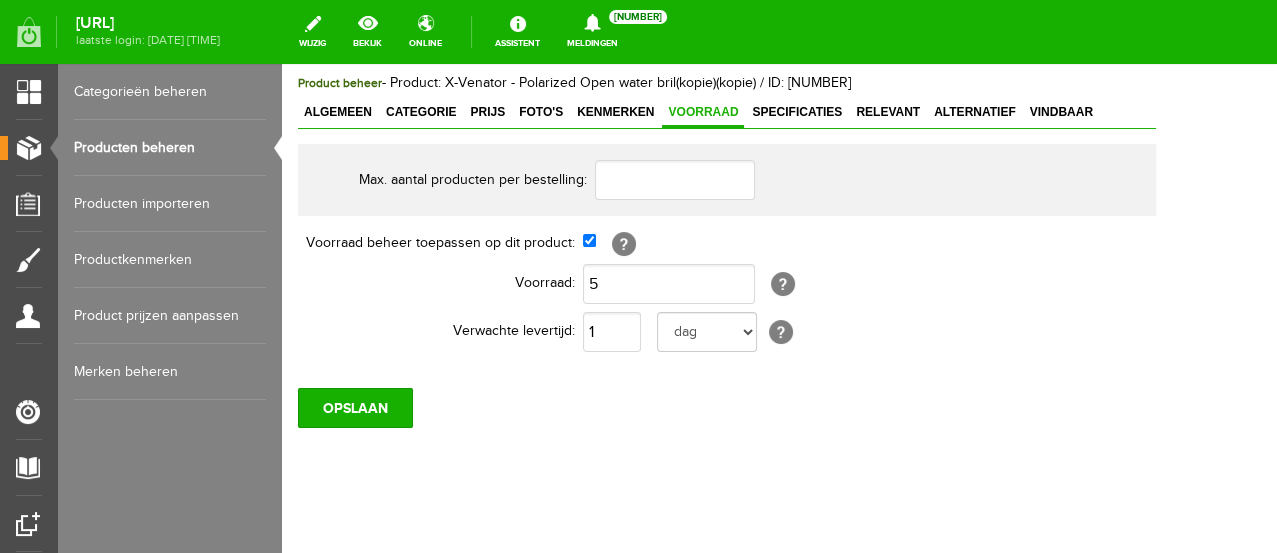 click on "Categorie" at bounding box center [421, 112] 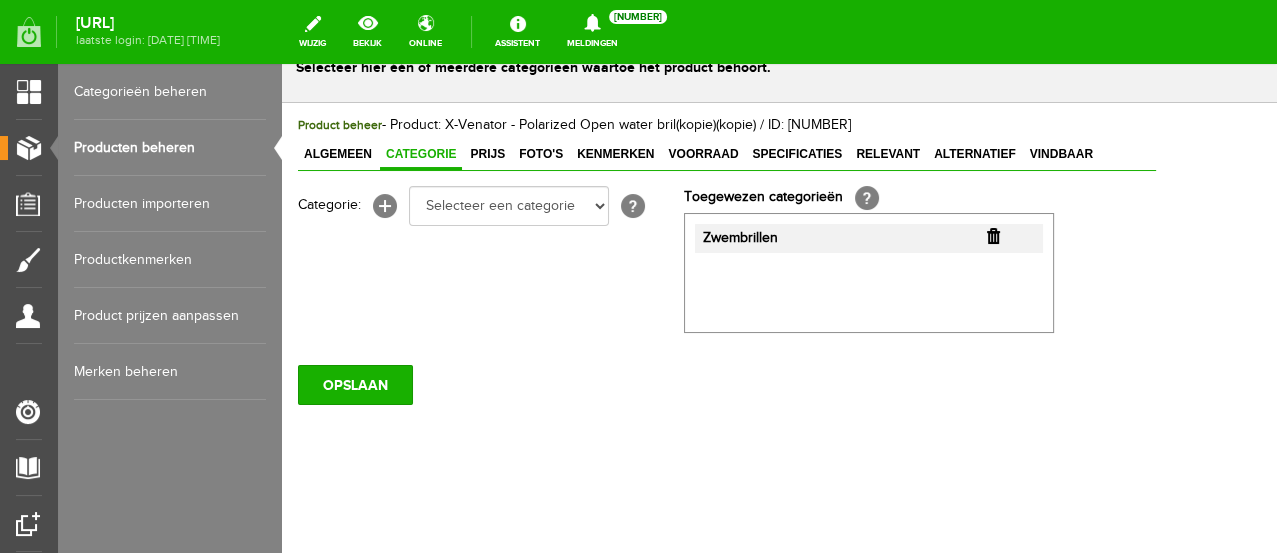 scroll, scrollTop: 59, scrollLeft: 0, axis: vertical 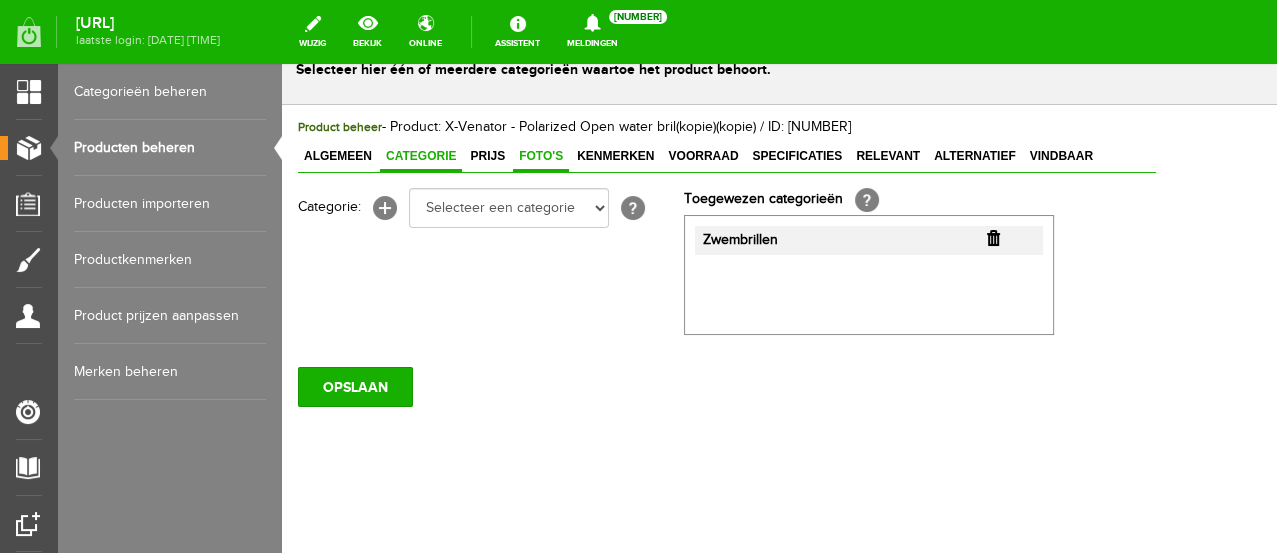 click on "Foto's" at bounding box center [541, 156] 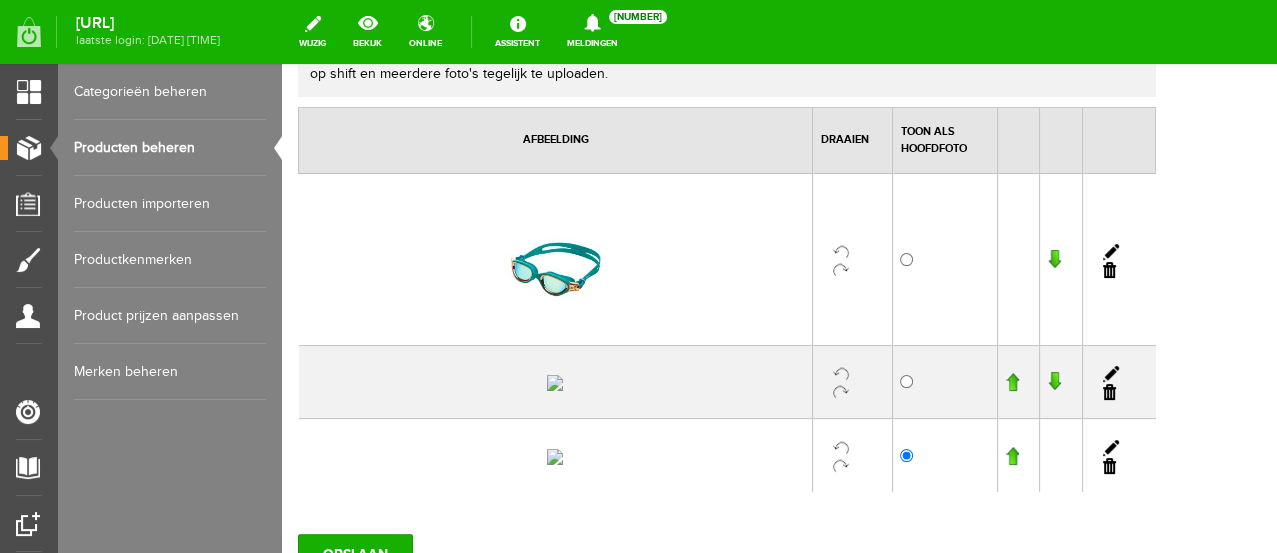 scroll, scrollTop: 282, scrollLeft: 0, axis: vertical 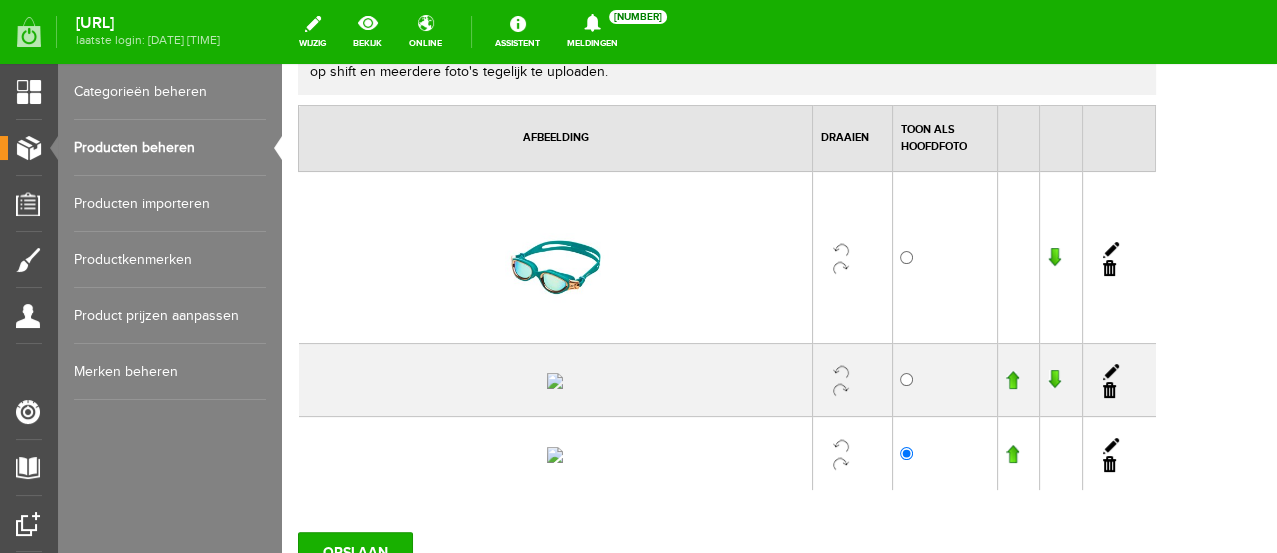 drag, startPoint x: 1194, startPoint y: 436, endPoint x: 745, endPoint y: 71, distance: 578.64154 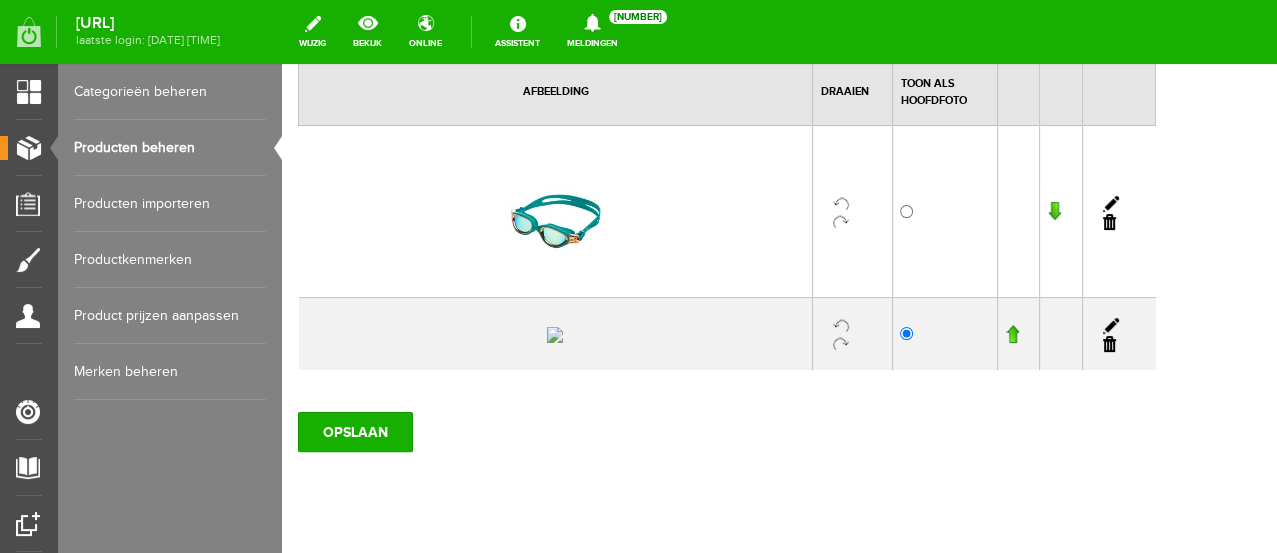 scroll, scrollTop: 393, scrollLeft: 0, axis: vertical 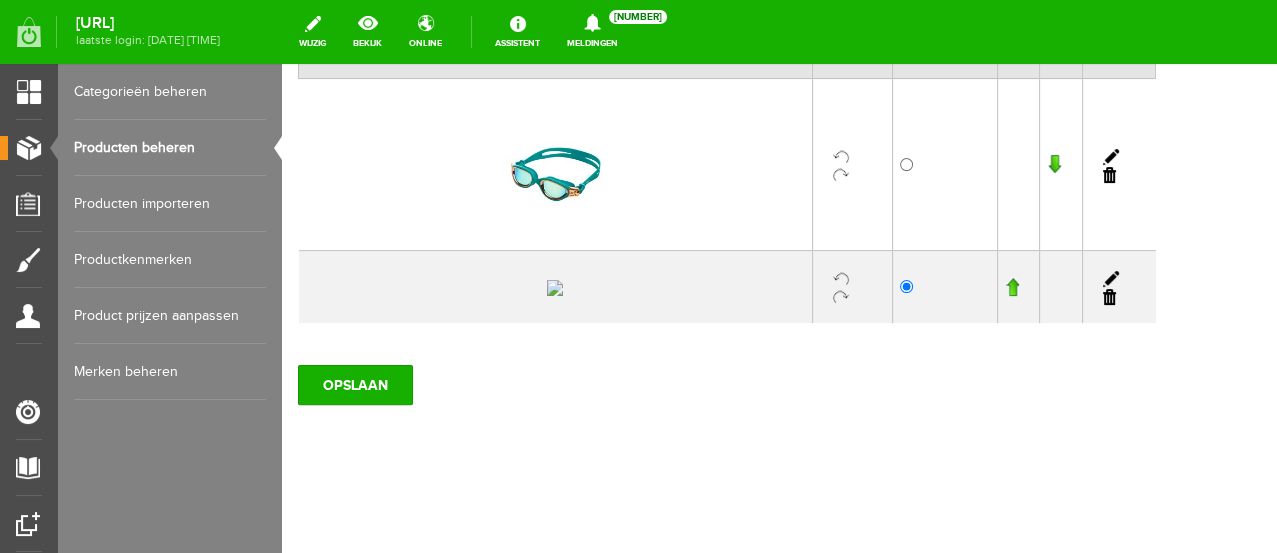 click at bounding box center [1109, 297] 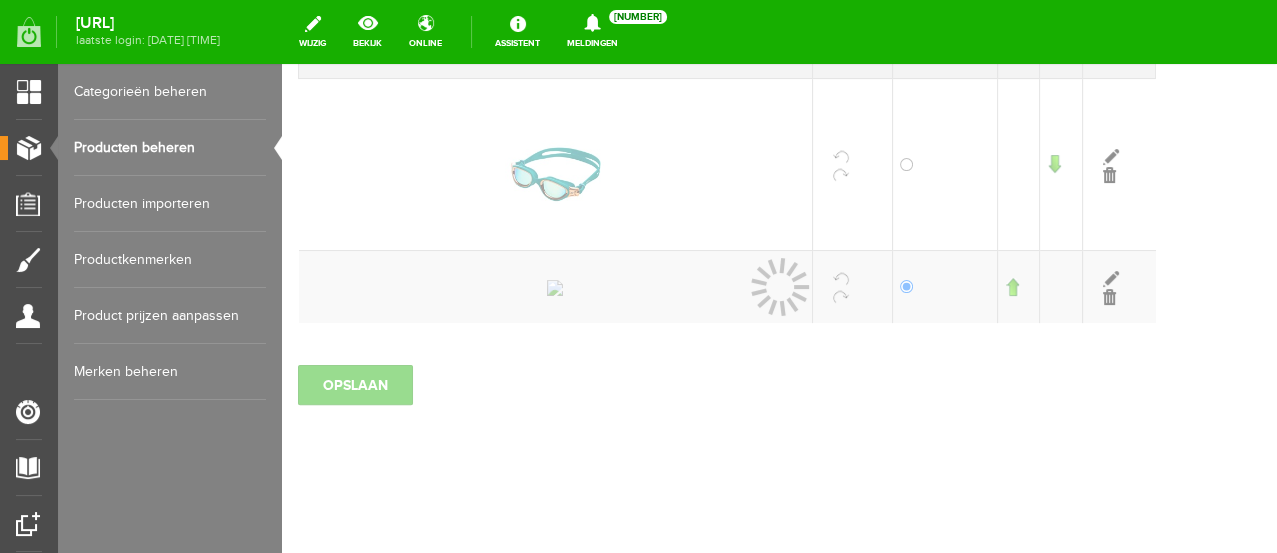 scroll, scrollTop: 300, scrollLeft: 0, axis: vertical 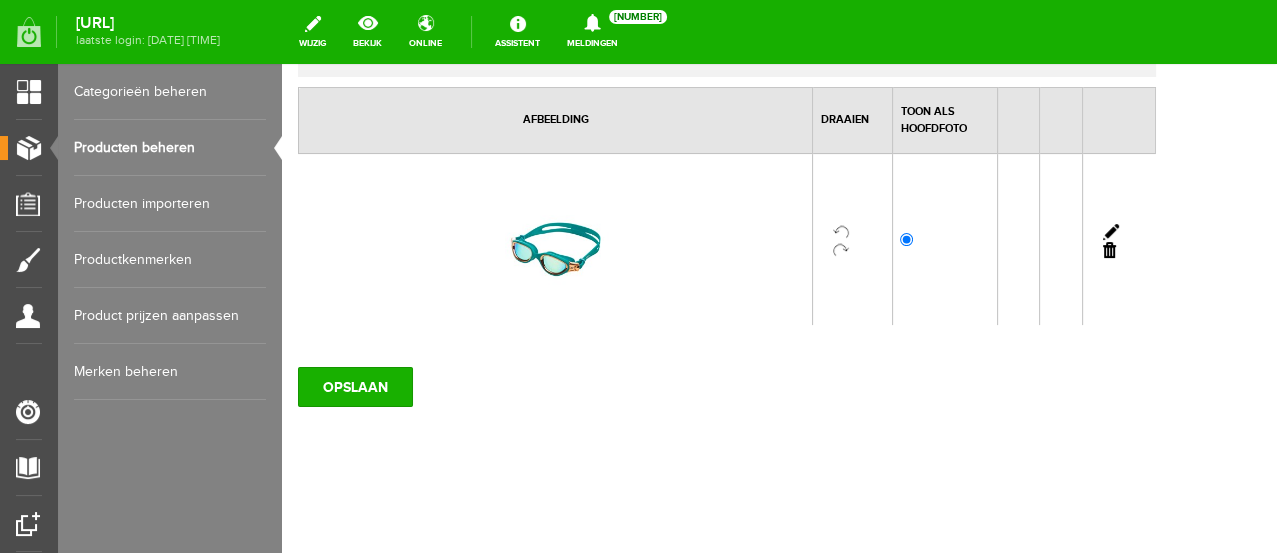 click on "Producten beheren" at bounding box center [170, 148] 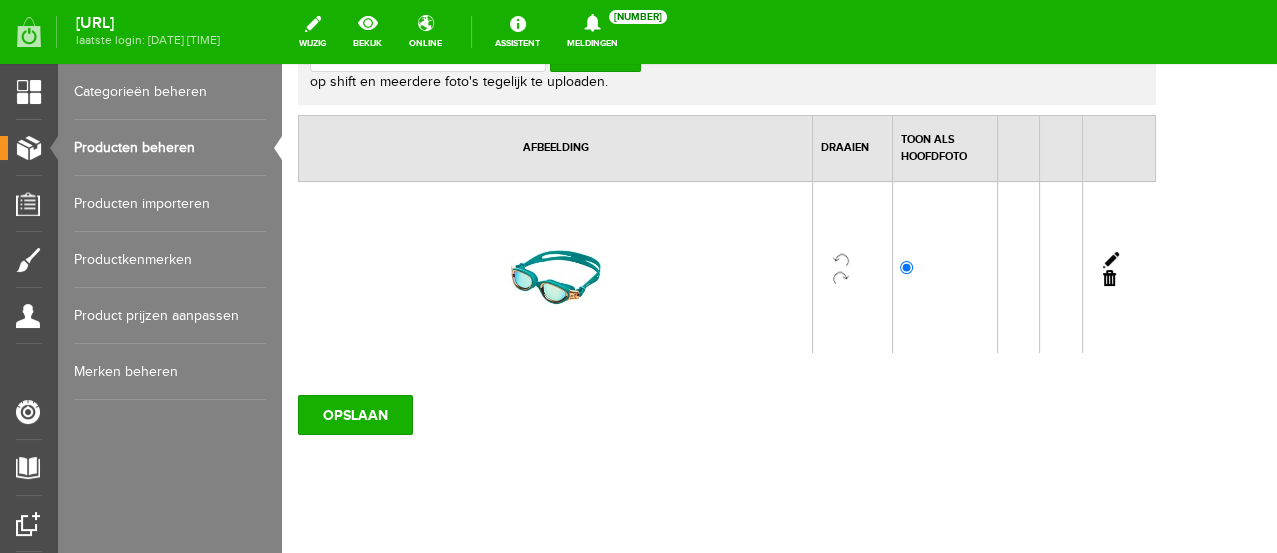 scroll, scrollTop: 300, scrollLeft: 0, axis: vertical 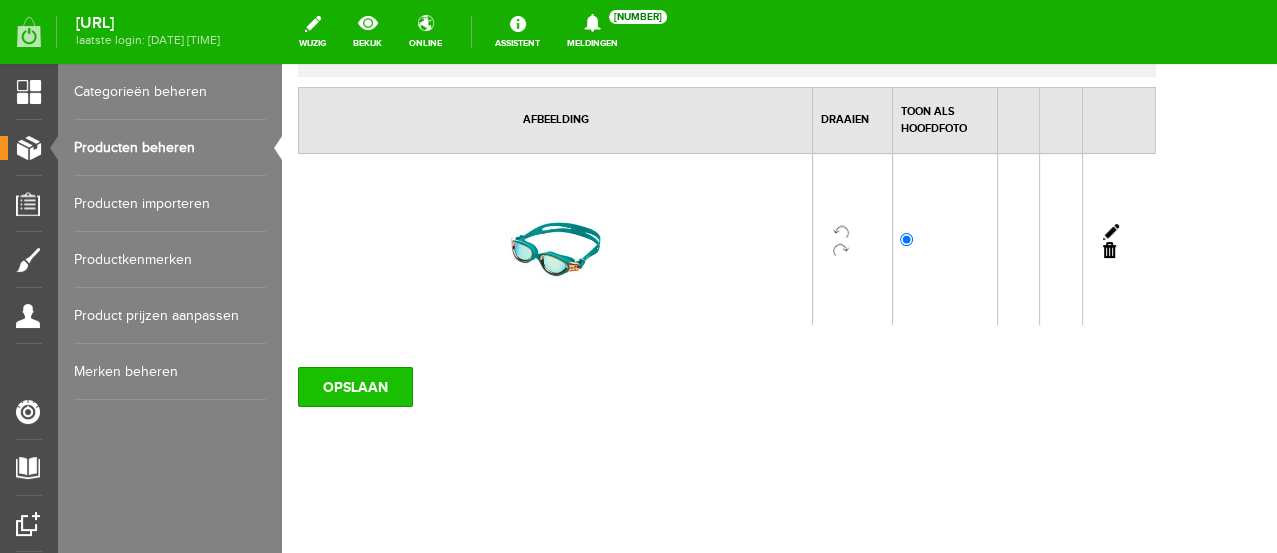 click on "OPSLAAN" at bounding box center (355, 387) 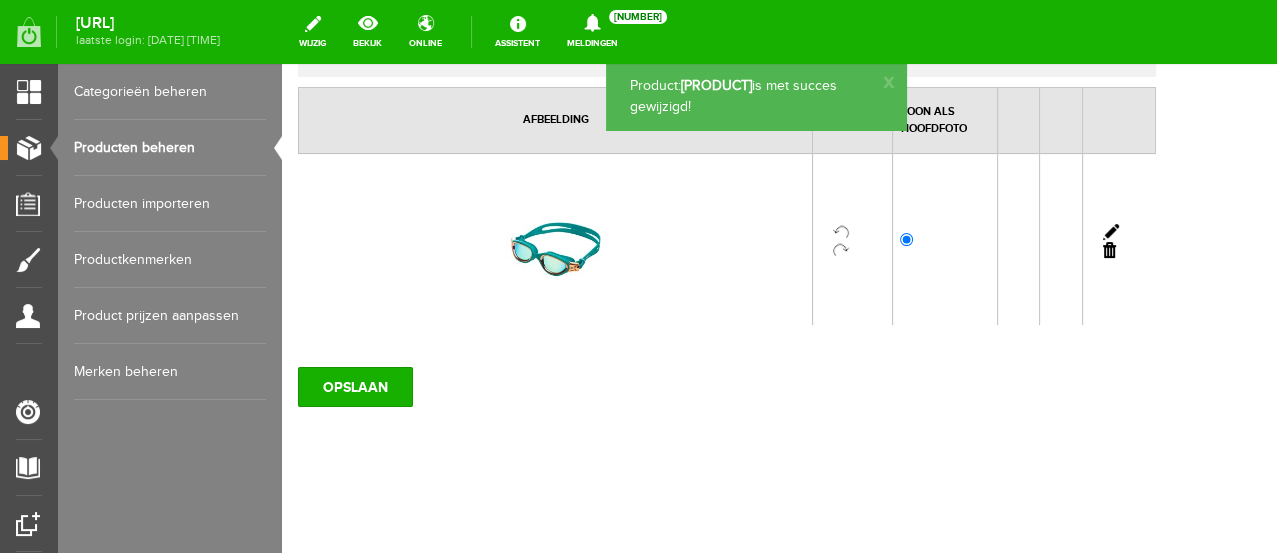 scroll, scrollTop: 0, scrollLeft: 0, axis: both 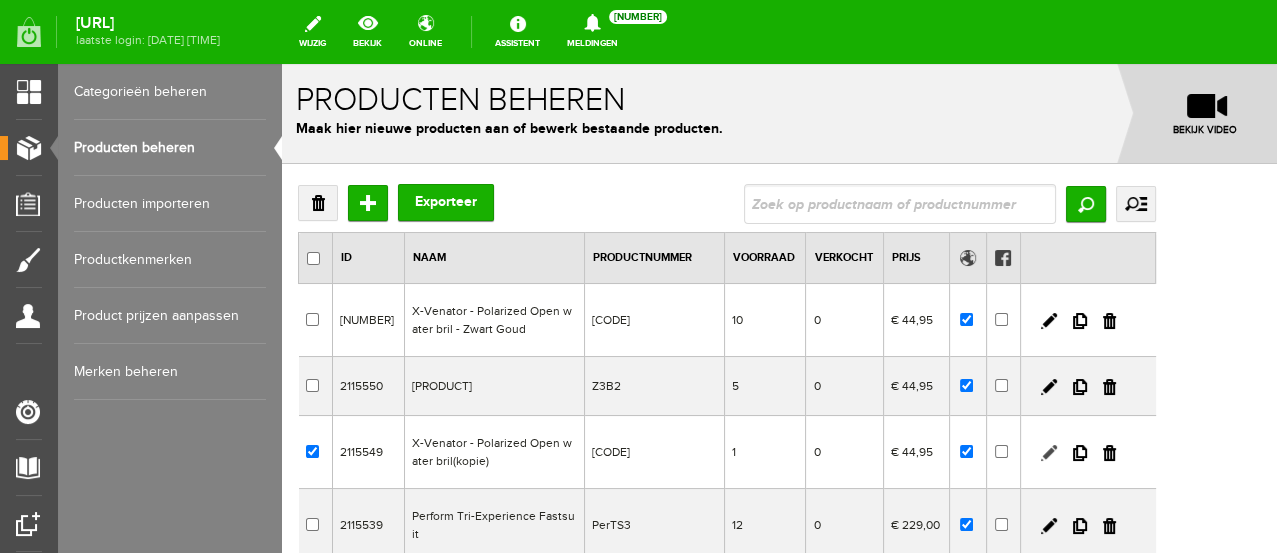 click at bounding box center (1049, 453) 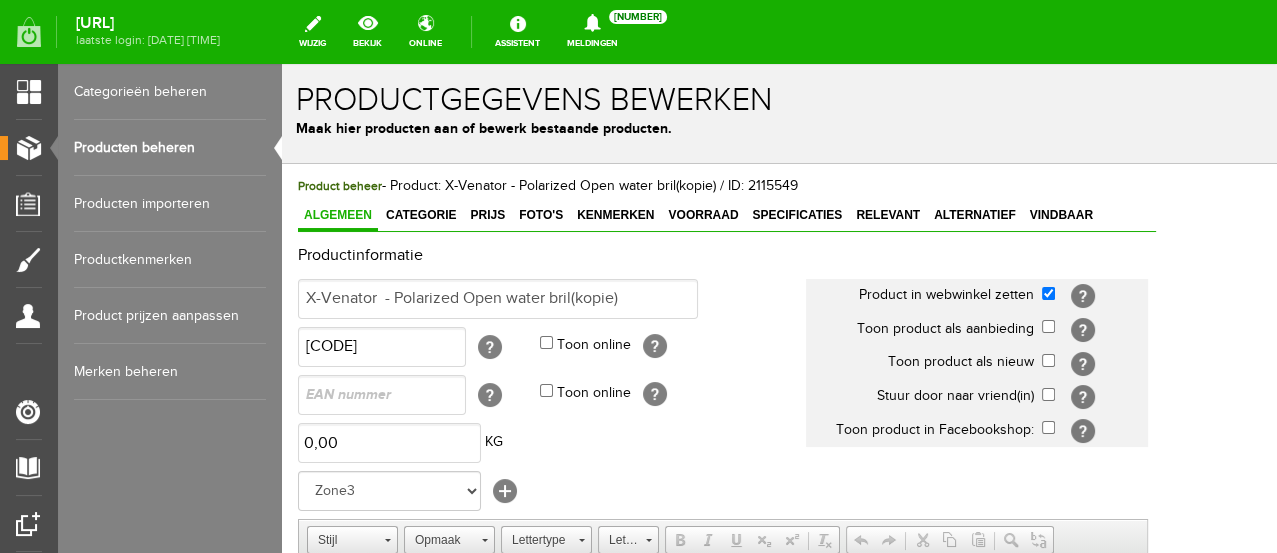 scroll, scrollTop: 0, scrollLeft: 0, axis: both 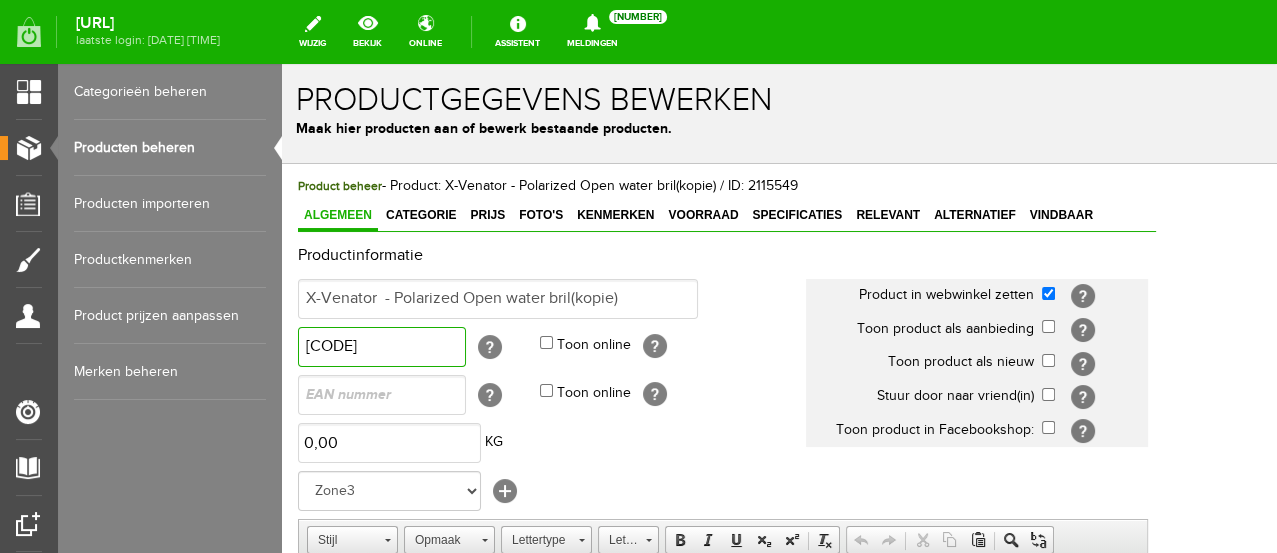 click on "[CODE]" at bounding box center [382, 347] 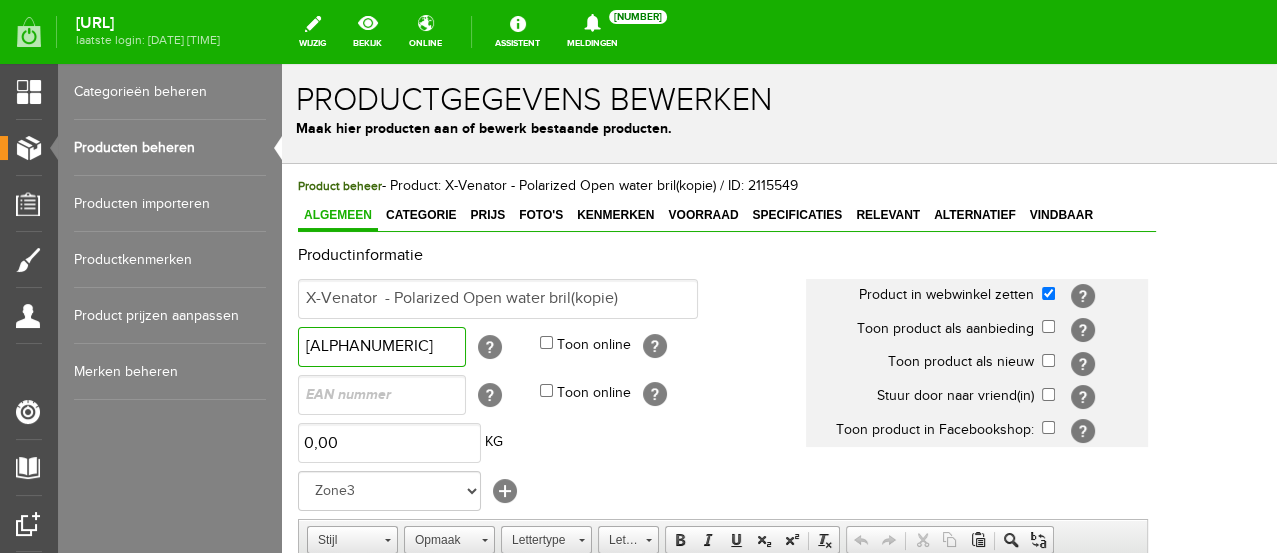 type on "[ALPHANUMERIC]" 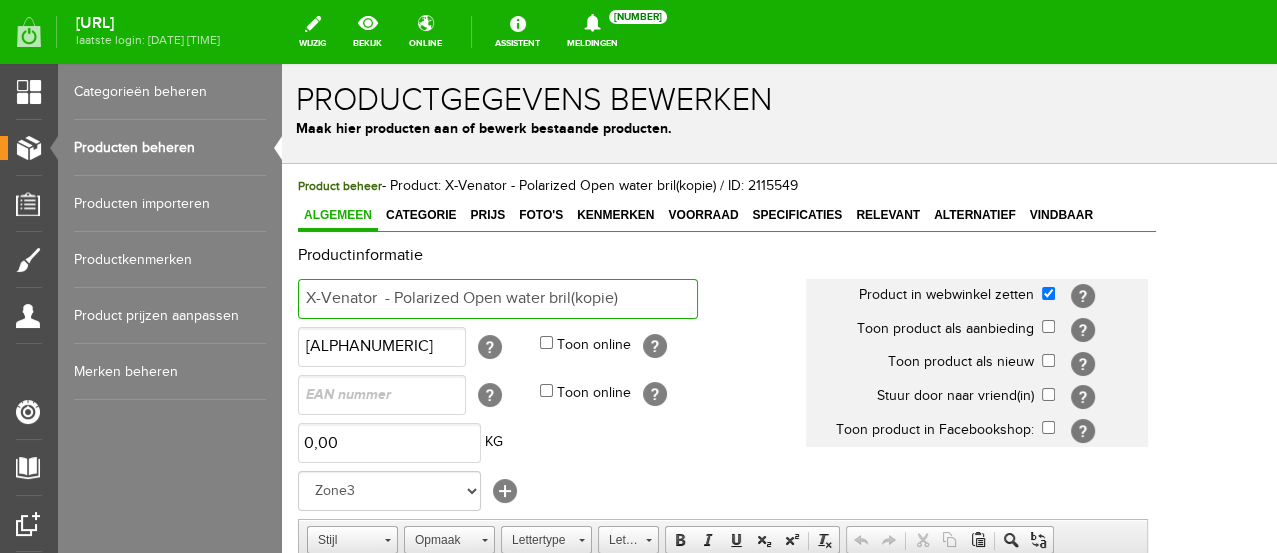 drag, startPoint x: 573, startPoint y: 295, endPoint x: 669, endPoint y: 296, distance: 96.00521 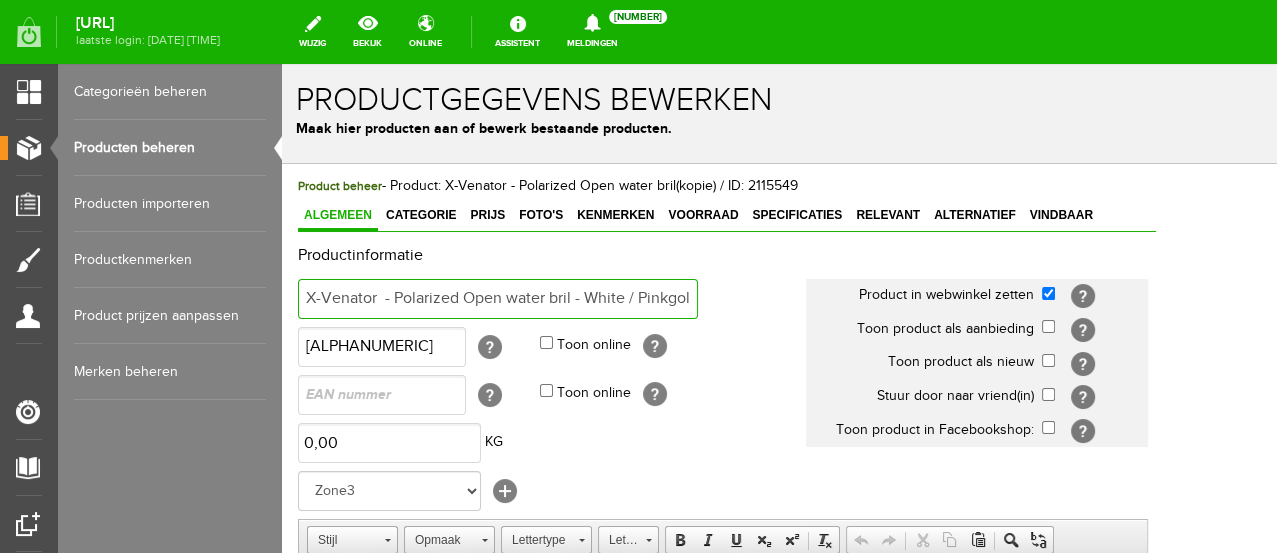scroll, scrollTop: 0, scrollLeft: 9, axis: horizontal 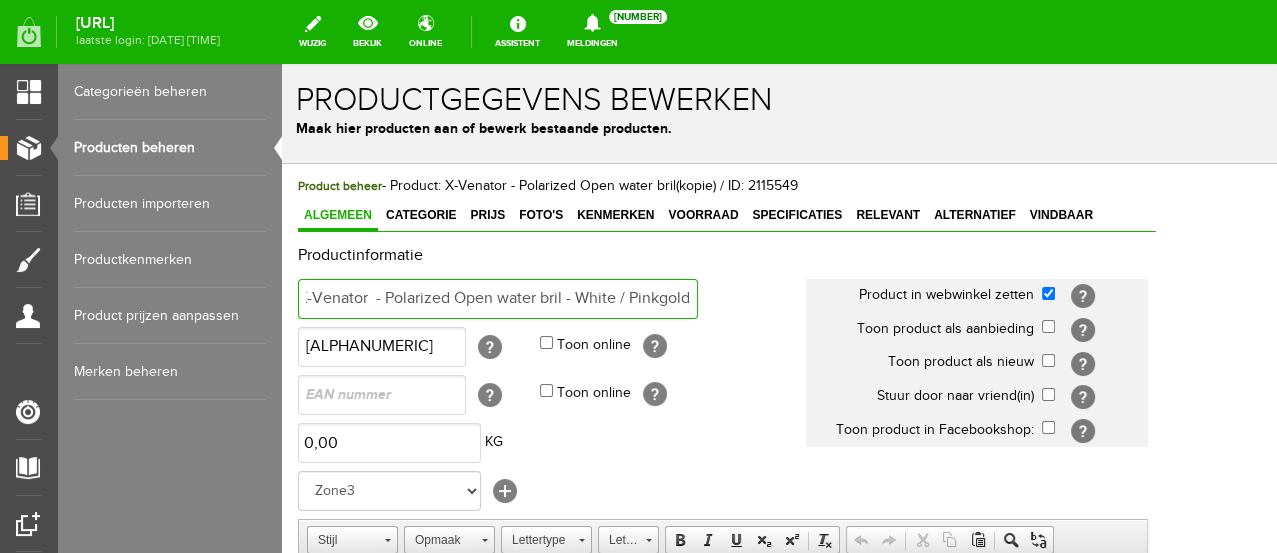 click on "X-Venator  - Polarized Open water bril - White / Pinkgold" at bounding box center [498, 299] 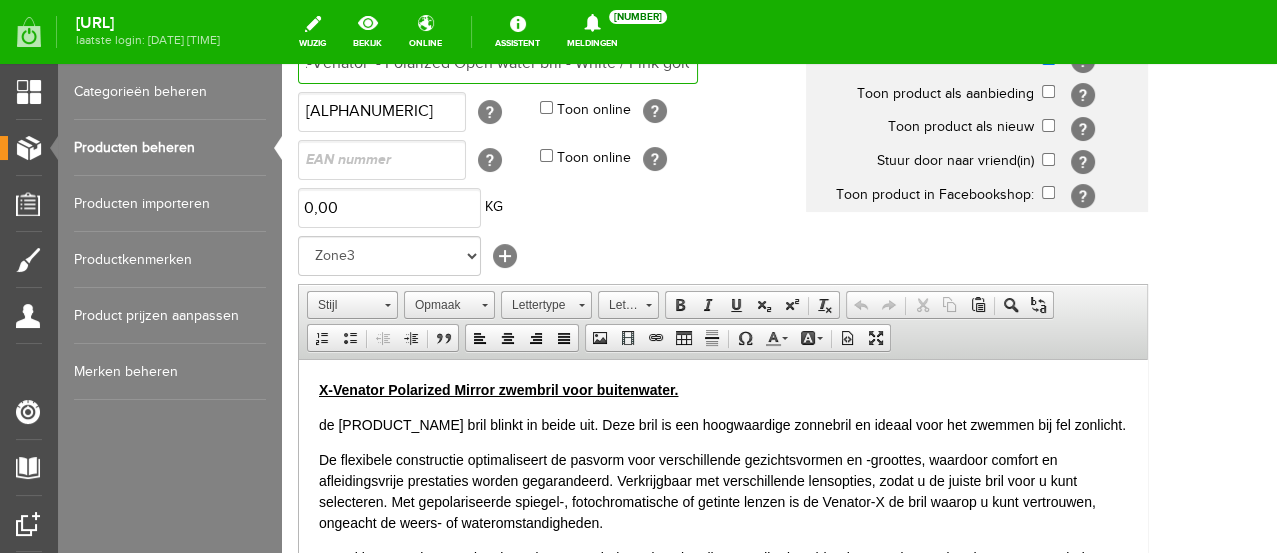 scroll, scrollTop: 111, scrollLeft: 0, axis: vertical 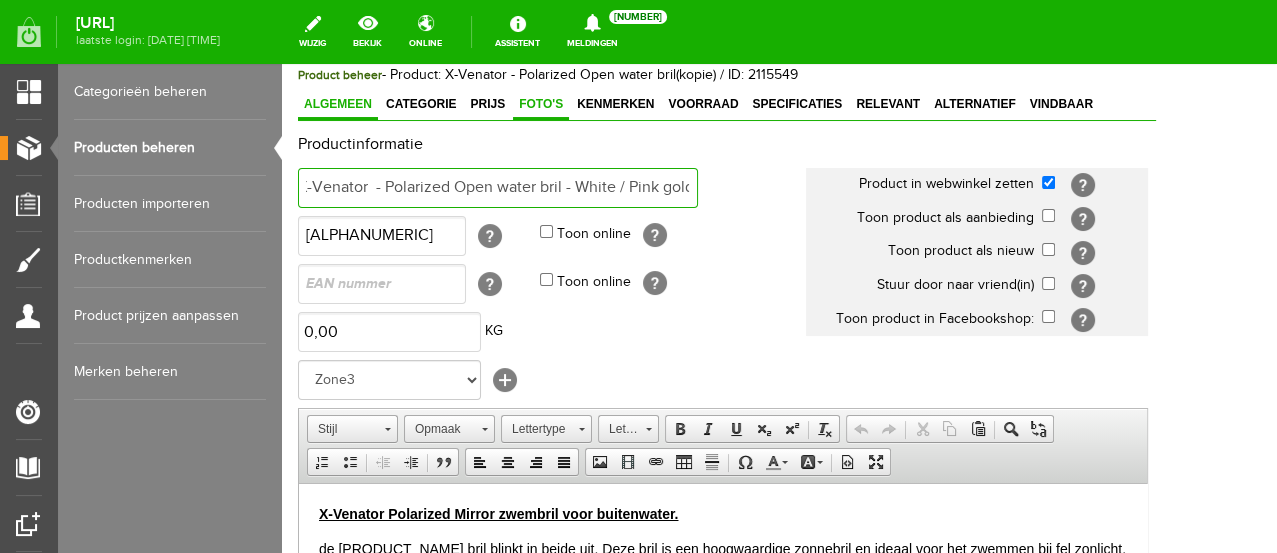 type on "X-Venator  - Polarized Open water bril - White / Pink gold" 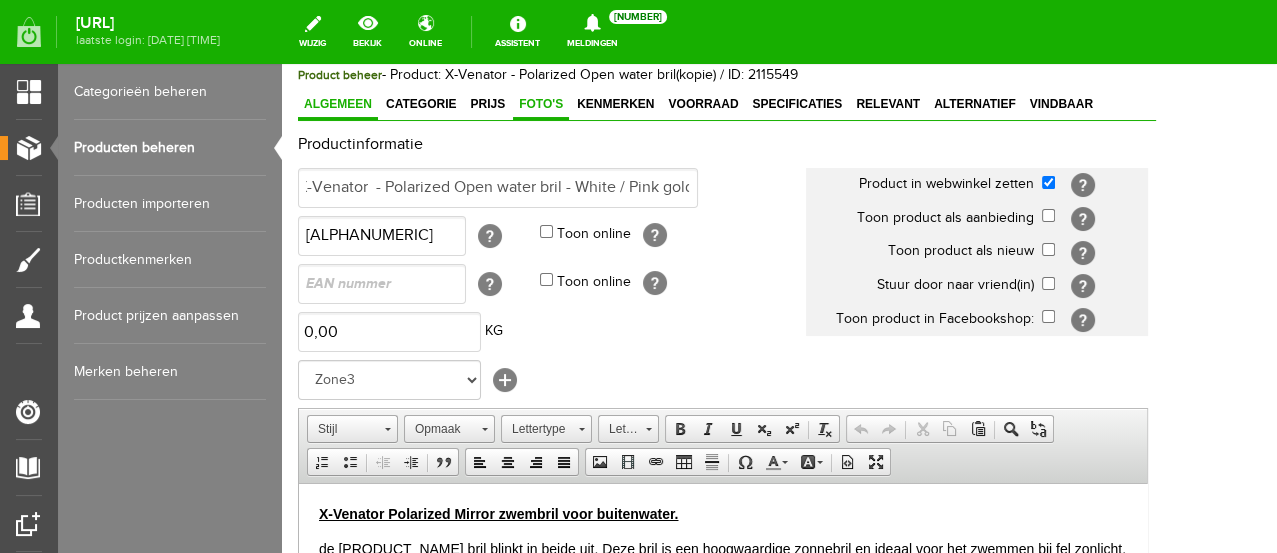 scroll, scrollTop: 0, scrollLeft: 0, axis: both 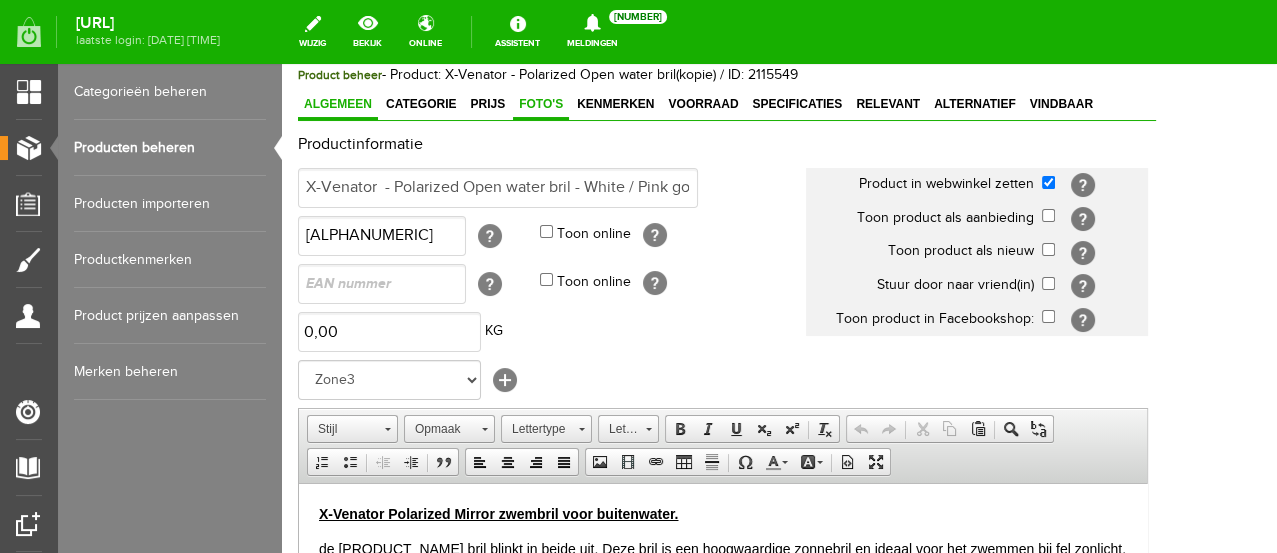 click on "Foto's" at bounding box center [541, 104] 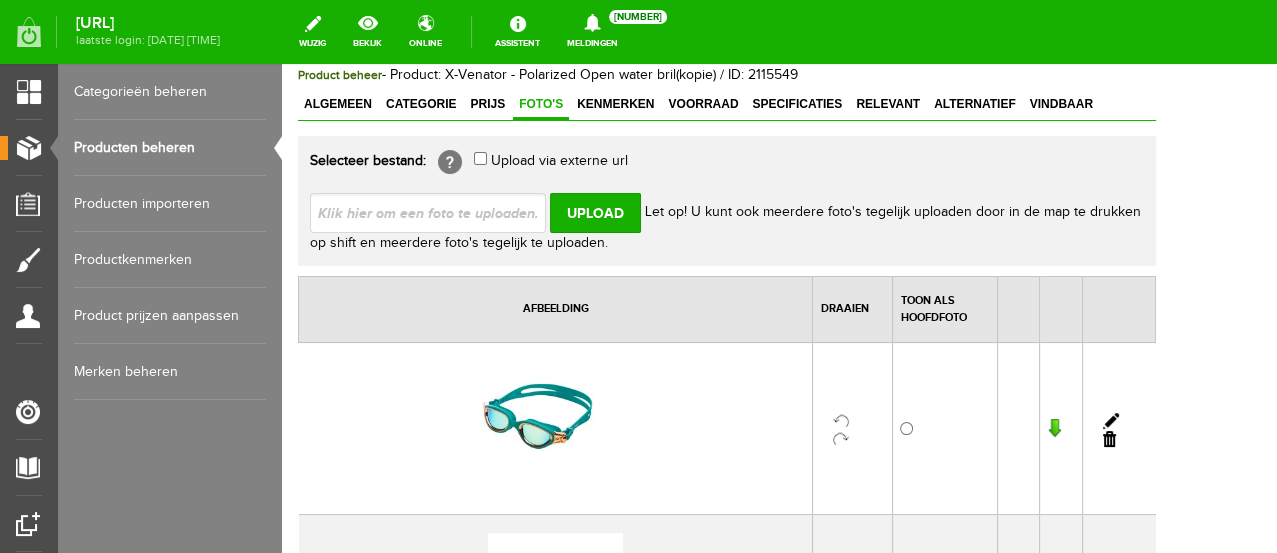 click at bounding box center (1109, 439) 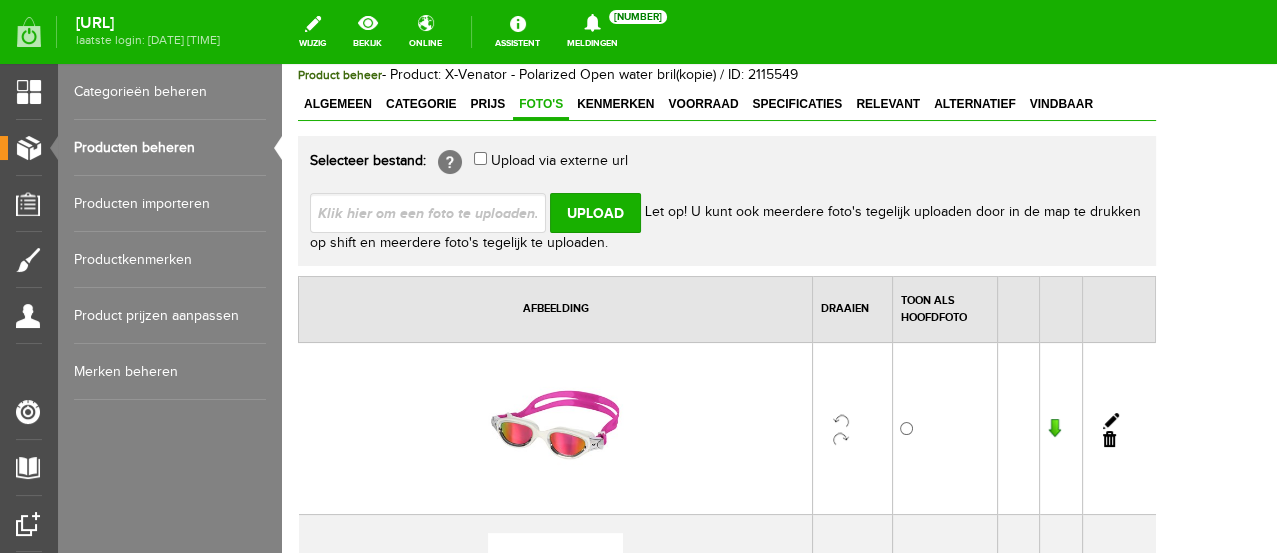 scroll, scrollTop: 333, scrollLeft: 0, axis: vertical 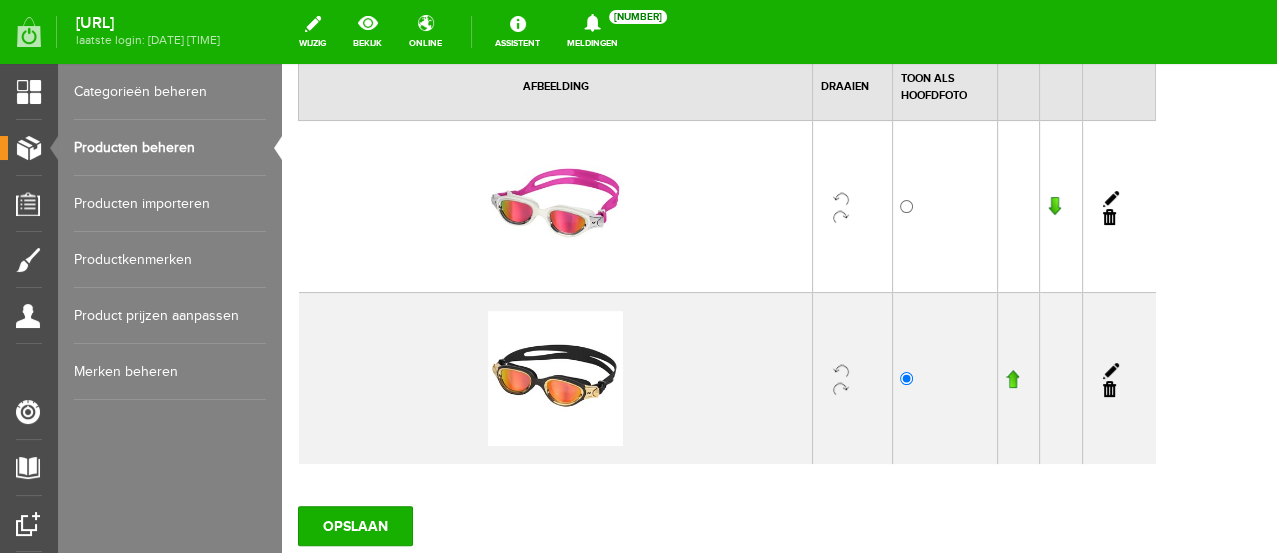 drag, startPoint x: 1195, startPoint y: 388, endPoint x: 730, endPoint y: 67, distance: 565.03625 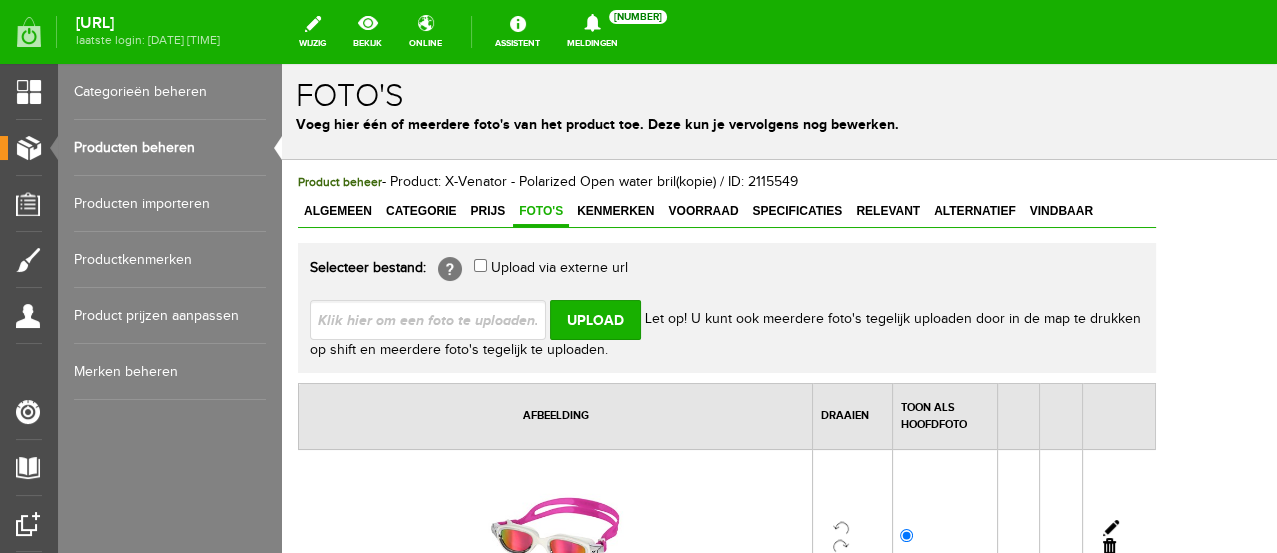 scroll, scrollTop: 0, scrollLeft: 0, axis: both 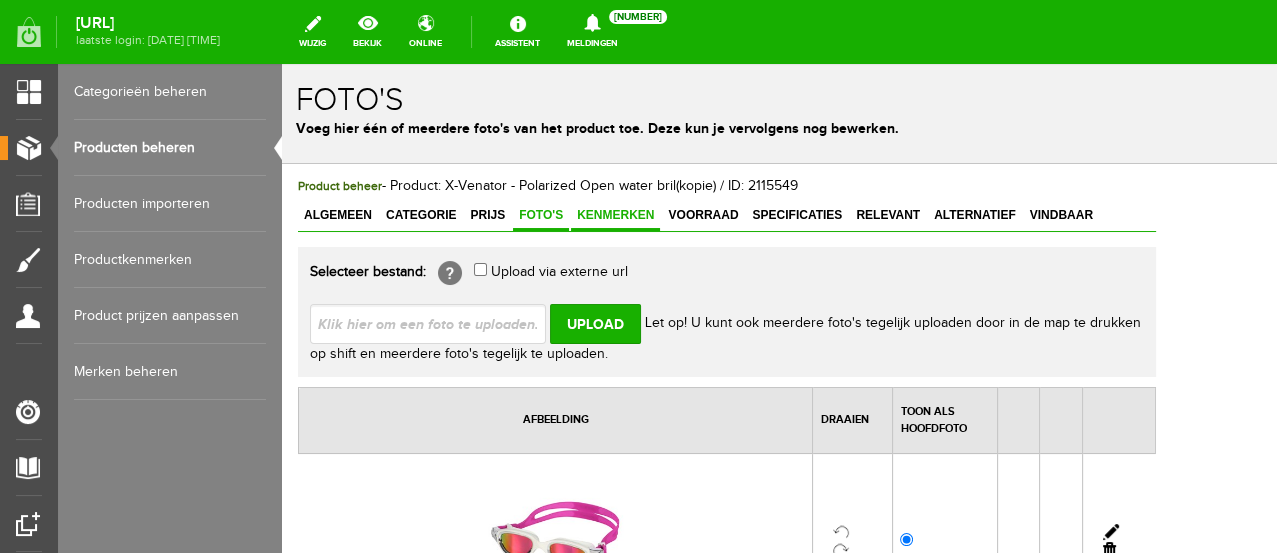 click on "Kenmerken" at bounding box center (615, 215) 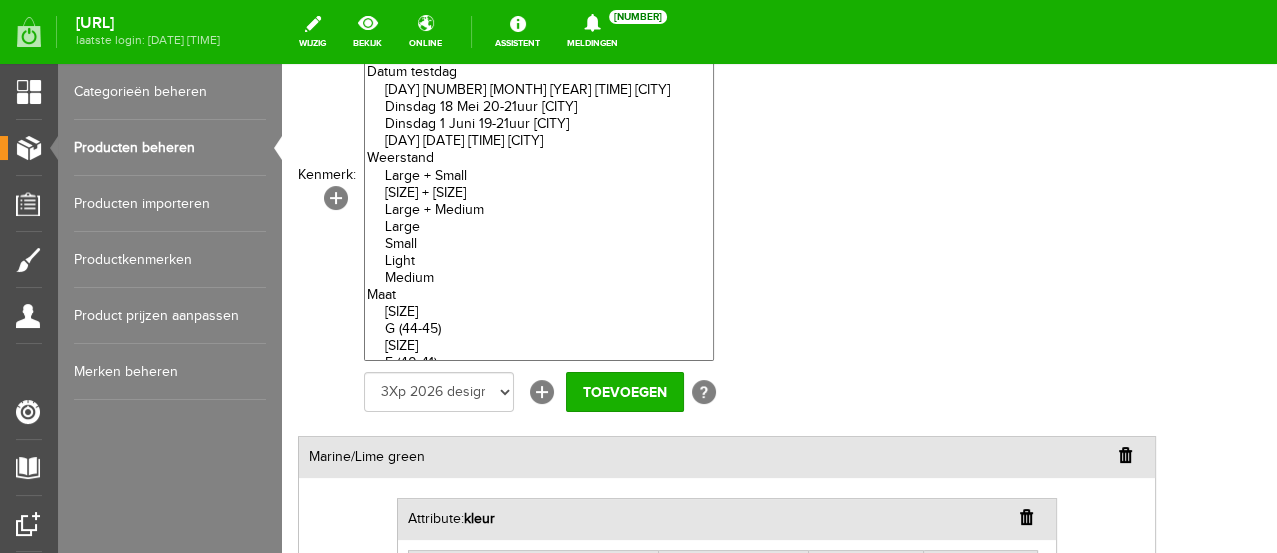 scroll, scrollTop: 444, scrollLeft: 0, axis: vertical 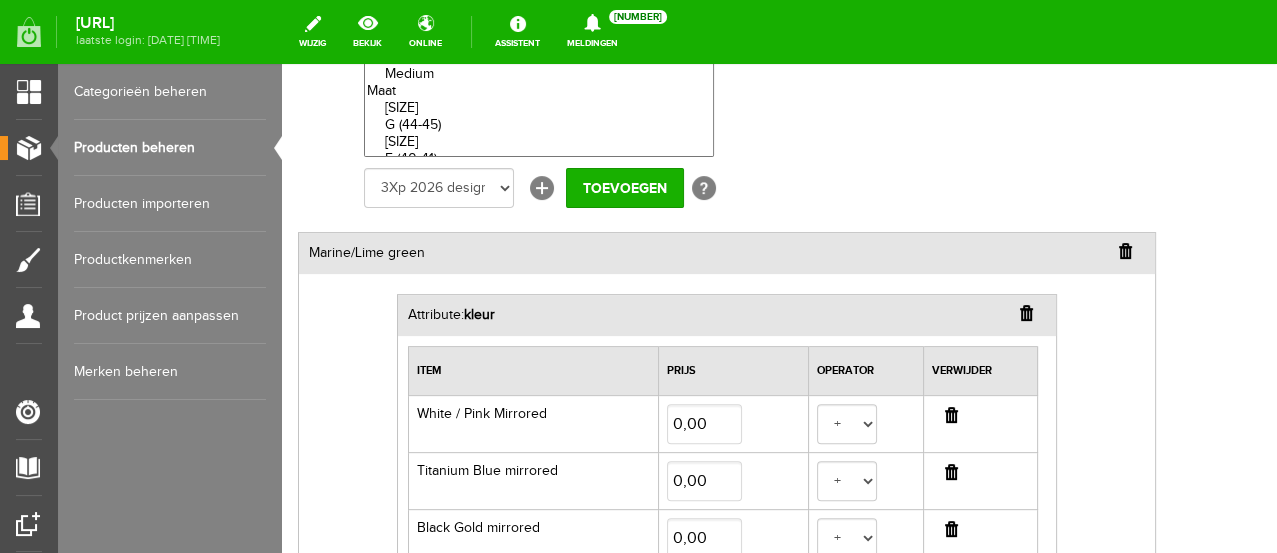 click at bounding box center (1125, 251) 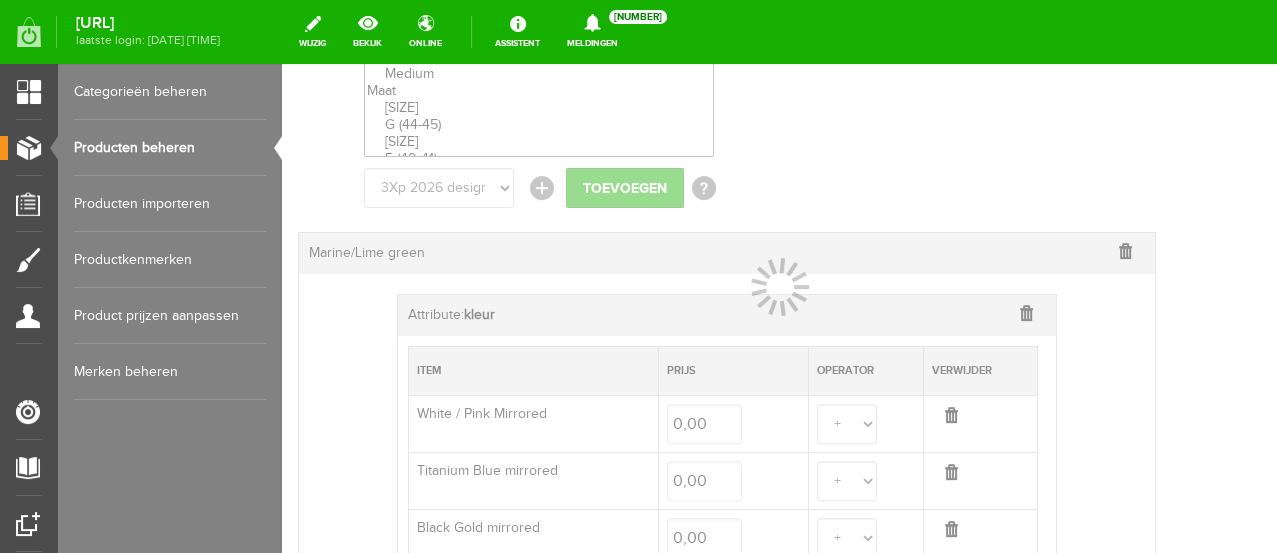 select 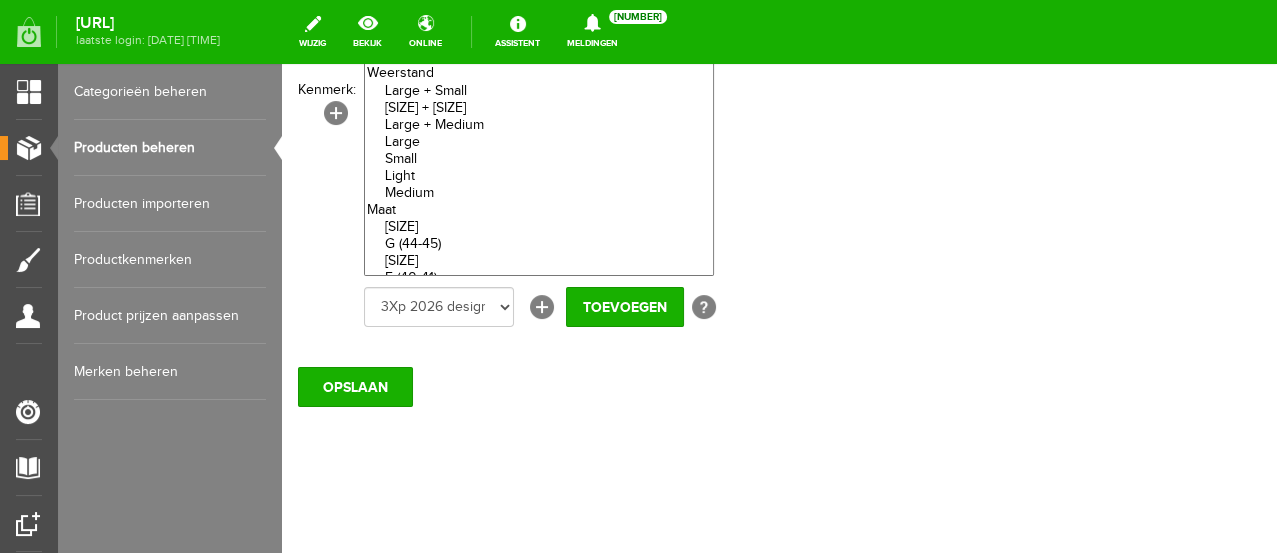 scroll, scrollTop: 103, scrollLeft: 0, axis: vertical 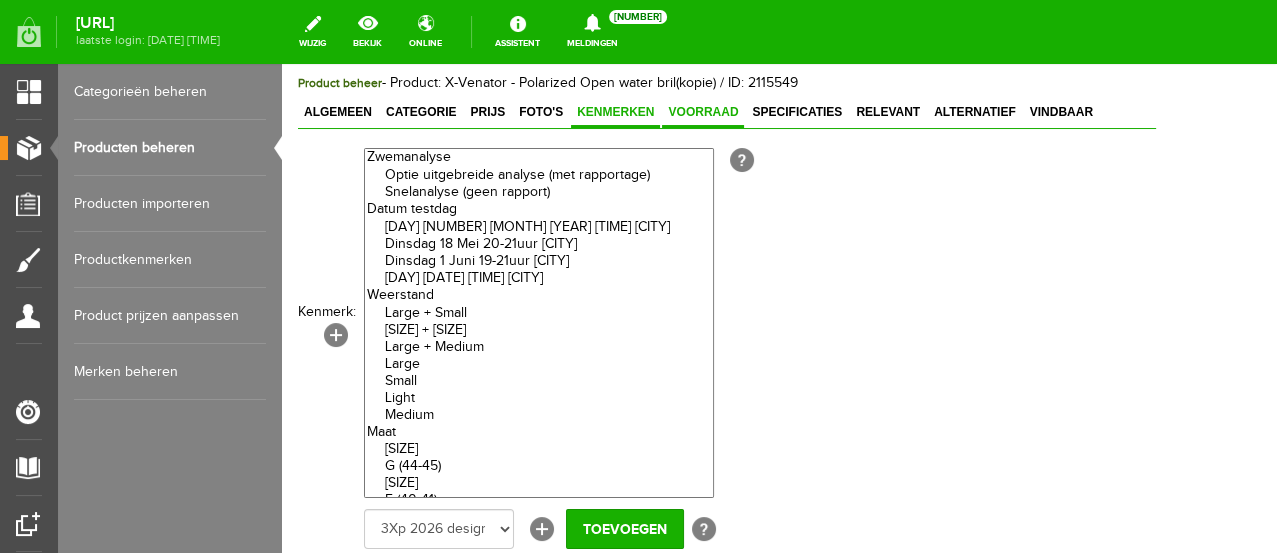 click on "Voorraad" at bounding box center [703, 112] 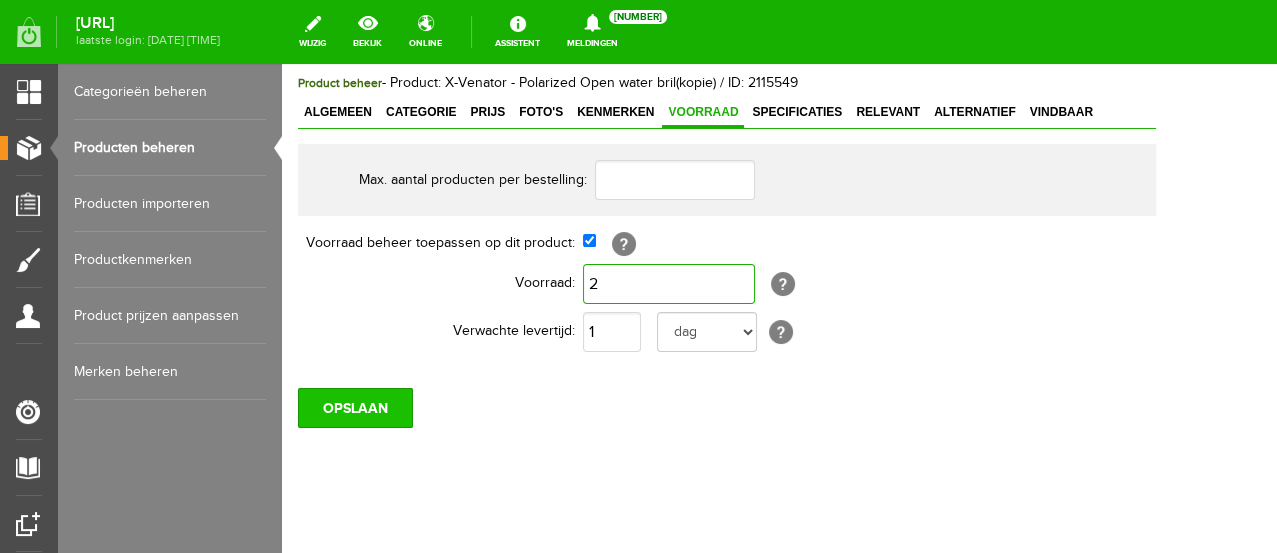 type on "2" 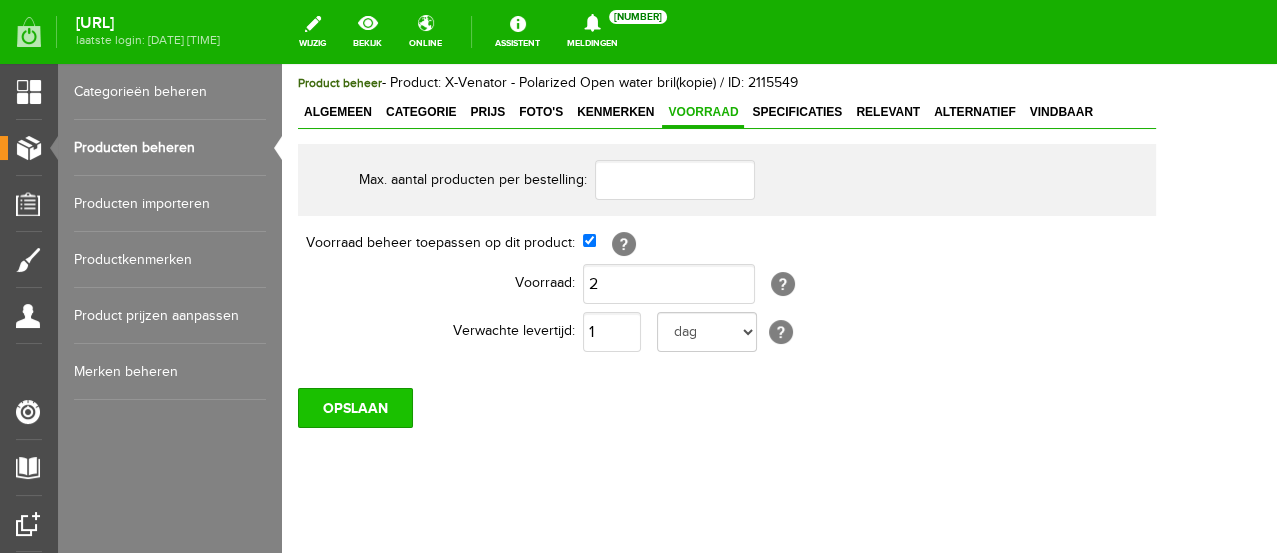 click on "OPSLAAN" at bounding box center (355, 408) 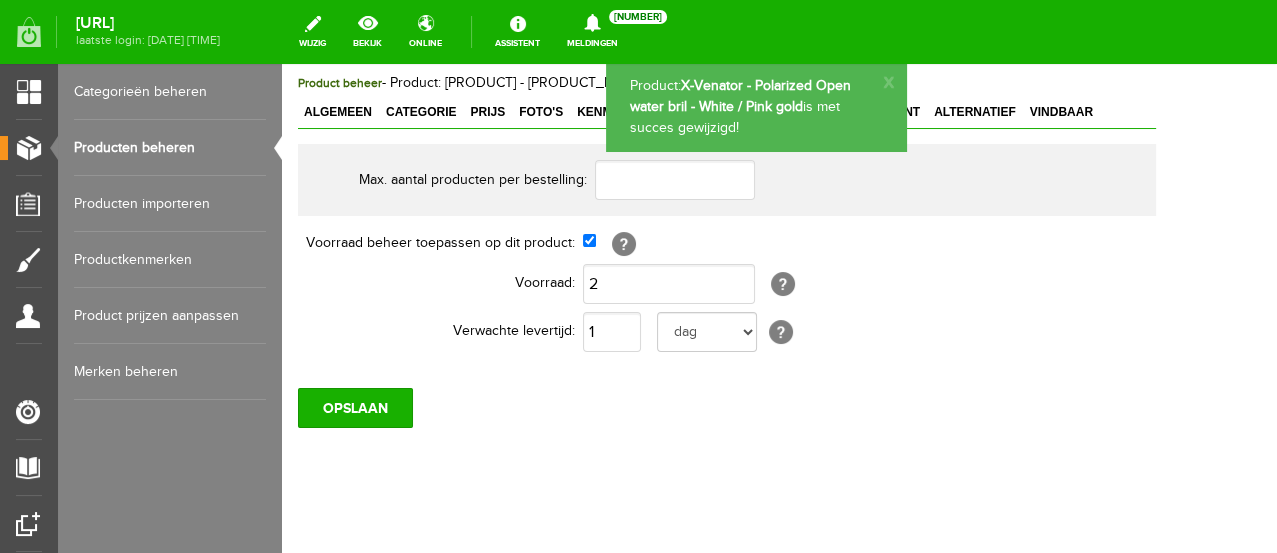 scroll, scrollTop: 0, scrollLeft: 0, axis: both 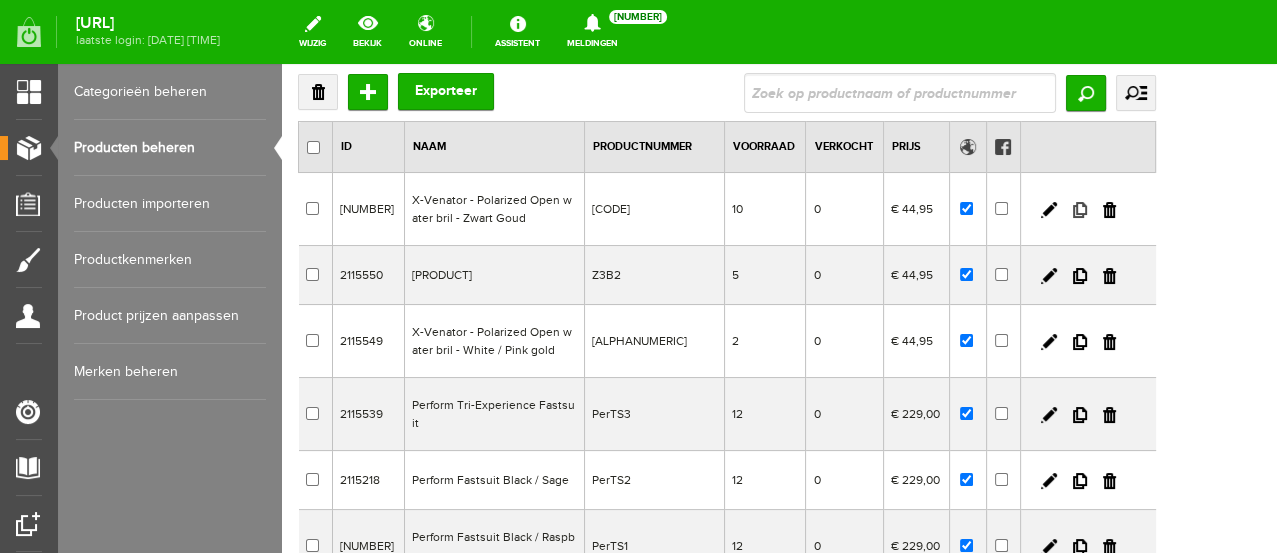 click at bounding box center (1080, 210) 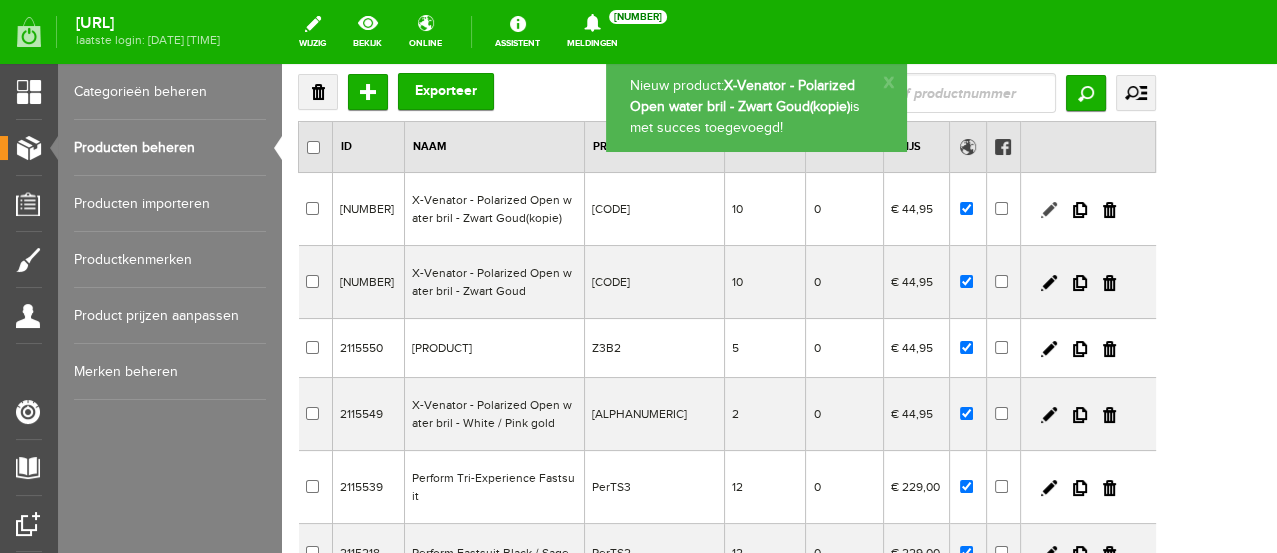 click at bounding box center [1049, 210] 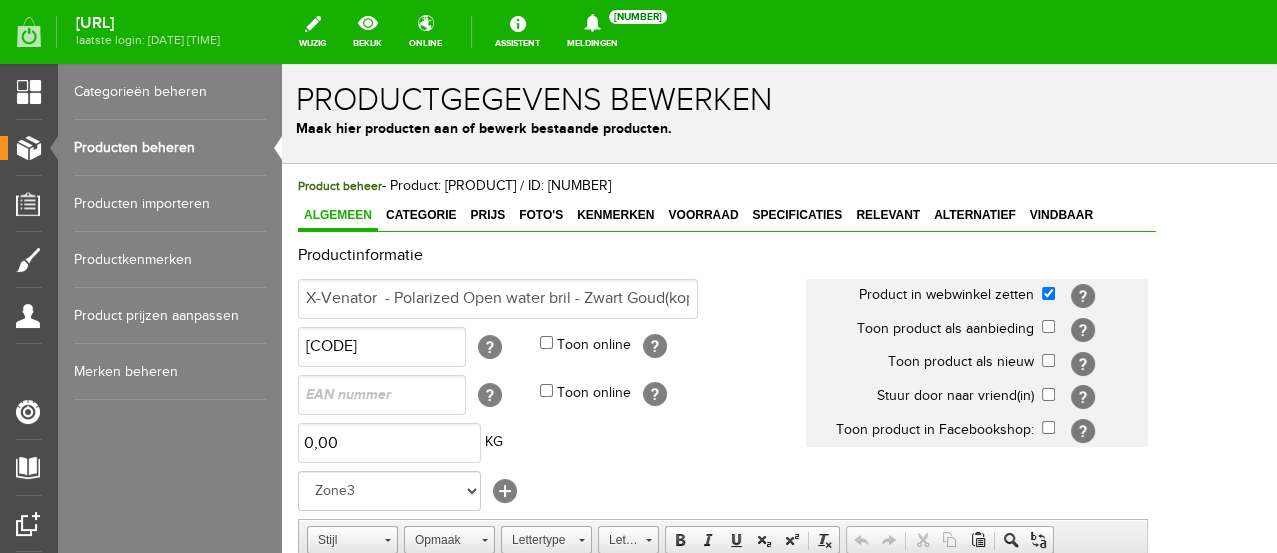 scroll, scrollTop: 0, scrollLeft: 0, axis: both 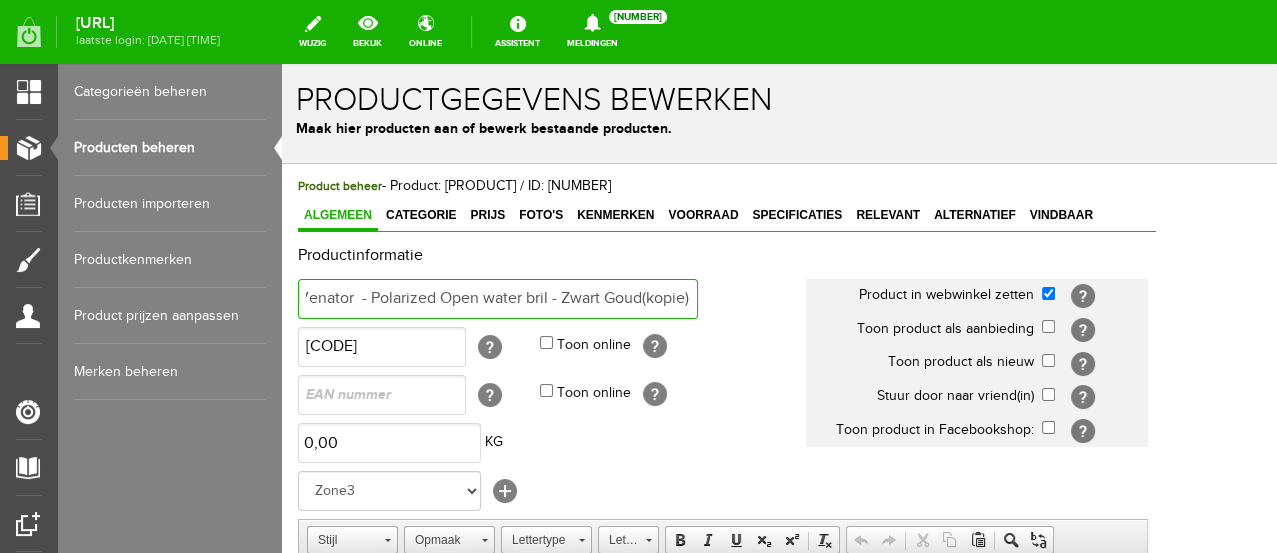 drag, startPoint x: 585, startPoint y: 298, endPoint x: 712, endPoint y: 291, distance: 127.192764 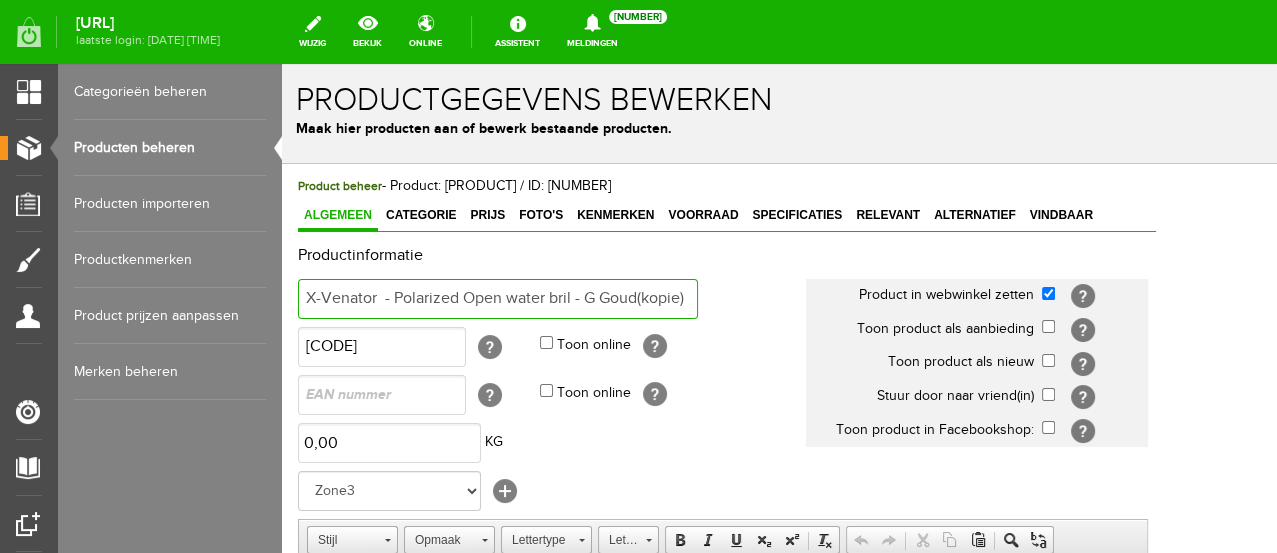 scroll, scrollTop: 0, scrollLeft: 0, axis: both 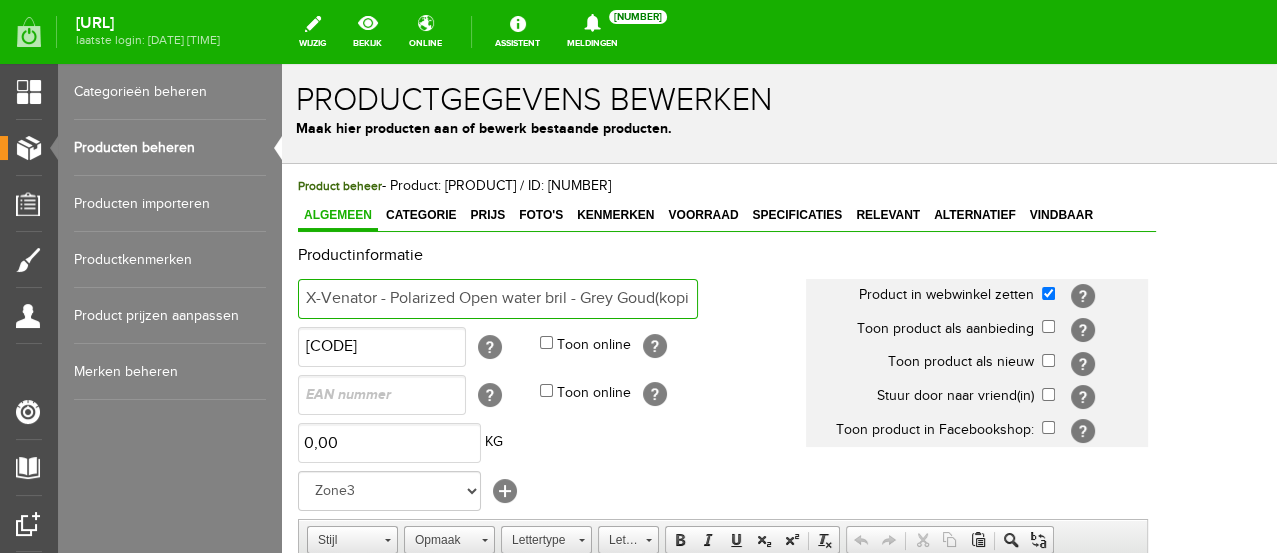 drag, startPoint x: 599, startPoint y: 298, endPoint x: 614, endPoint y: 297, distance: 15.033297 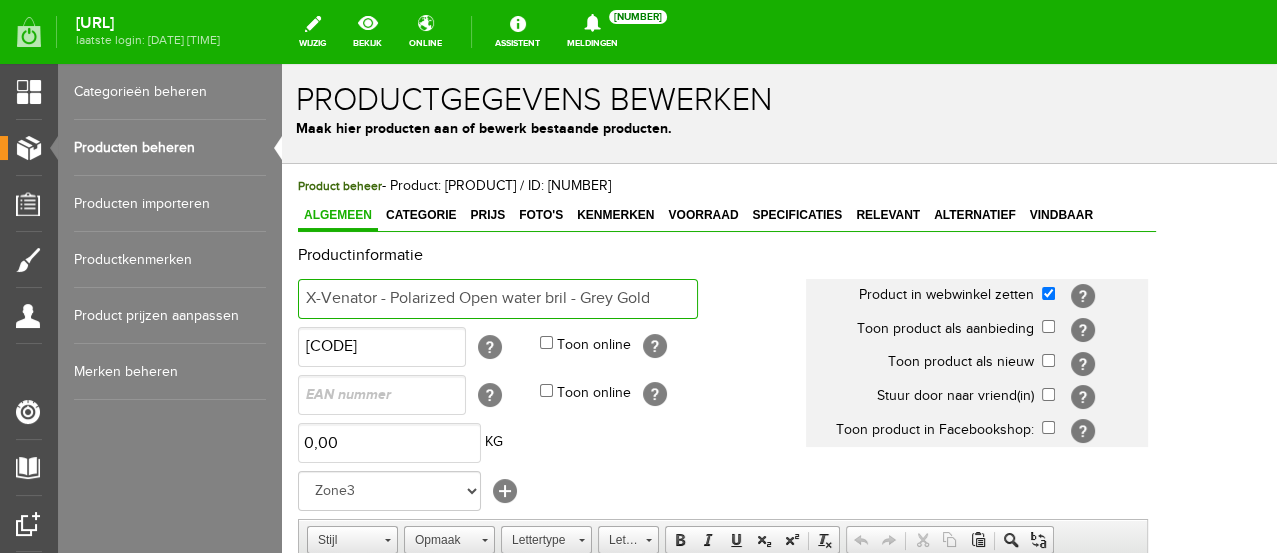 scroll, scrollTop: 111, scrollLeft: 0, axis: vertical 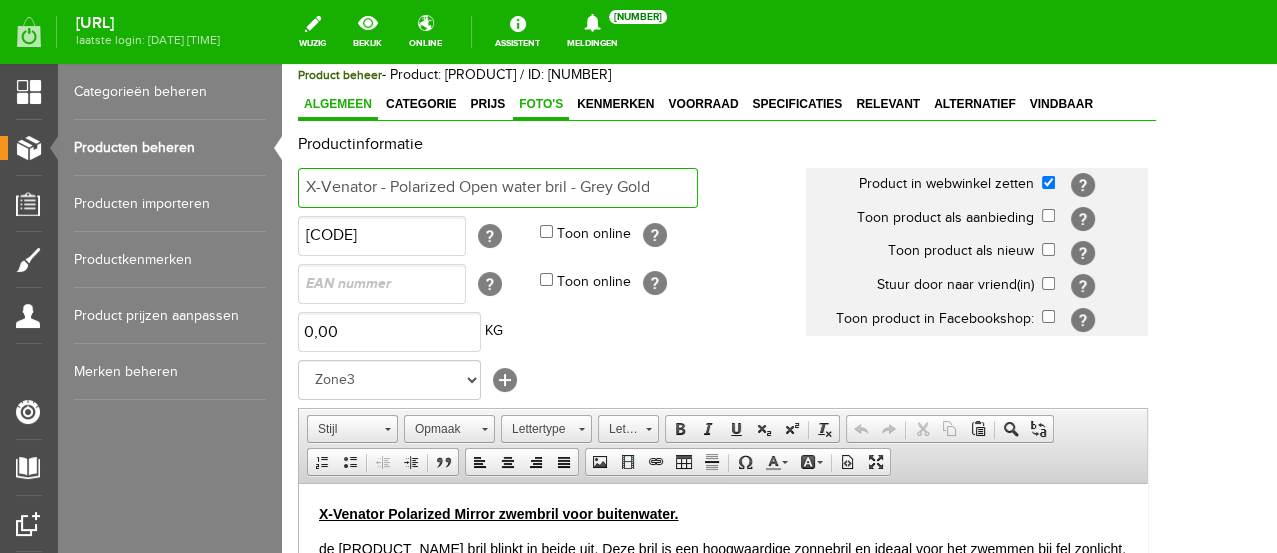 type on "X-Venator - Polarized Open water bril - Grey Gold" 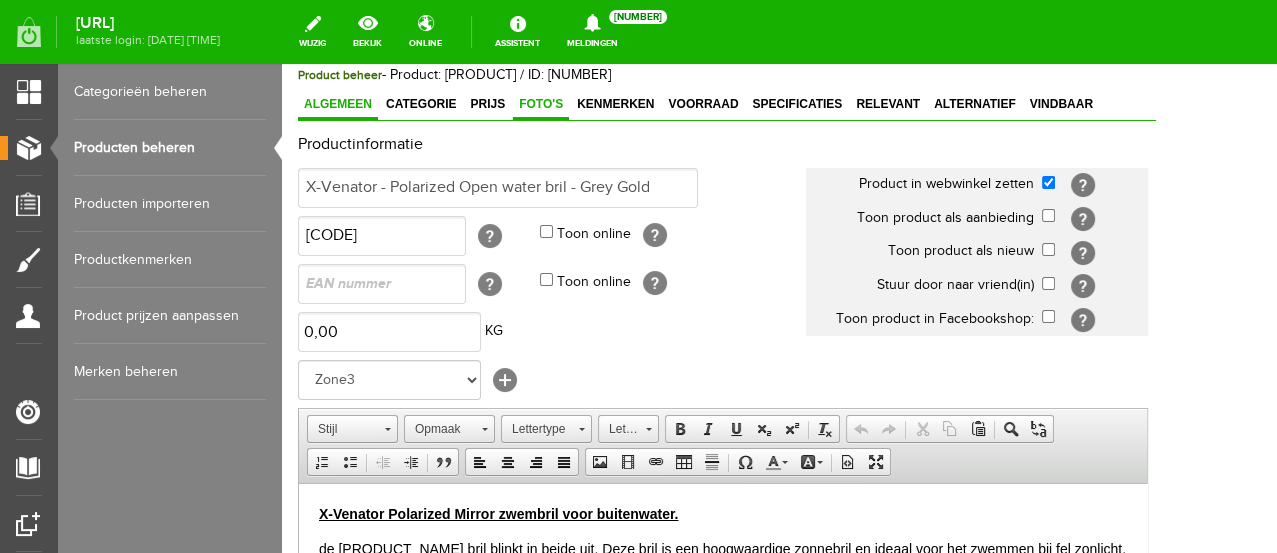 click on "Foto's" at bounding box center (541, 104) 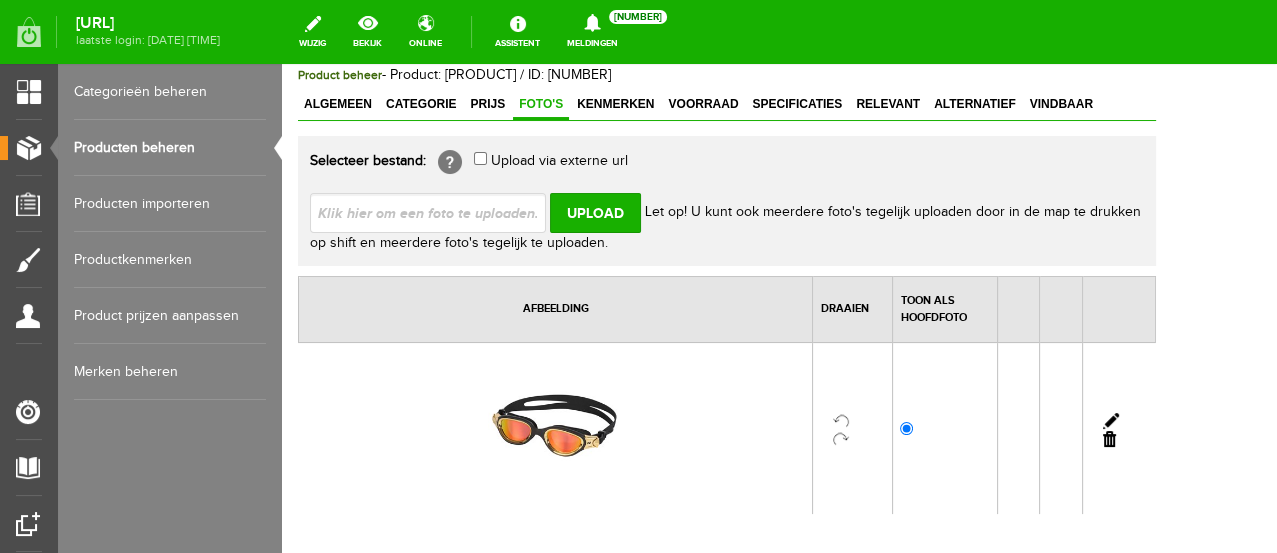 drag, startPoint x: 640, startPoint y: 106, endPoint x: 639, endPoint y: 132, distance: 26.019224 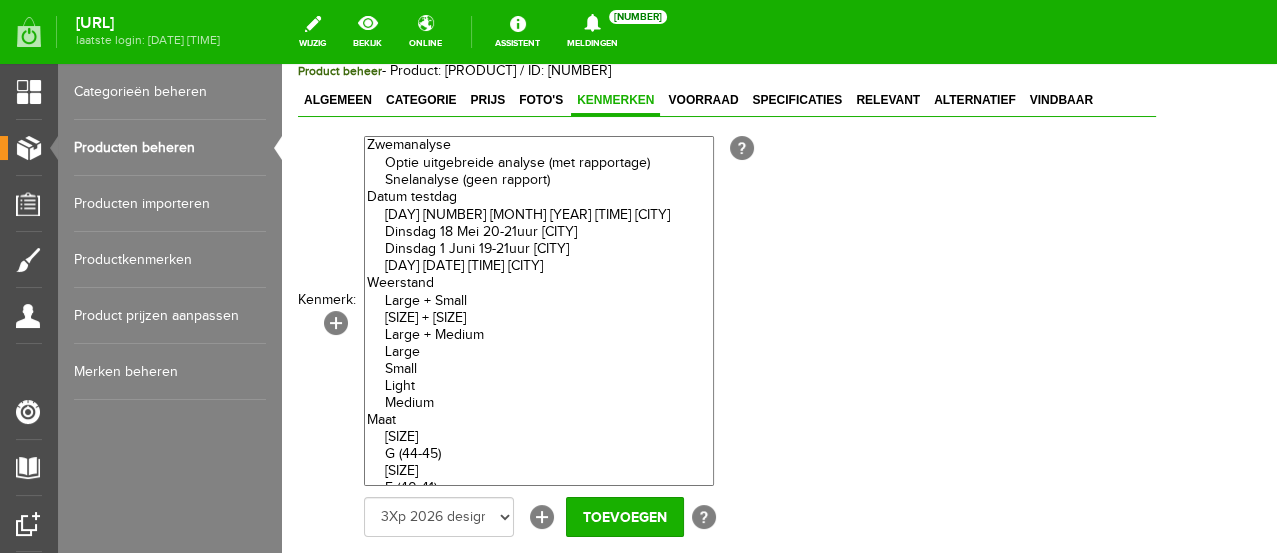 scroll, scrollTop: 0, scrollLeft: 0, axis: both 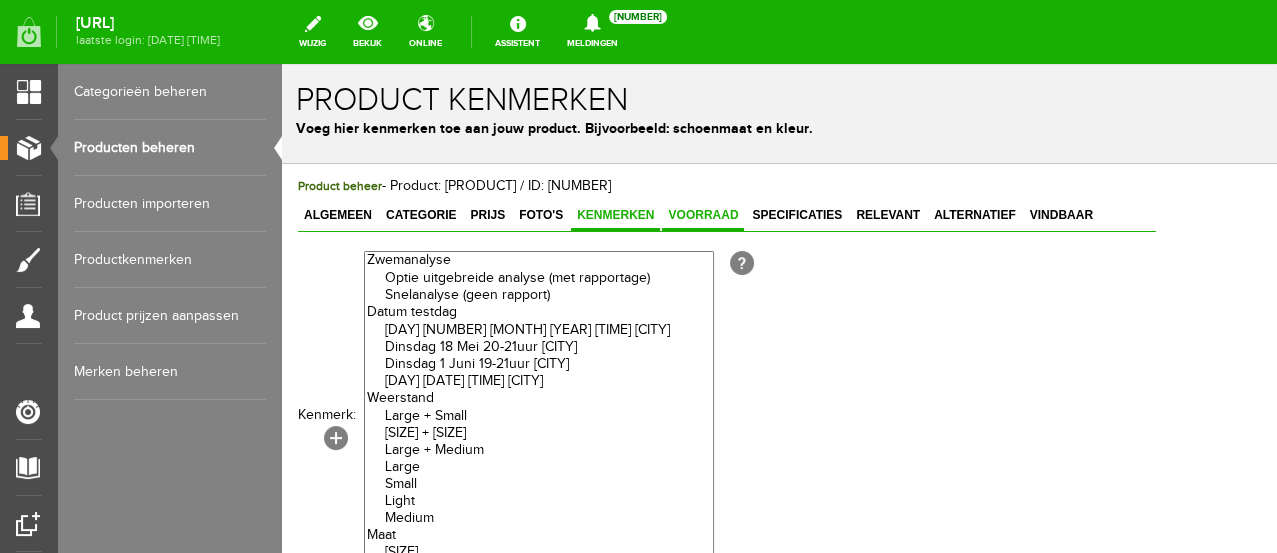 click on "Voorraad" at bounding box center [703, 215] 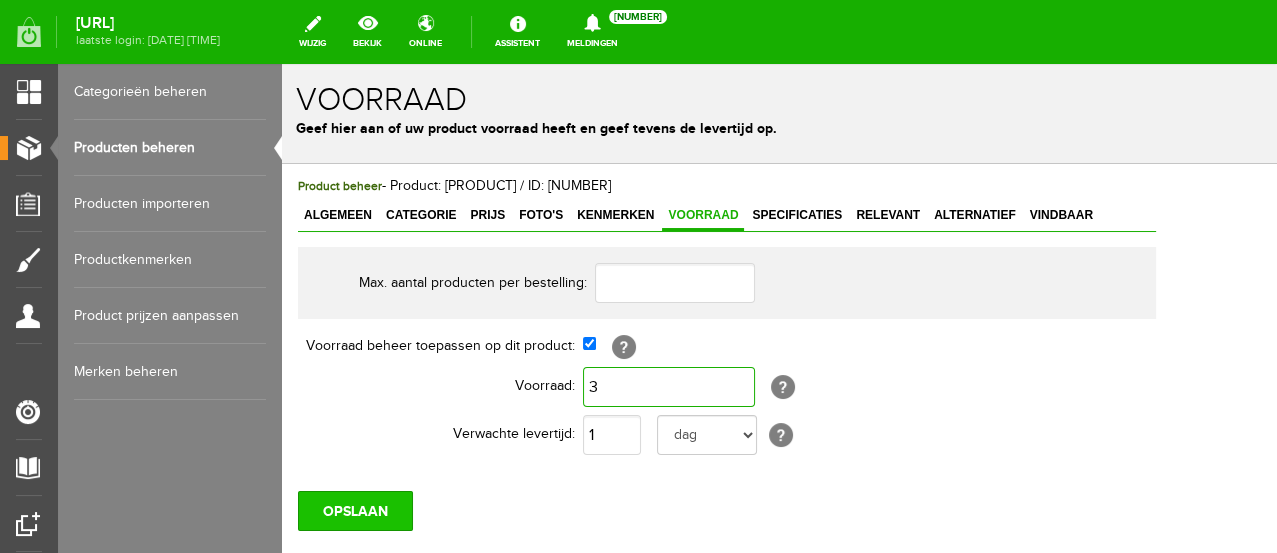 type on "3" 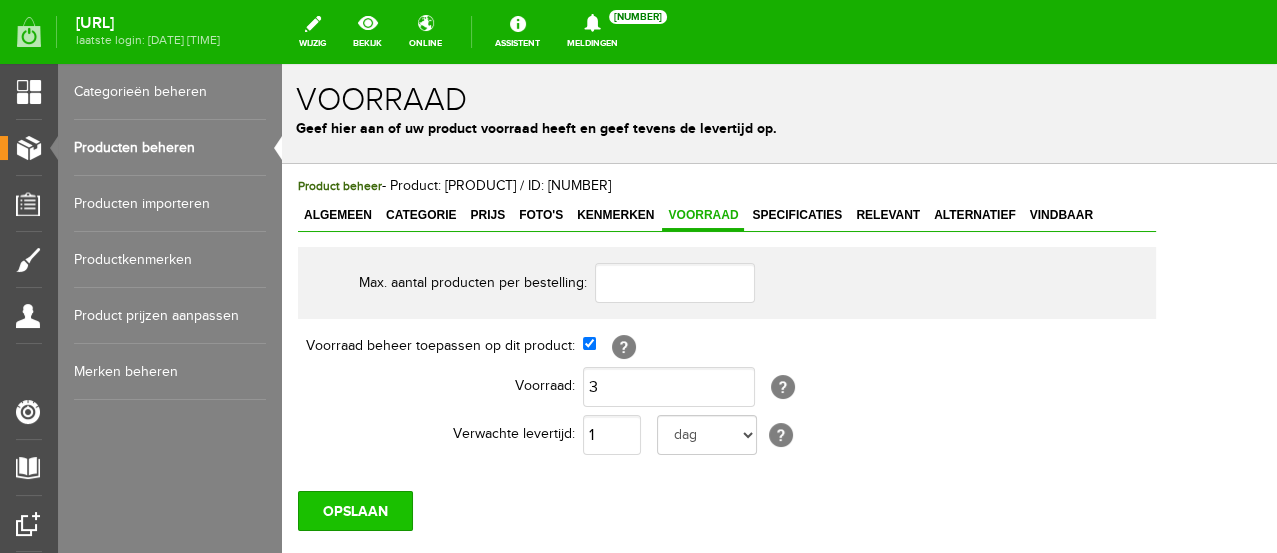click on "OPSLAAN" at bounding box center [355, 511] 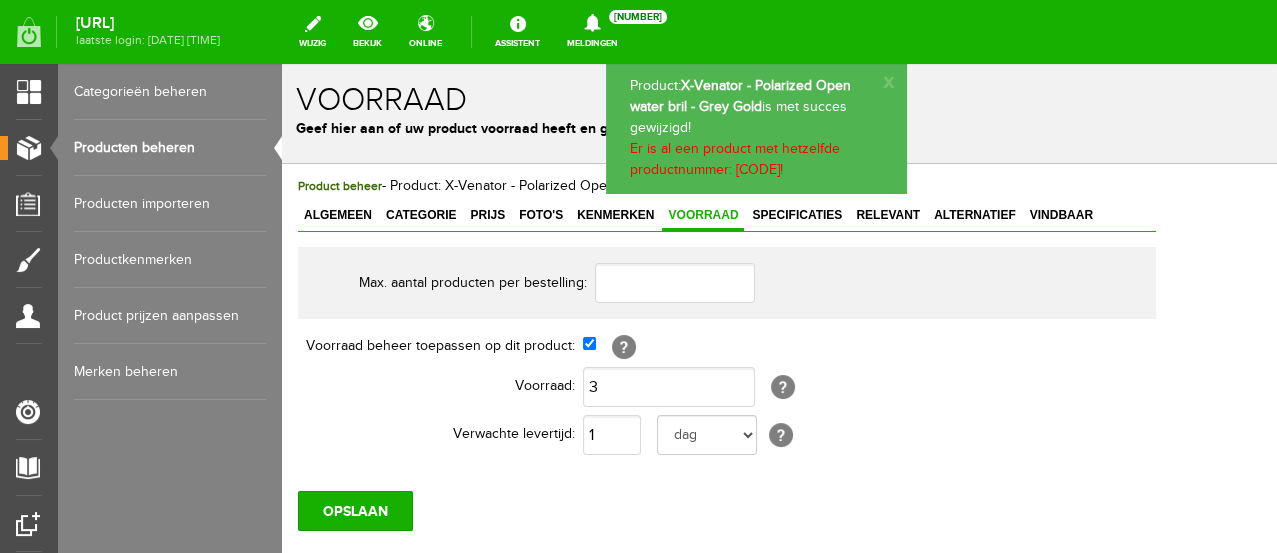 scroll, scrollTop: 0, scrollLeft: 0, axis: both 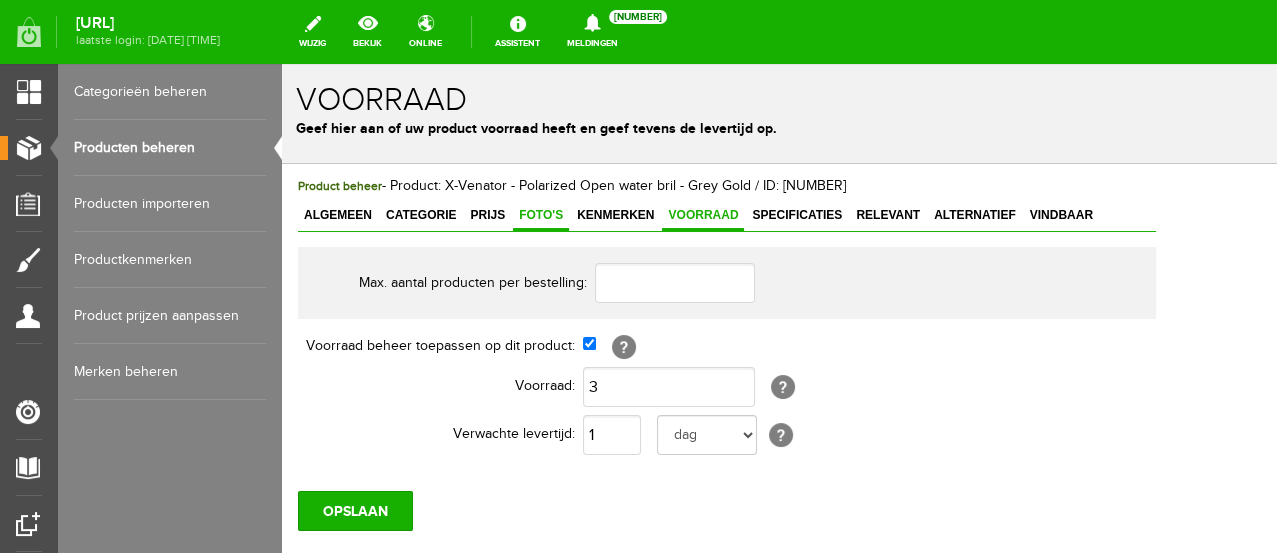 click on "Foto's" at bounding box center [541, 215] 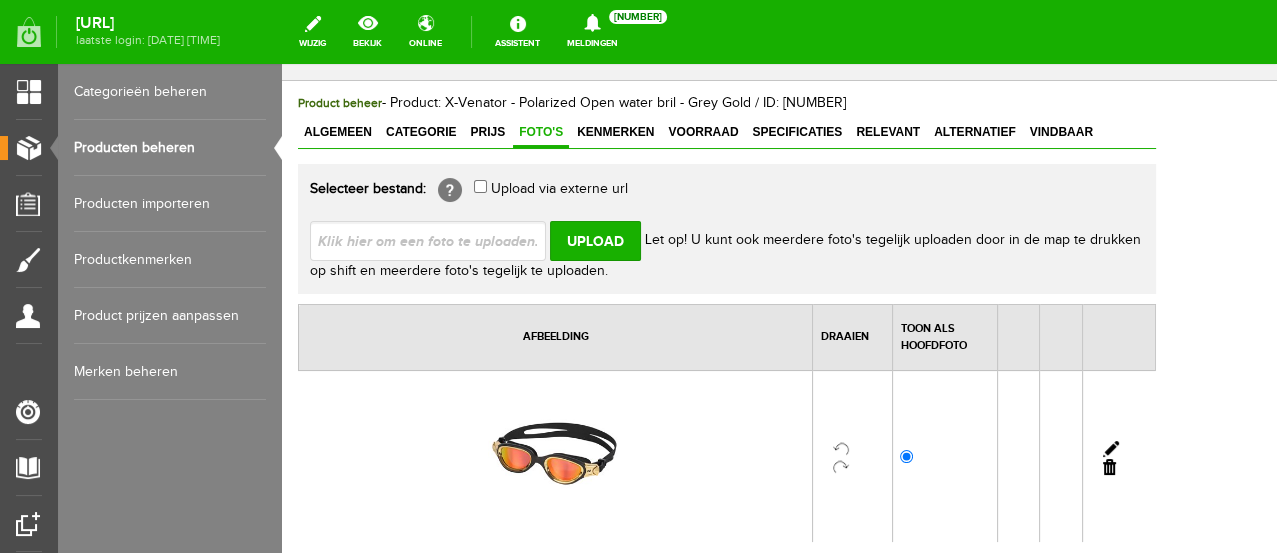 scroll, scrollTop: 222, scrollLeft: 0, axis: vertical 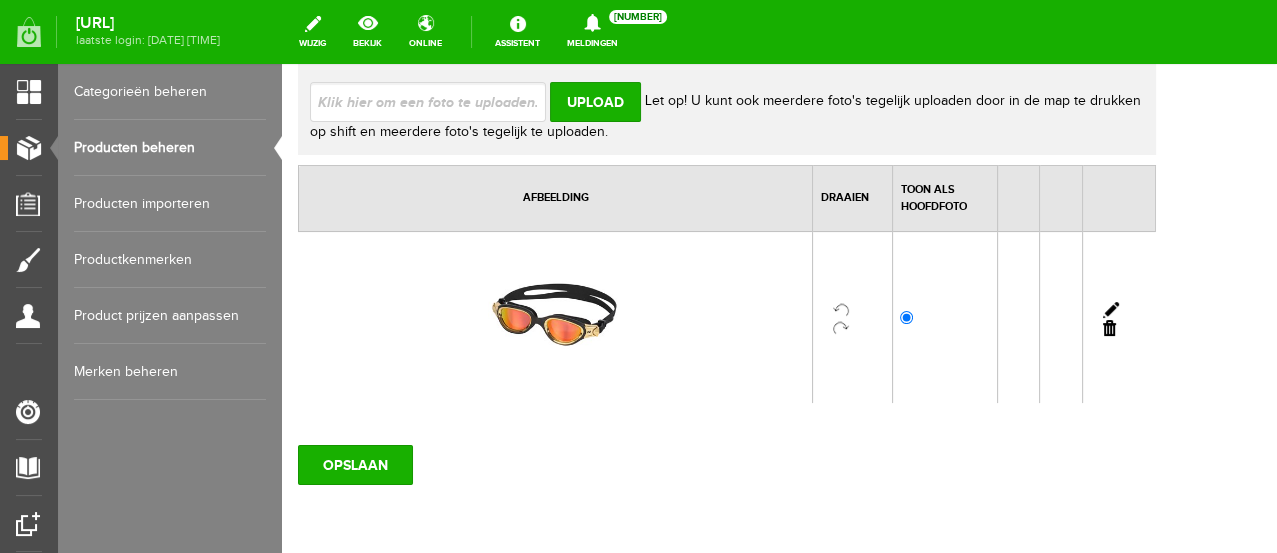 click at bounding box center (436, 101) 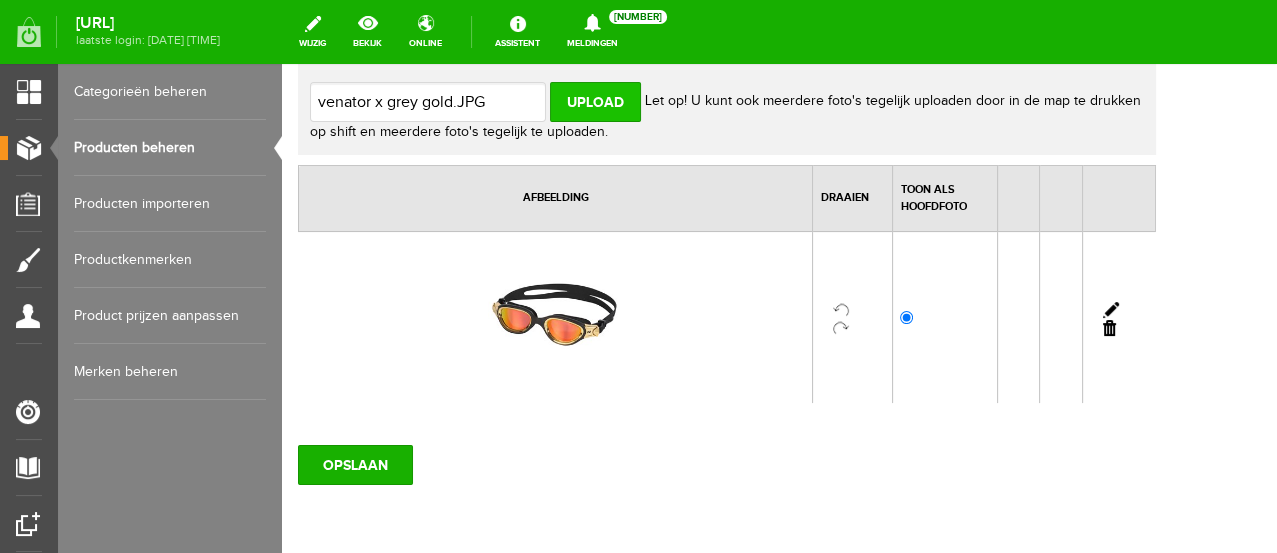 click on "Upload" at bounding box center [595, 102] 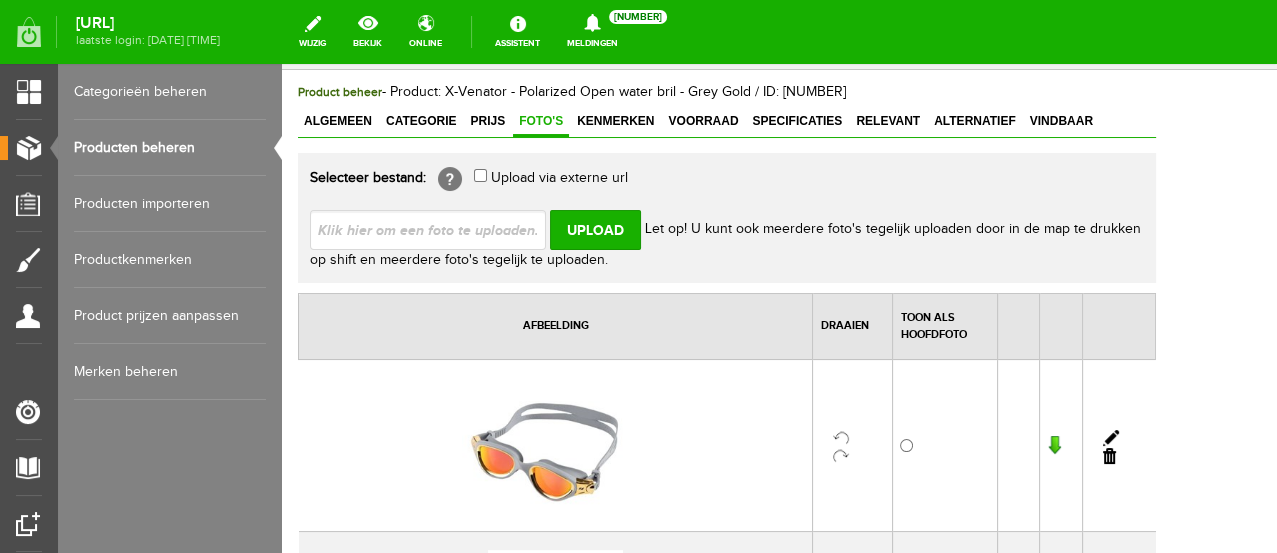 scroll, scrollTop: 333, scrollLeft: 0, axis: vertical 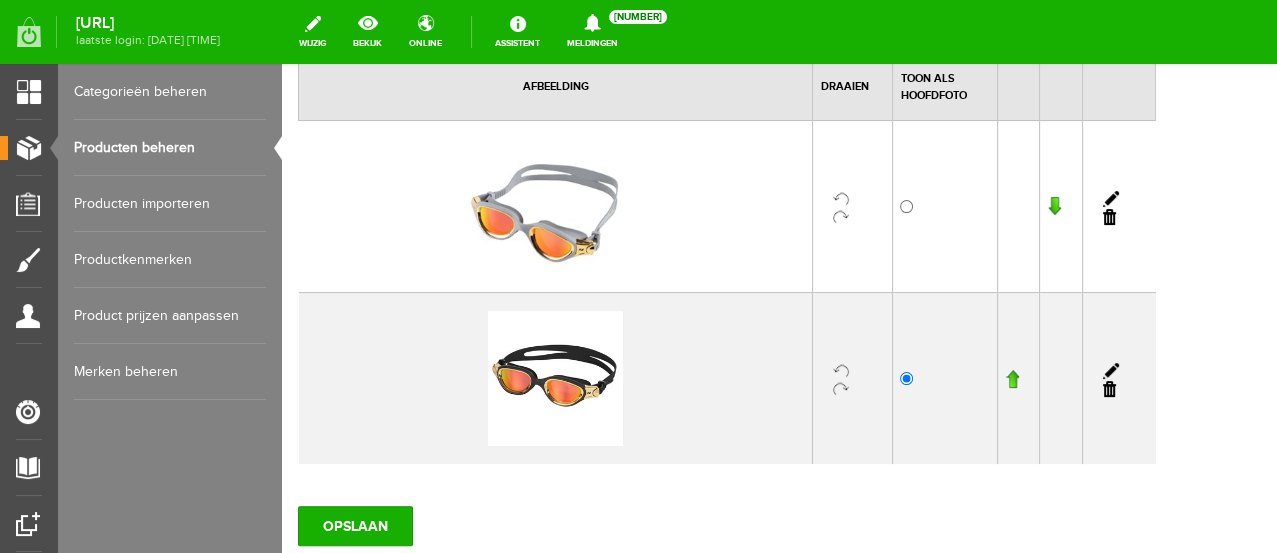 drag, startPoint x: 1191, startPoint y: 387, endPoint x: 1031, endPoint y: 123, distance: 308.7005 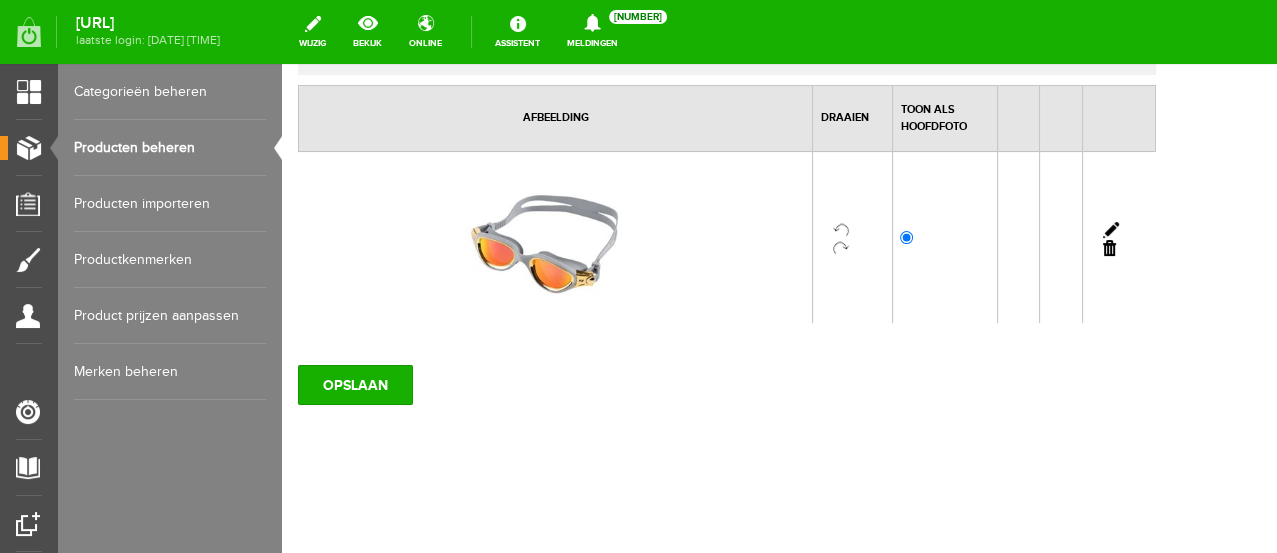 scroll, scrollTop: 300, scrollLeft: 0, axis: vertical 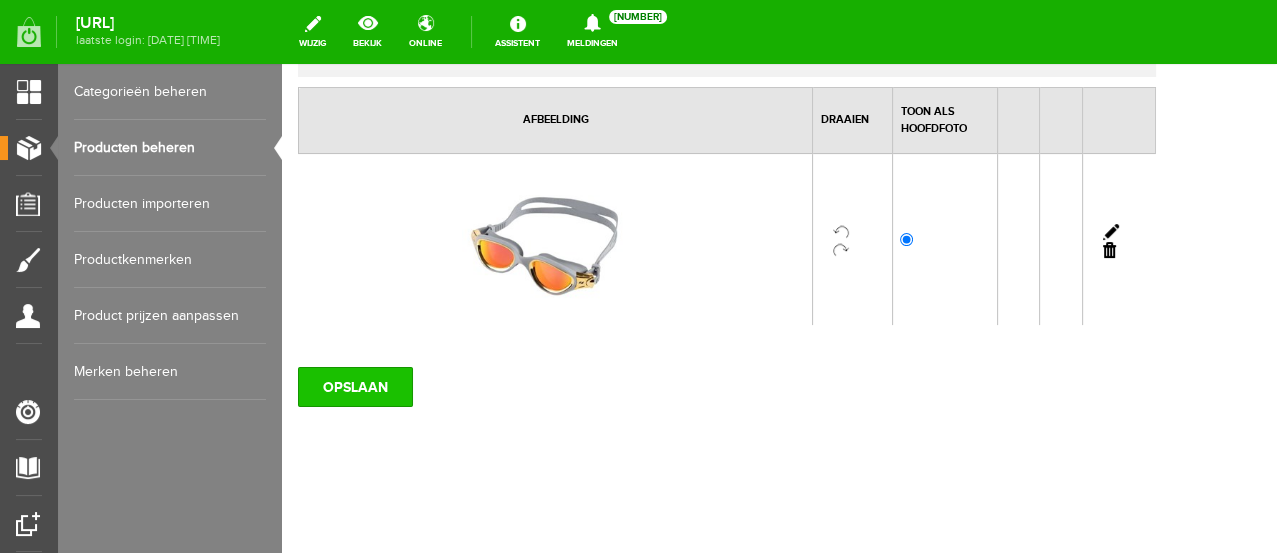 click on "OPSLAAN" at bounding box center (355, 387) 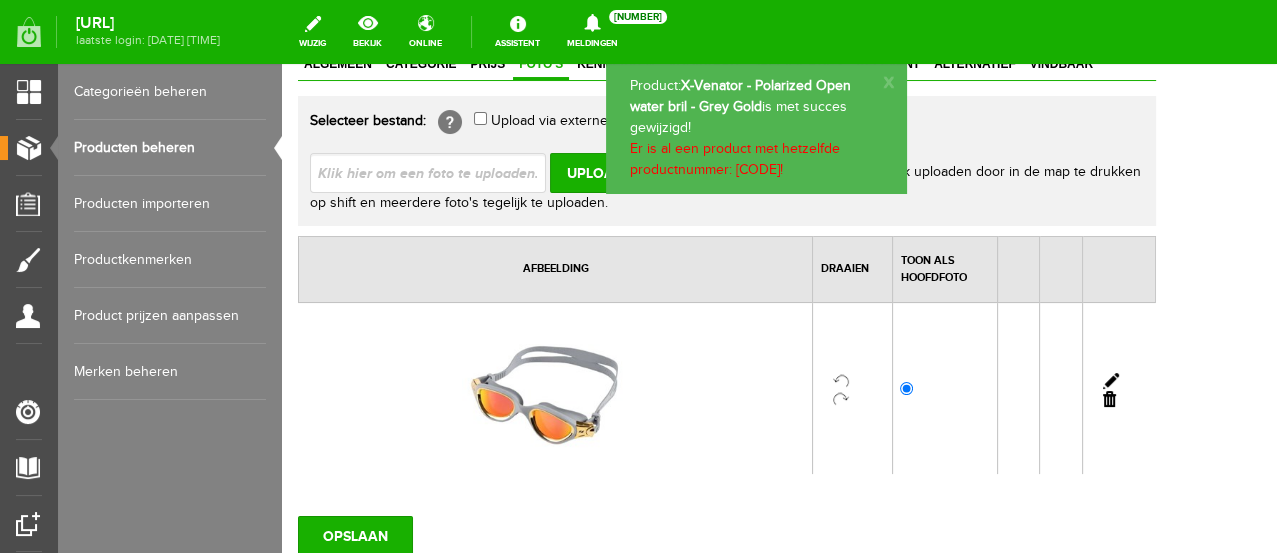 scroll, scrollTop: 0, scrollLeft: 0, axis: both 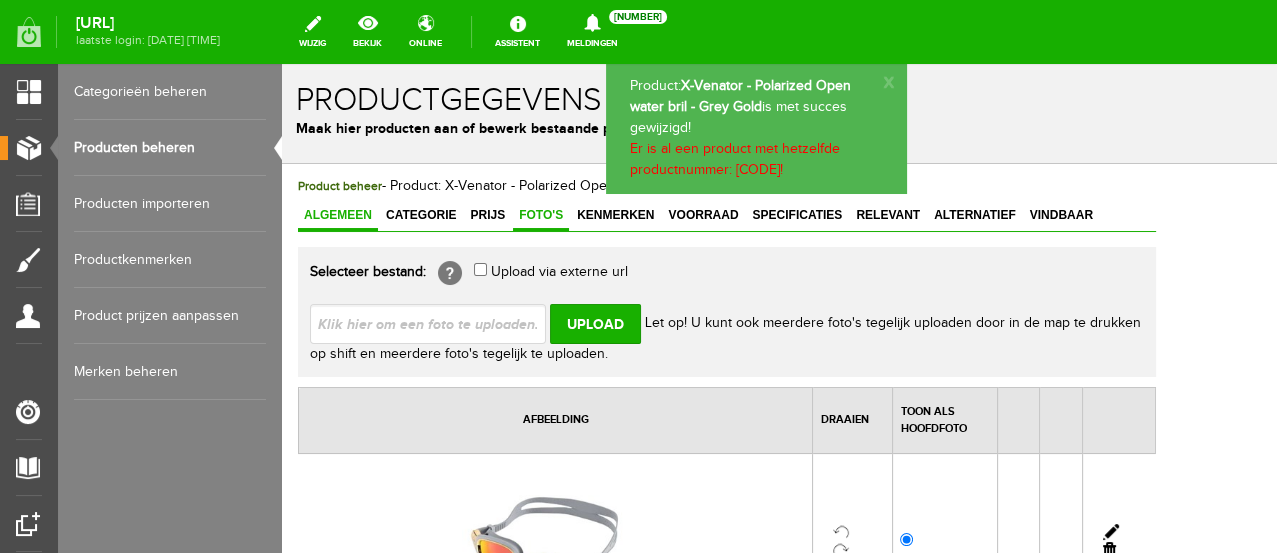 click on "Algemeen" at bounding box center (338, 215) 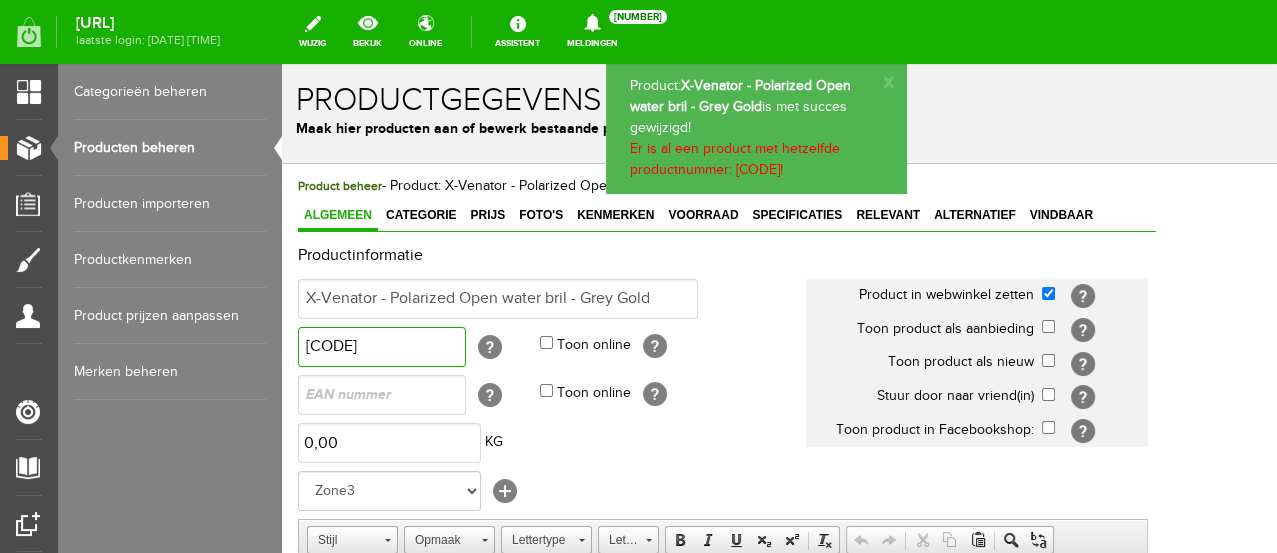 click on "[CODE]" at bounding box center [382, 347] 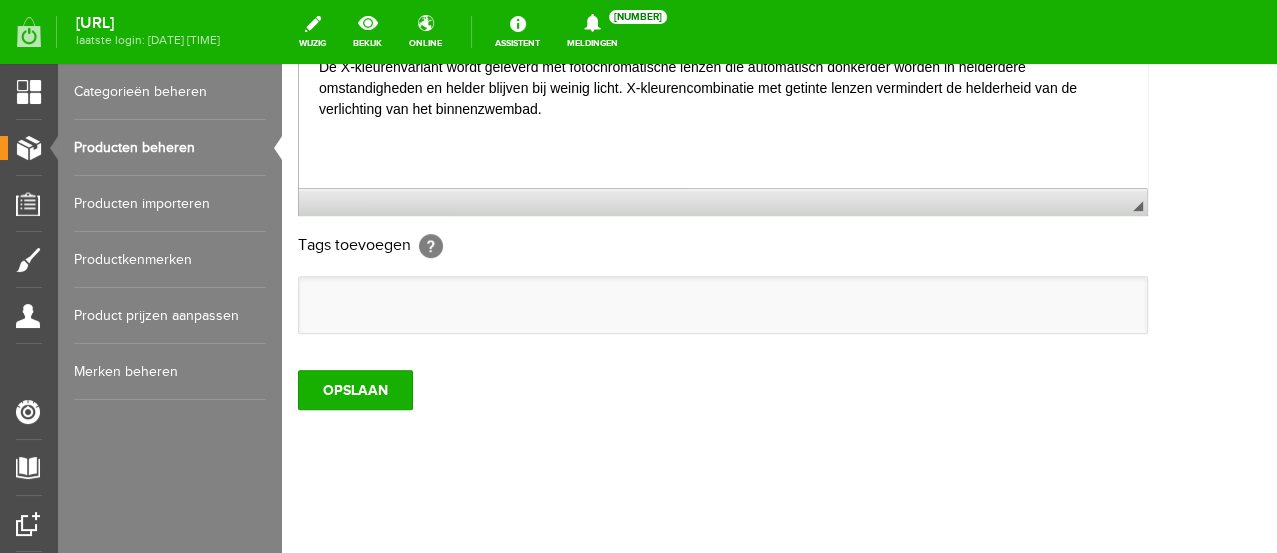 scroll, scrollTop: 748, scrollLeft: 0, axis: vertical 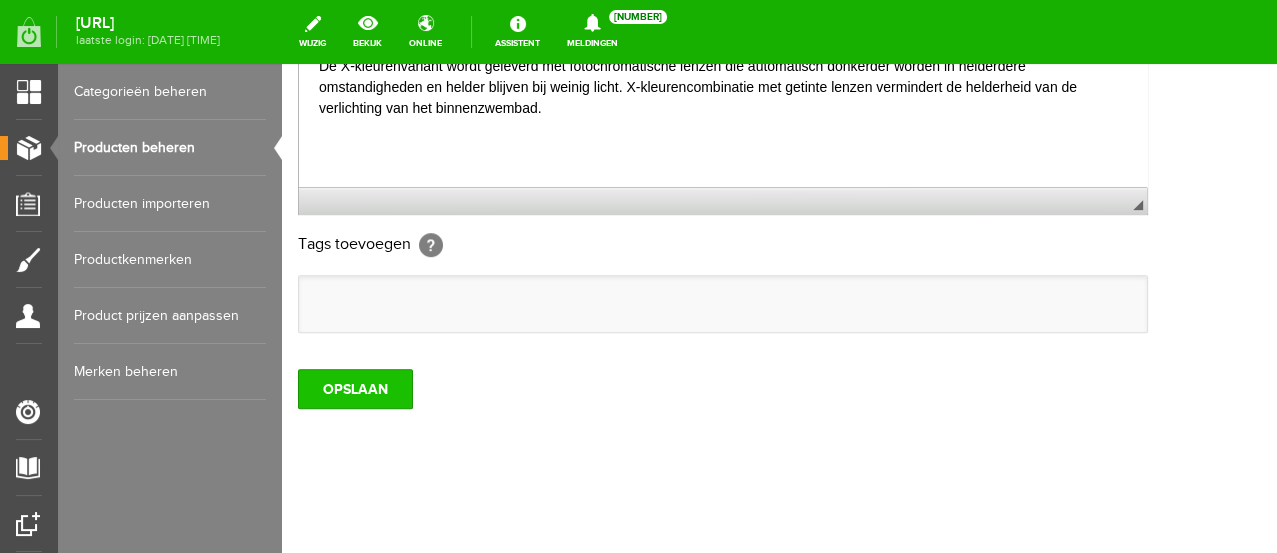 type on "Z3B4" 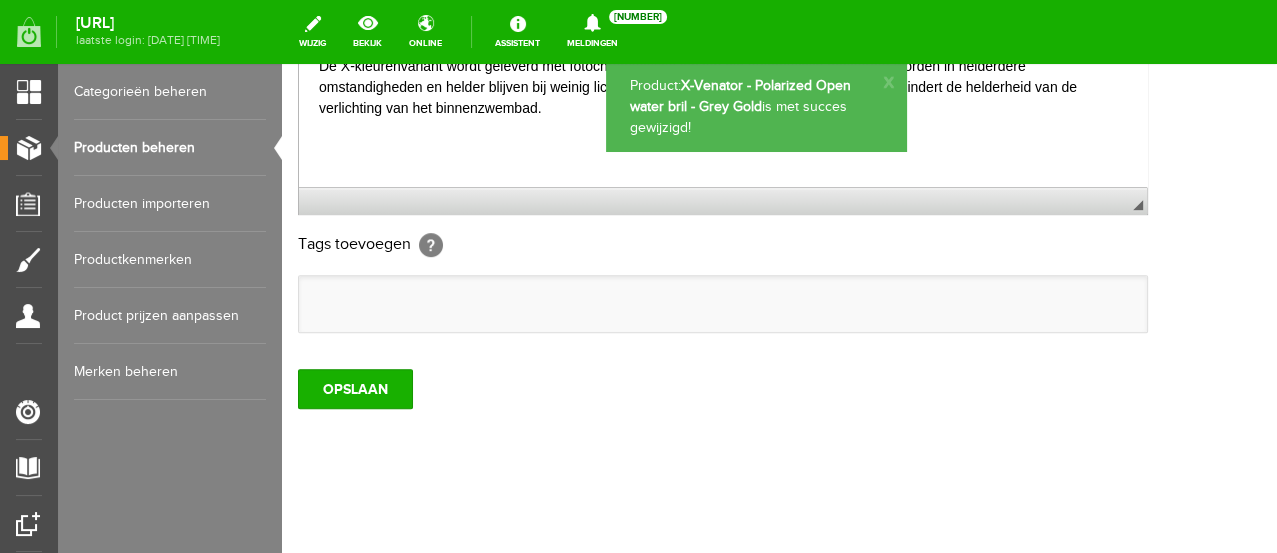 scroll, scrollTop: 0, scrollLeft: 0, axis: both 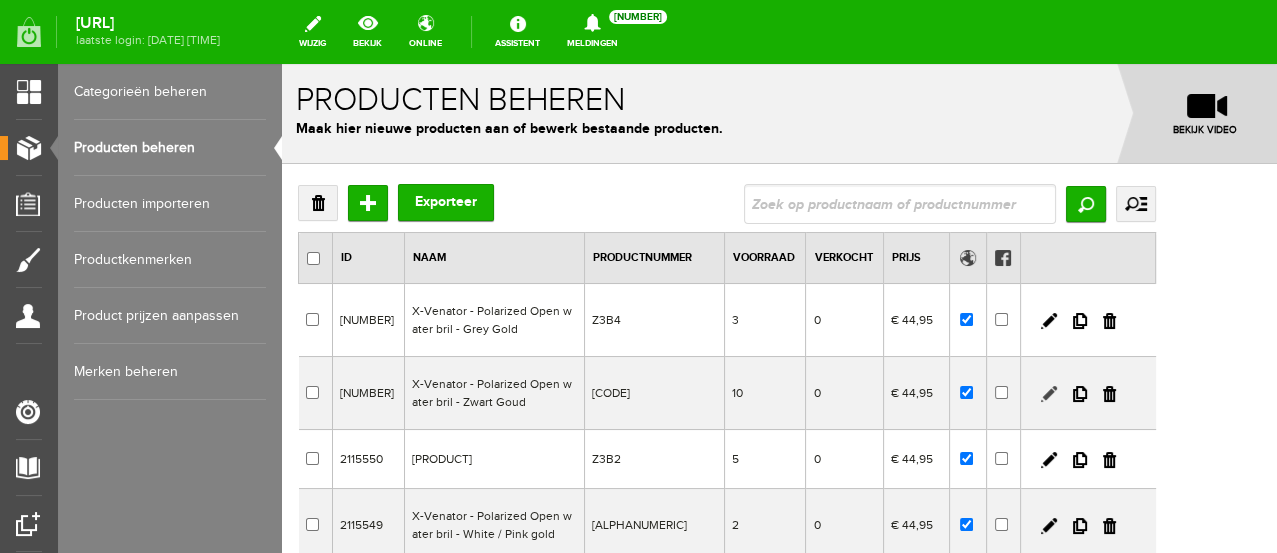 click at bounding box center (1049, 394) 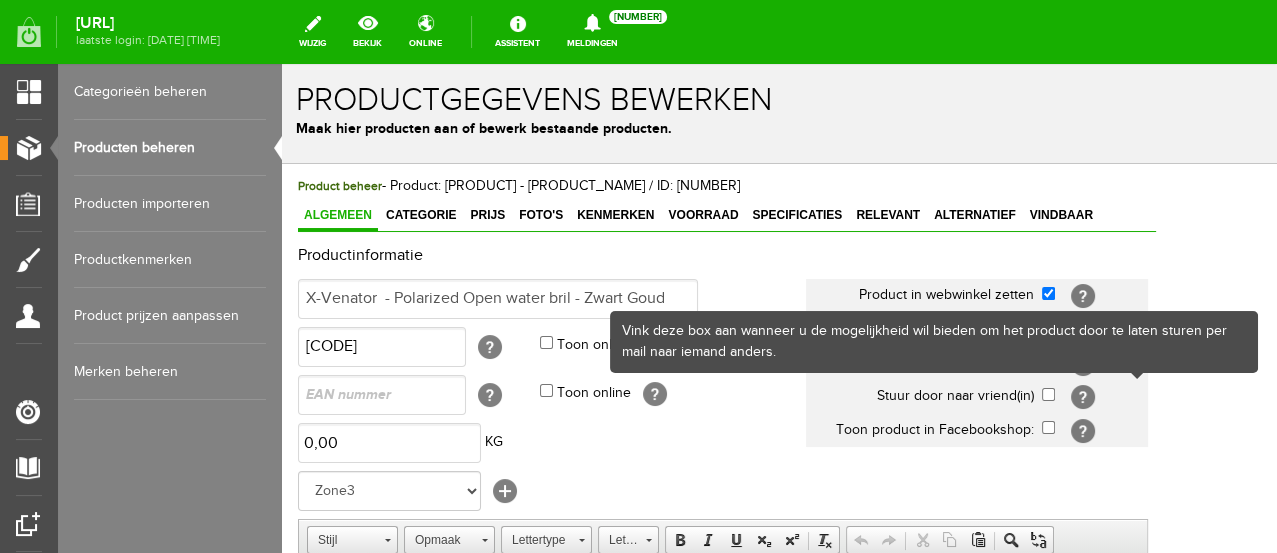 scroll, scrollTop: 0, scrollLeft: 0, axis: both 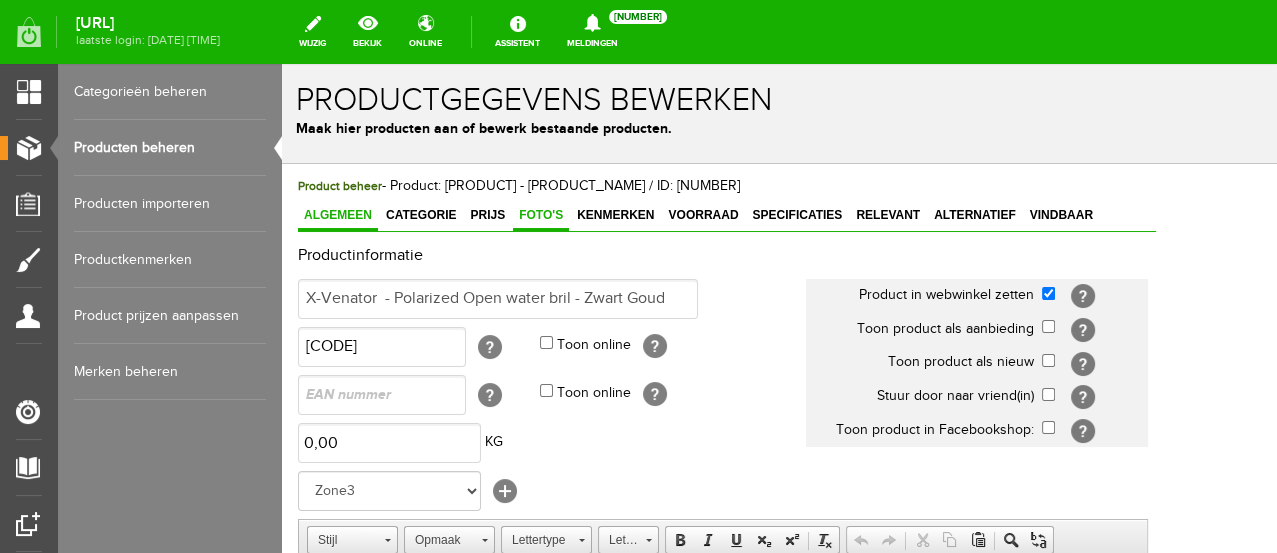 click on "Foto's" at bounding box center (541, 216) 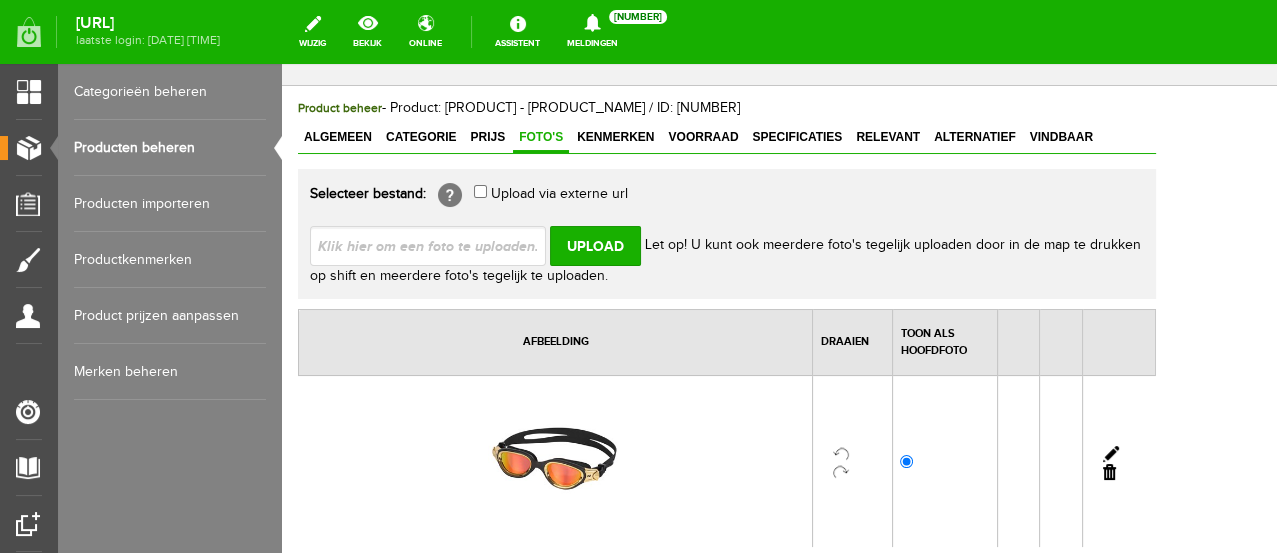 scroll, scrollTop: 300, scrollLeft: 0, axis: vertical 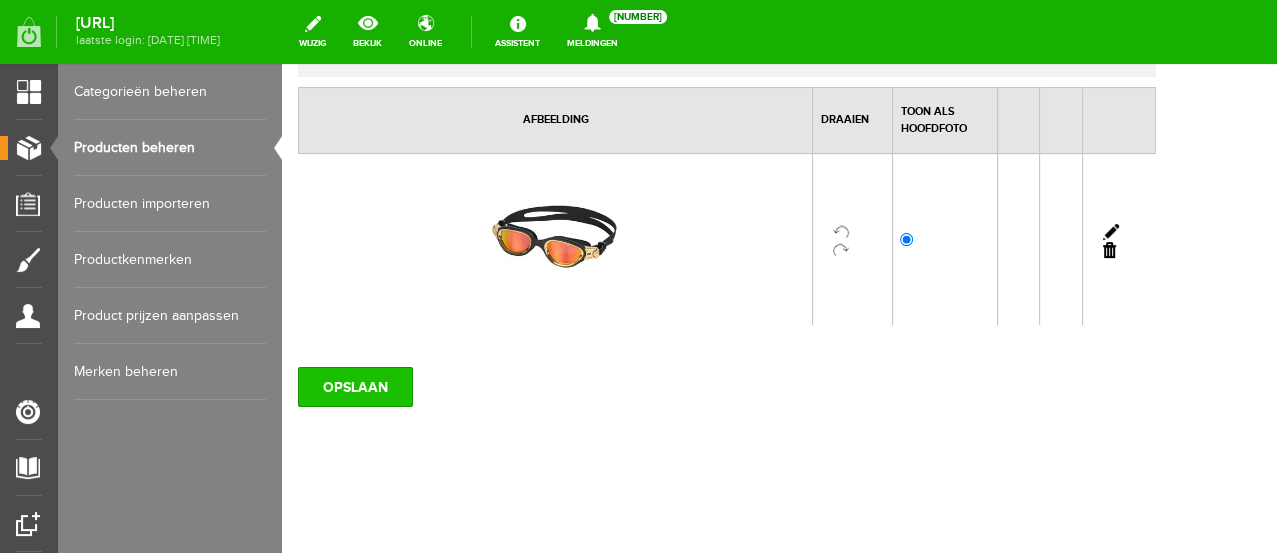 click on "OPSLAAN" at bounding box center (355, 387) 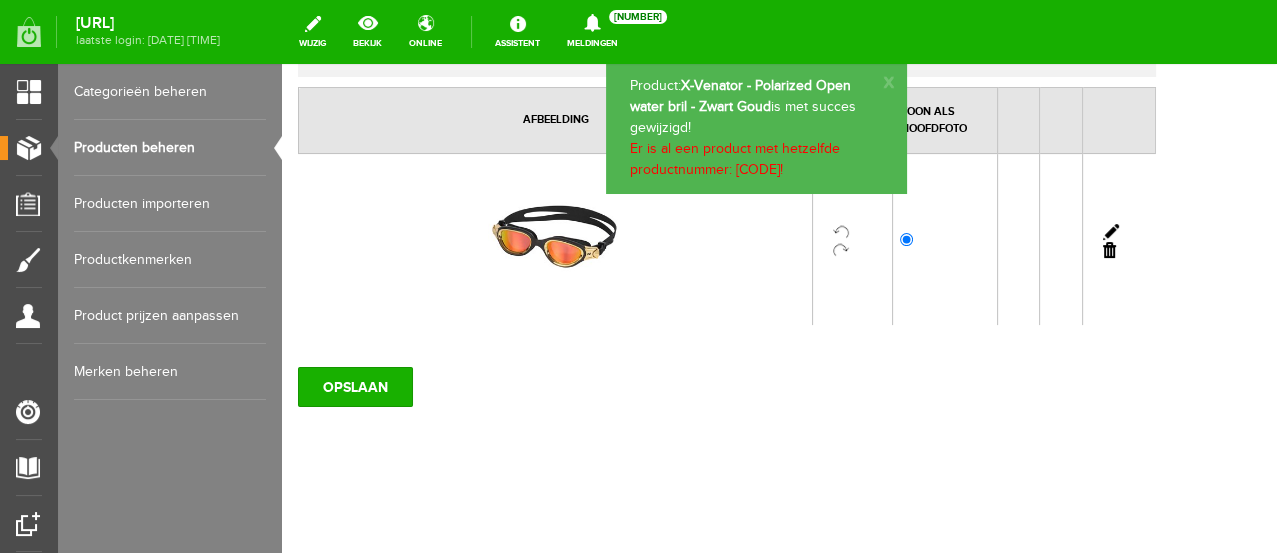 scroll, scrollTop: 0, scrollLeft: 0, axis: both 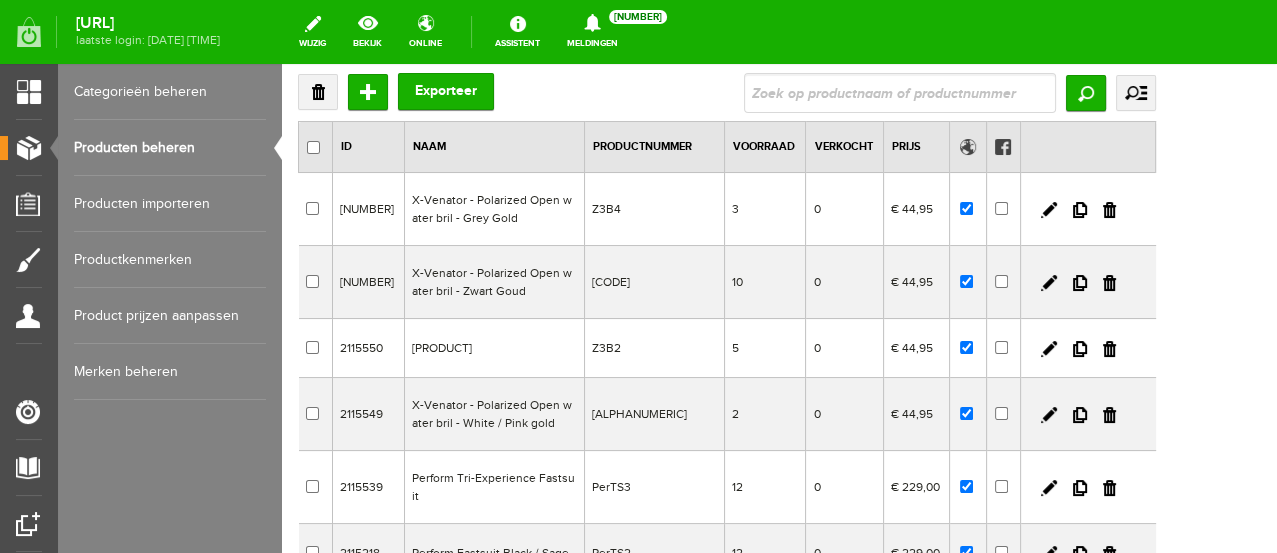click at bounding box center (900, 93) 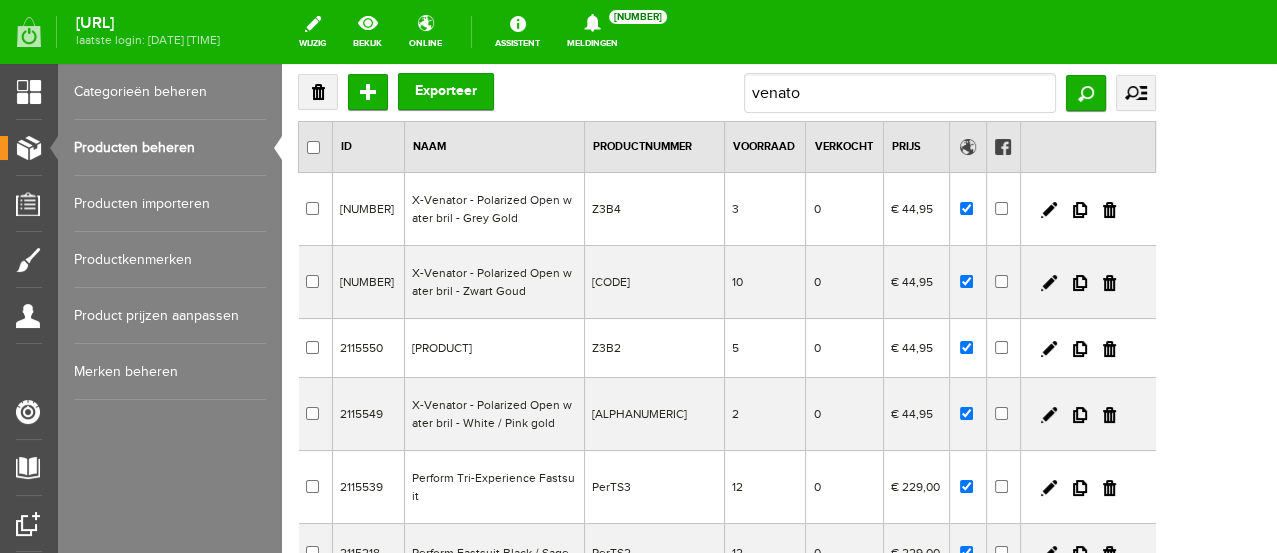 type on "venator" 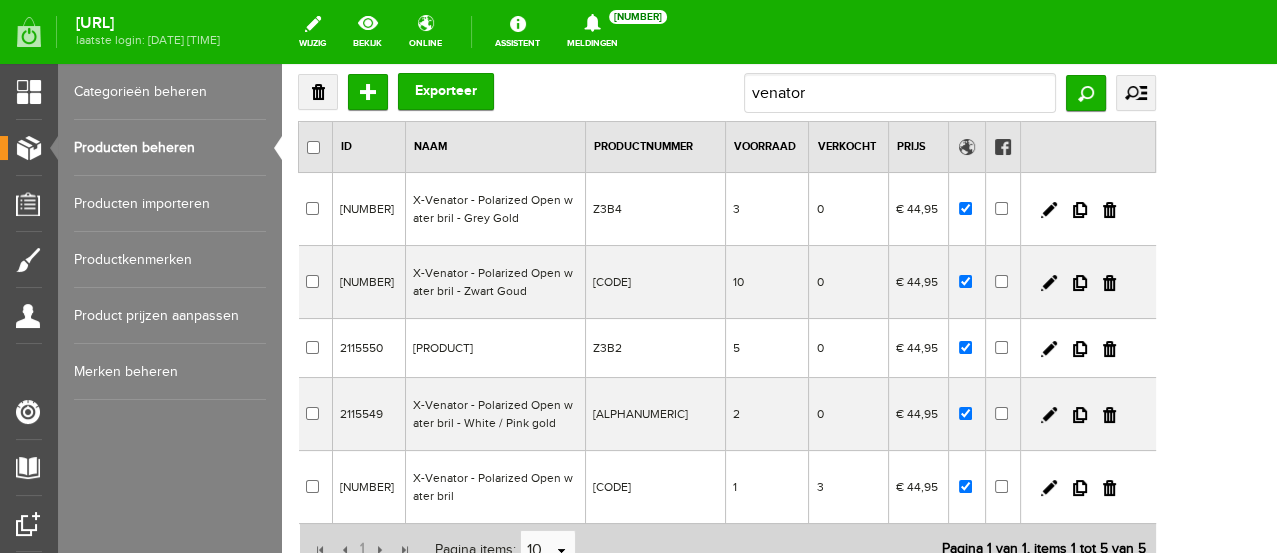 drag, startPoint x: 1201, startPoint y: 499, endPoint x: 720, endPoint y: 64, distance: 648.526 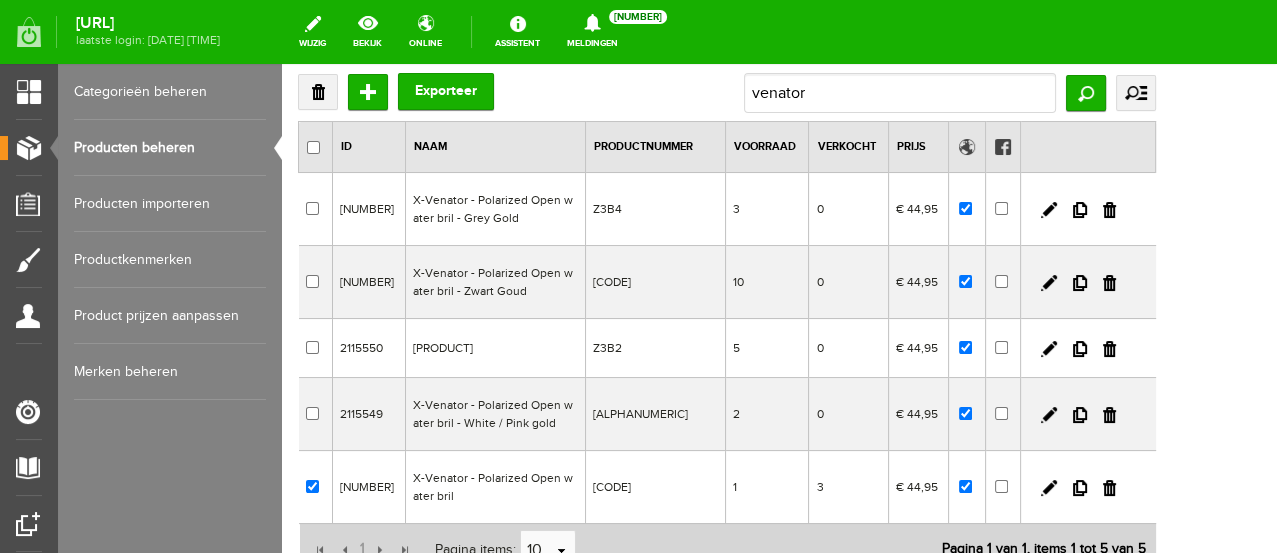 click at bounding box center (1109, 488) 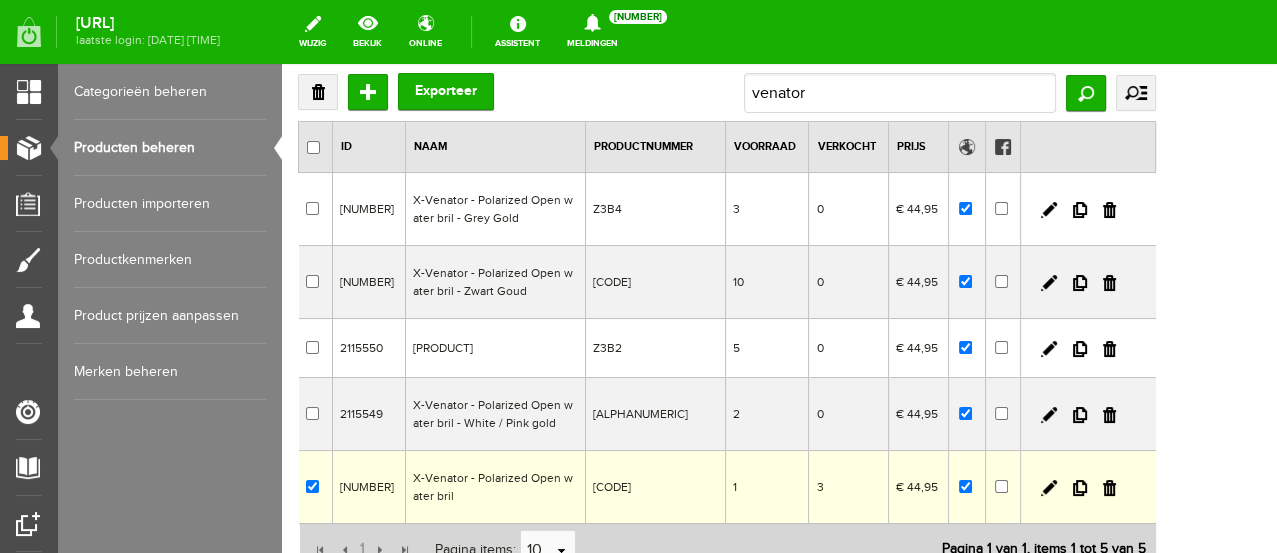 checkbox on "true" 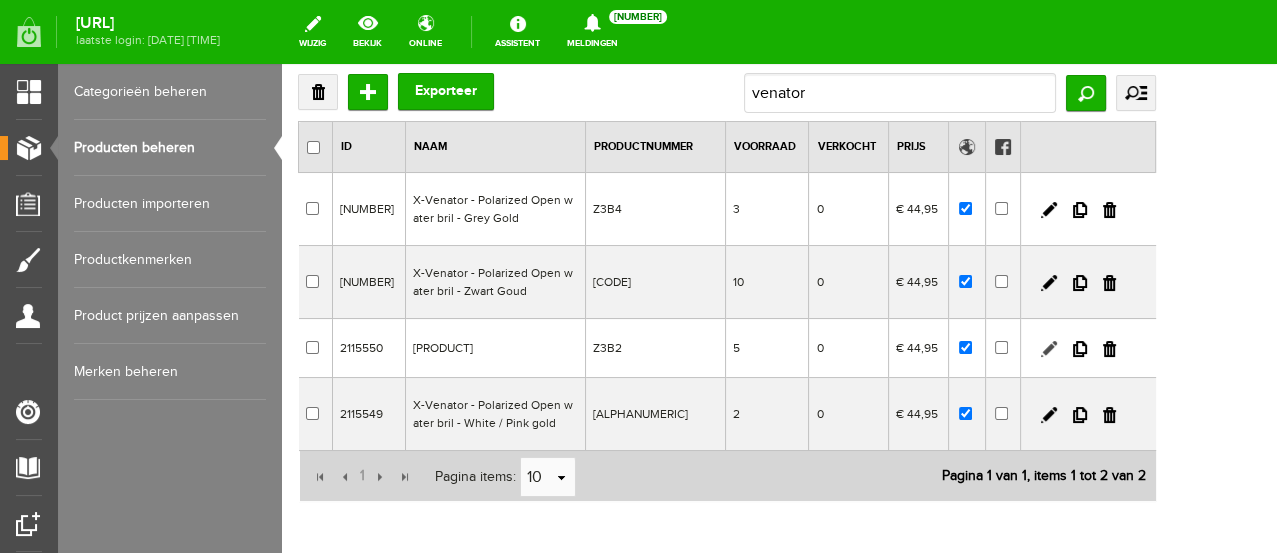 click at bounding box center (1049, 349) 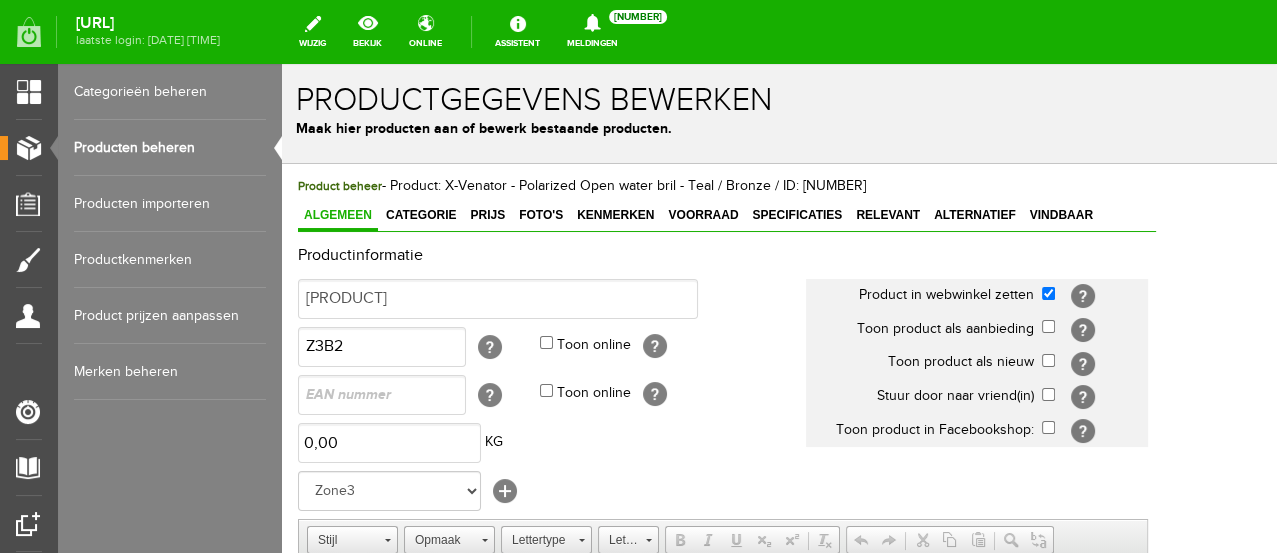 scroll, scrollTop: 0, scrollLeft: 0, axis: both 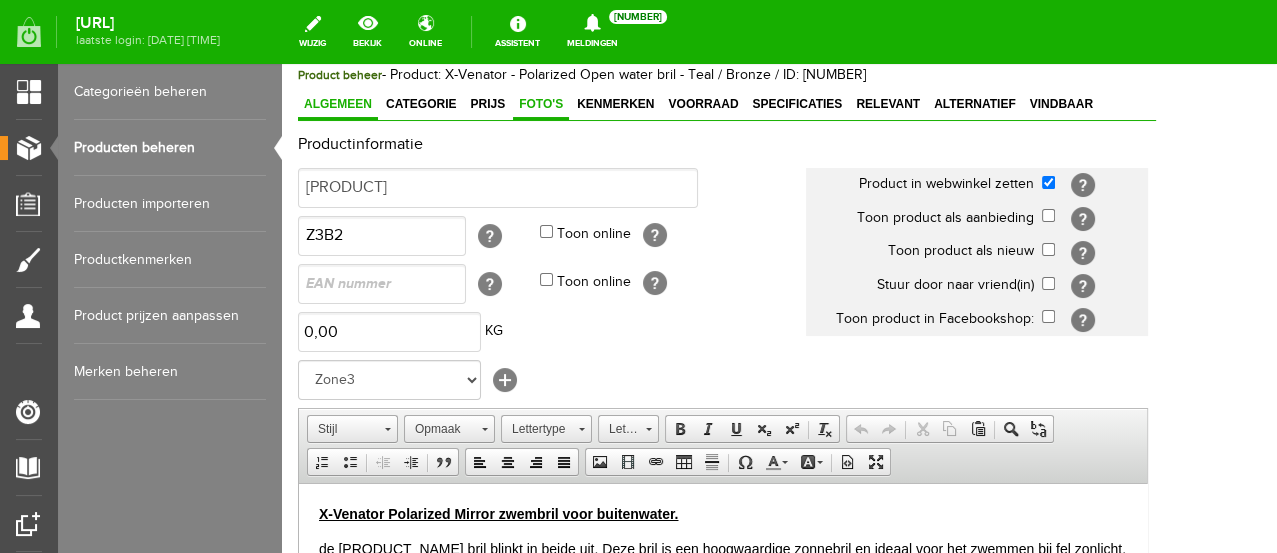 click on "Foto's" at bounding box center [541, 105] 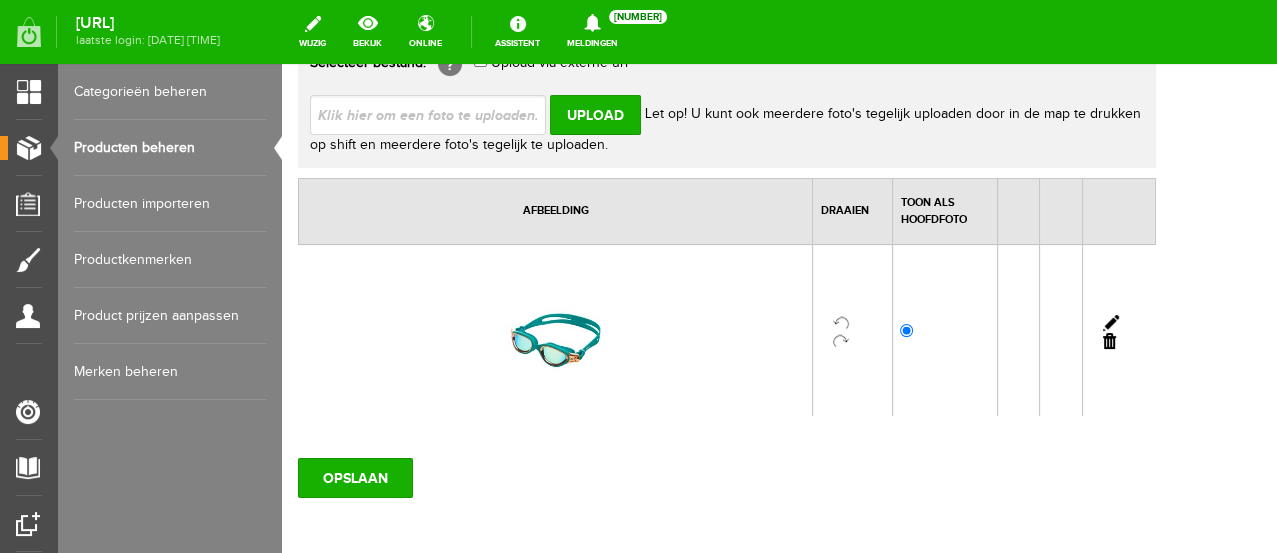 scroll, scrollTop: 300, scrollLeft: 0, axis: vertical 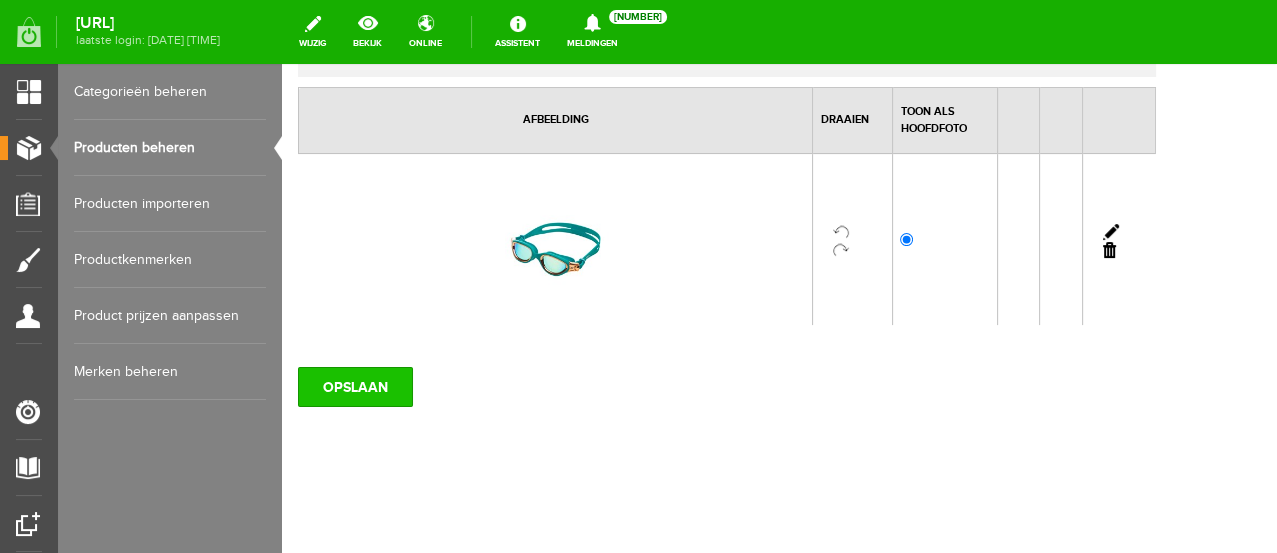click on "OPSLAAN" at bounding box center (355, 387) 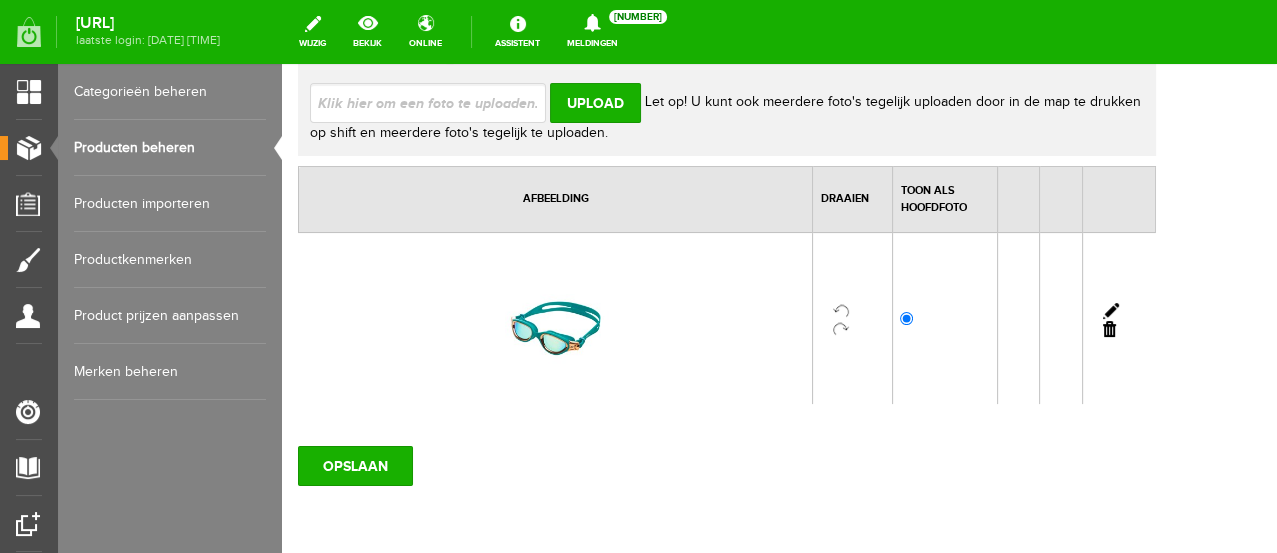 scroll, scrollTop: 222, scrollLeft: 0, axis: vertical 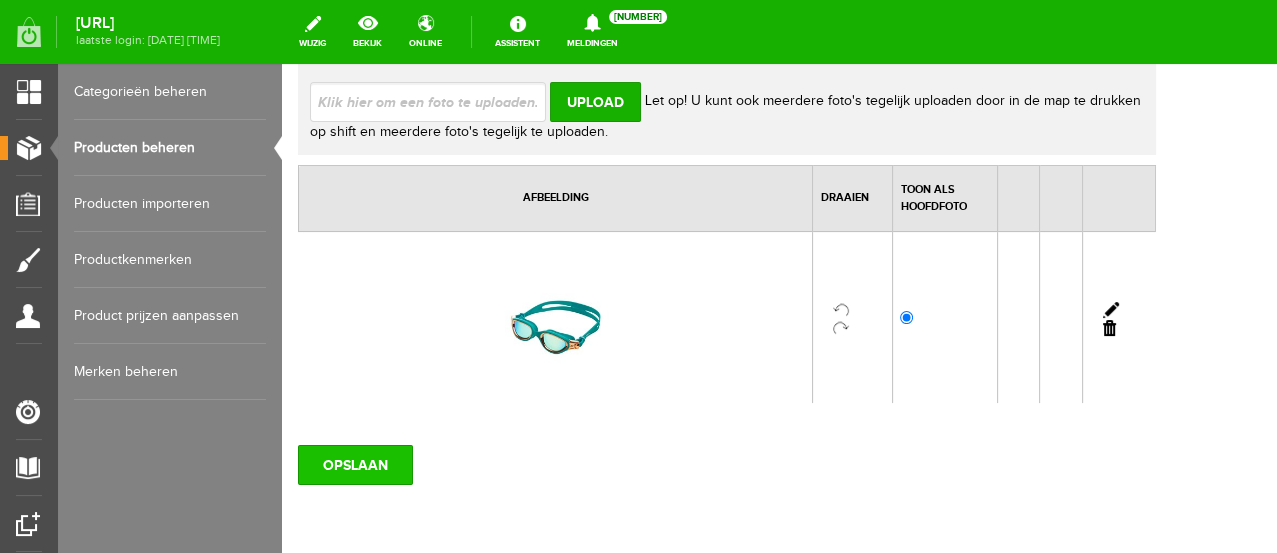click on "OPSLAAN" at bounding box center [355, 465] 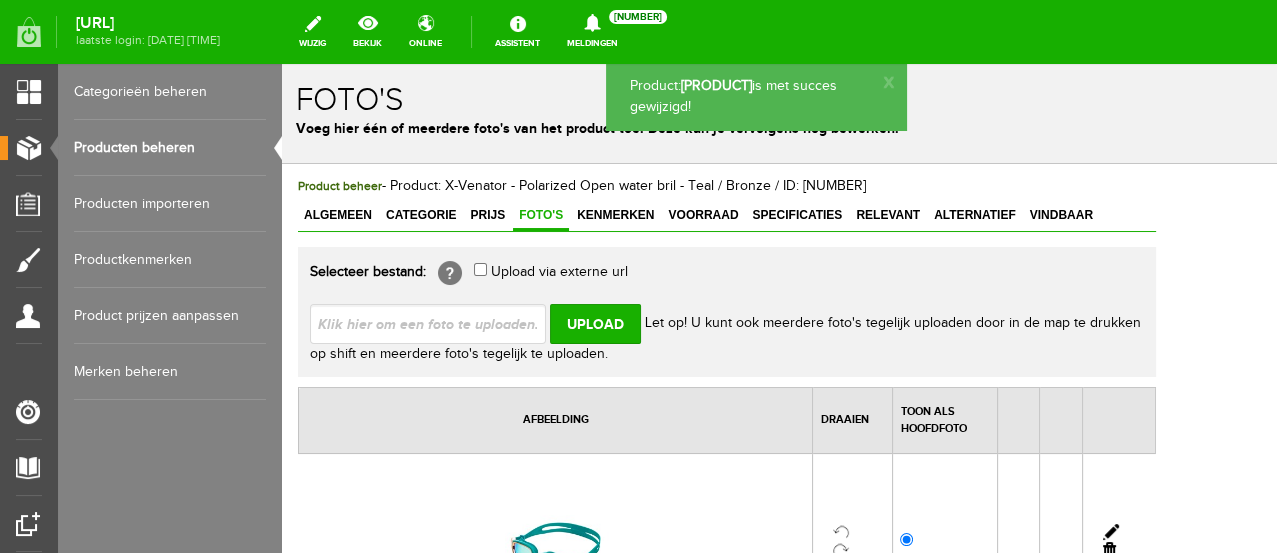 scroll, scrollTop: 0, scrollLeft: 0, axis: both 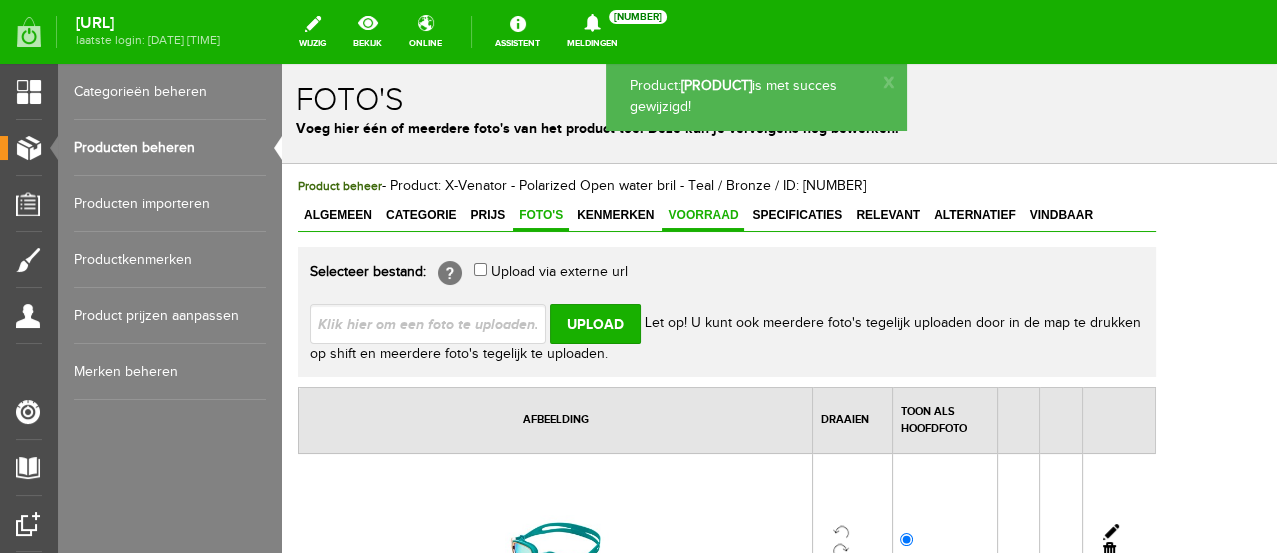 click on "Voorraad" at bounding box center (703, 215) 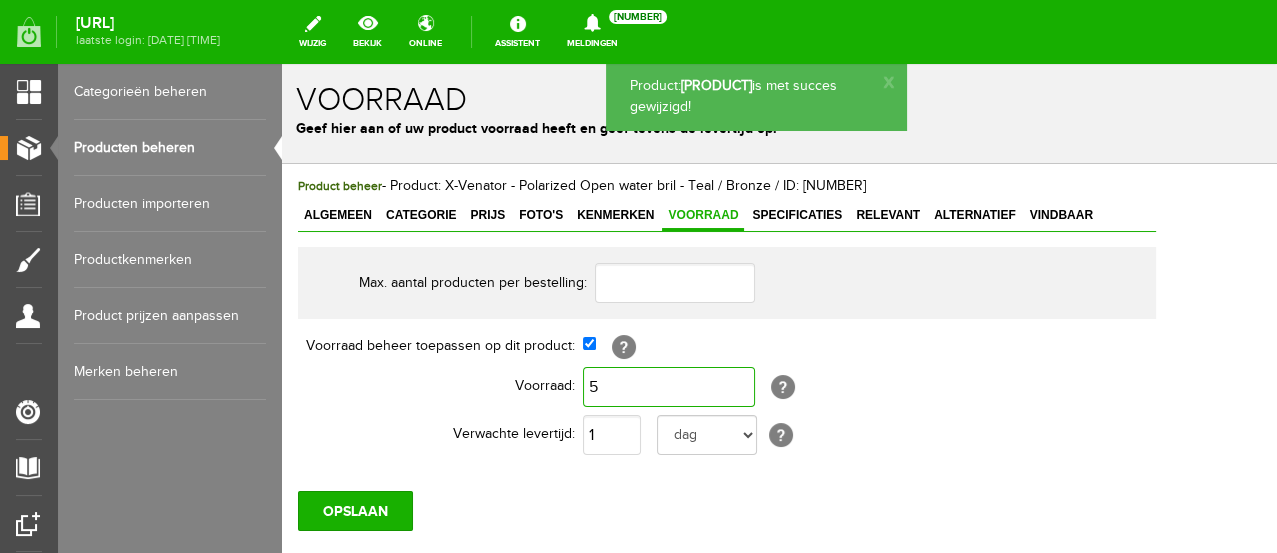 click on "5" at bounding box center (669, 387) 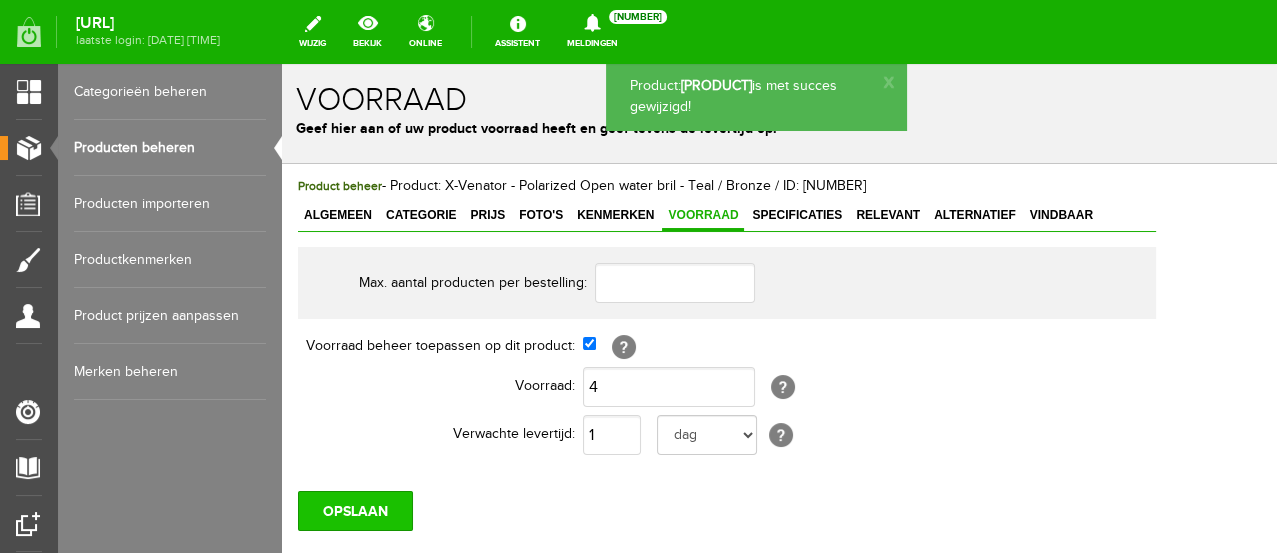 click on "OPSLAAN" at bounding box center [355, 511] 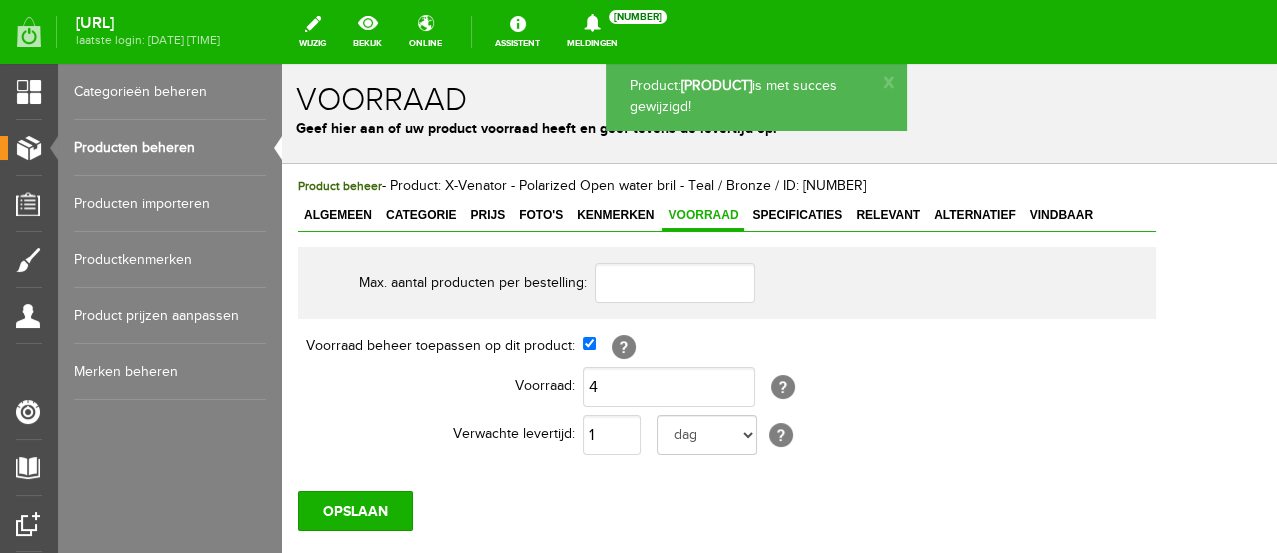 scroll, scrollTop: 0, scrollLeft: 0, axis: both 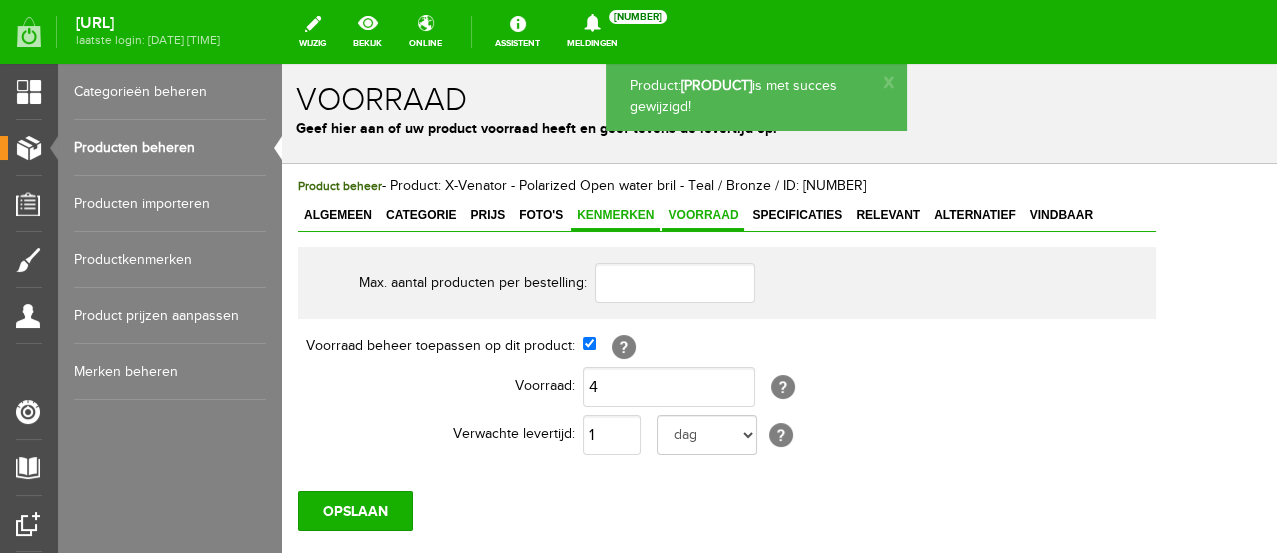 click on "Kenmerken" at bounding box center [615, 215] 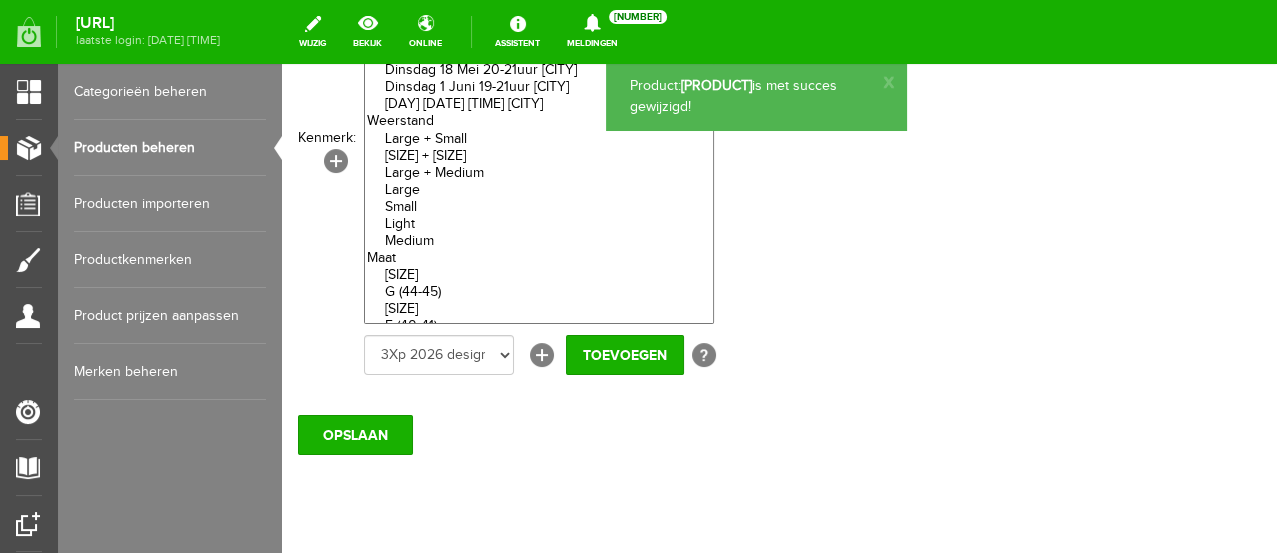 scroll, scrollTop: 0, scrollLeft: 0, axis: both 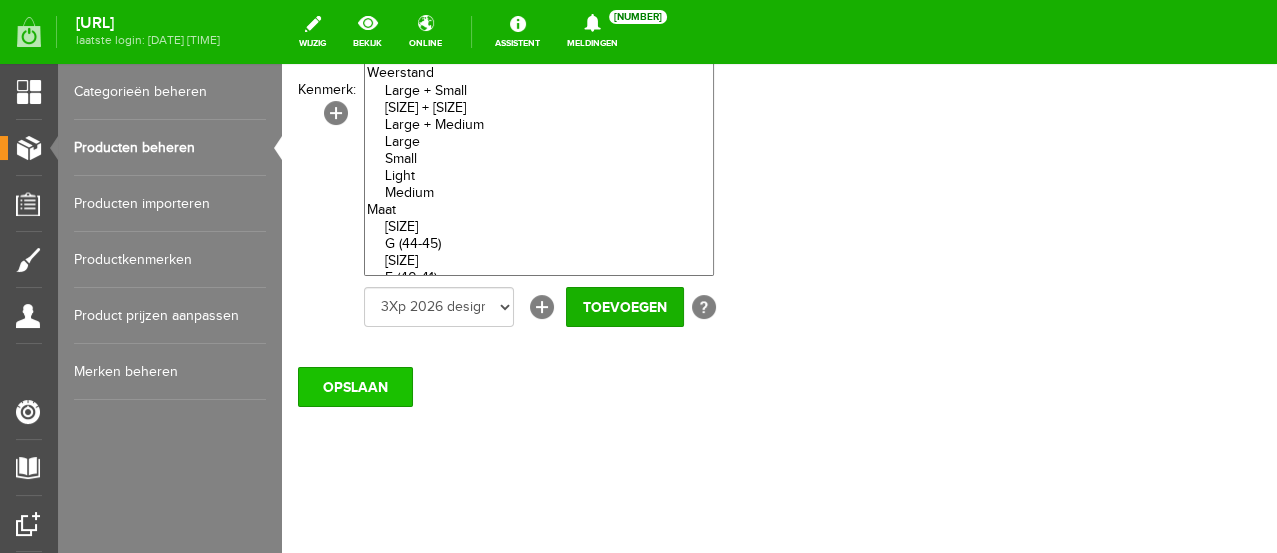 click on "OPSLAAN" at bounding box center (355, 387) 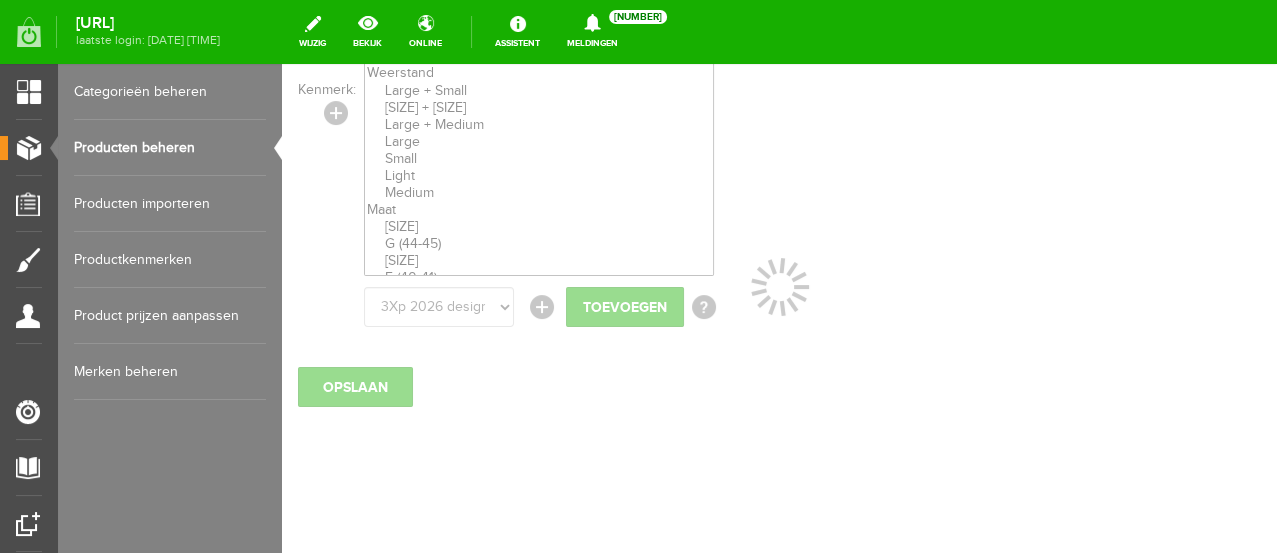 select 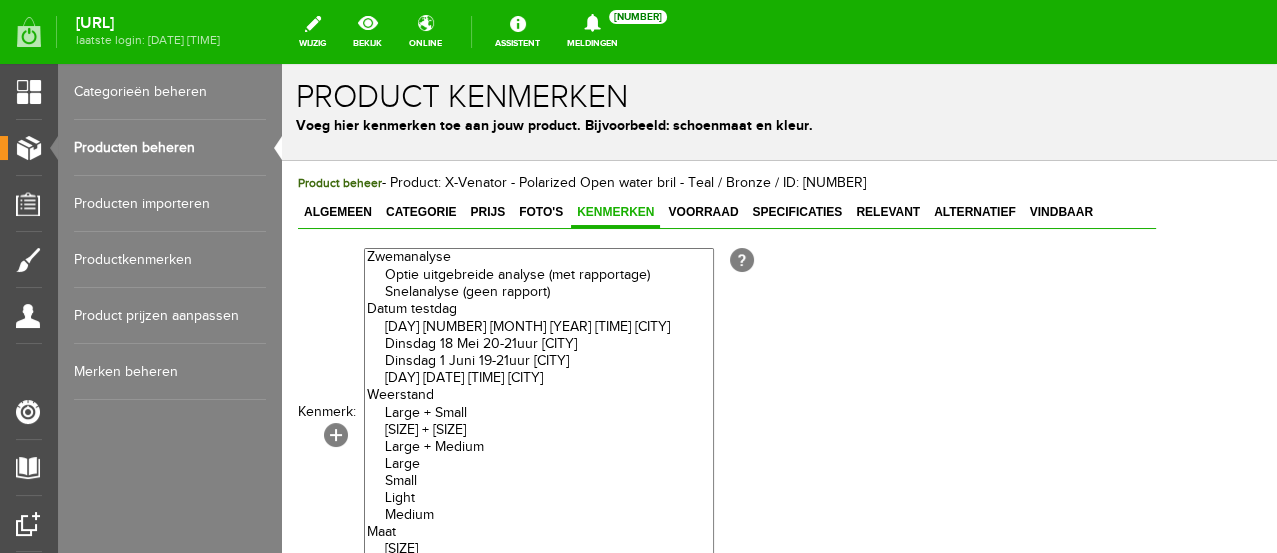 scroll, scrollTop: 0, scrollLeft: 0, axis: both 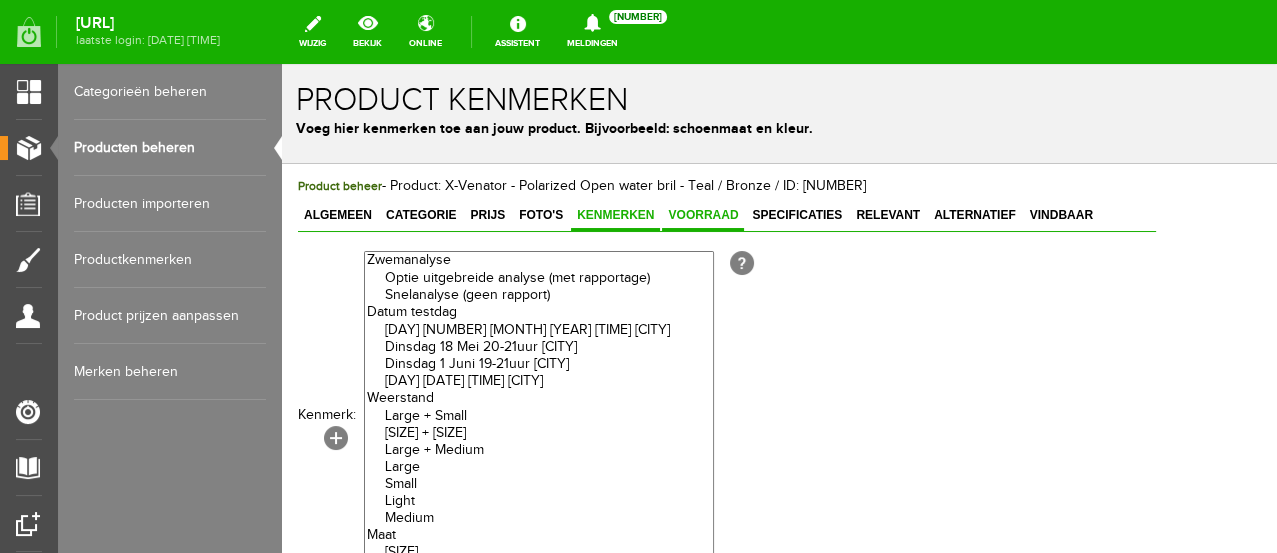 click on "Voorraad" at bounding box center (703, 215) 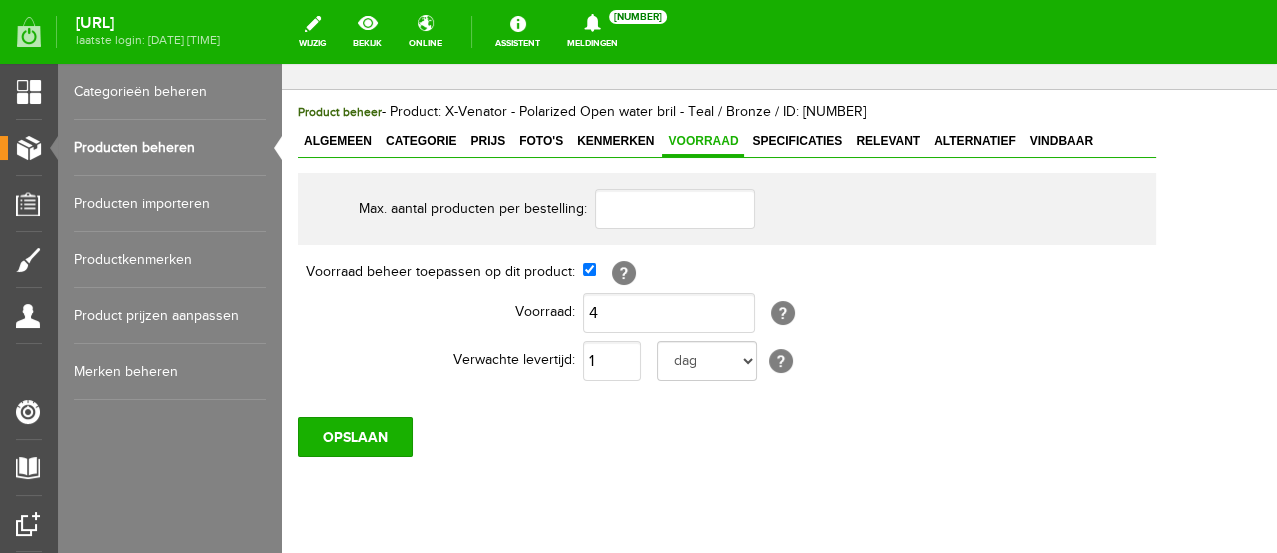 scroll, scrollTop: 111, scrollLeft: 0, axis: vertical 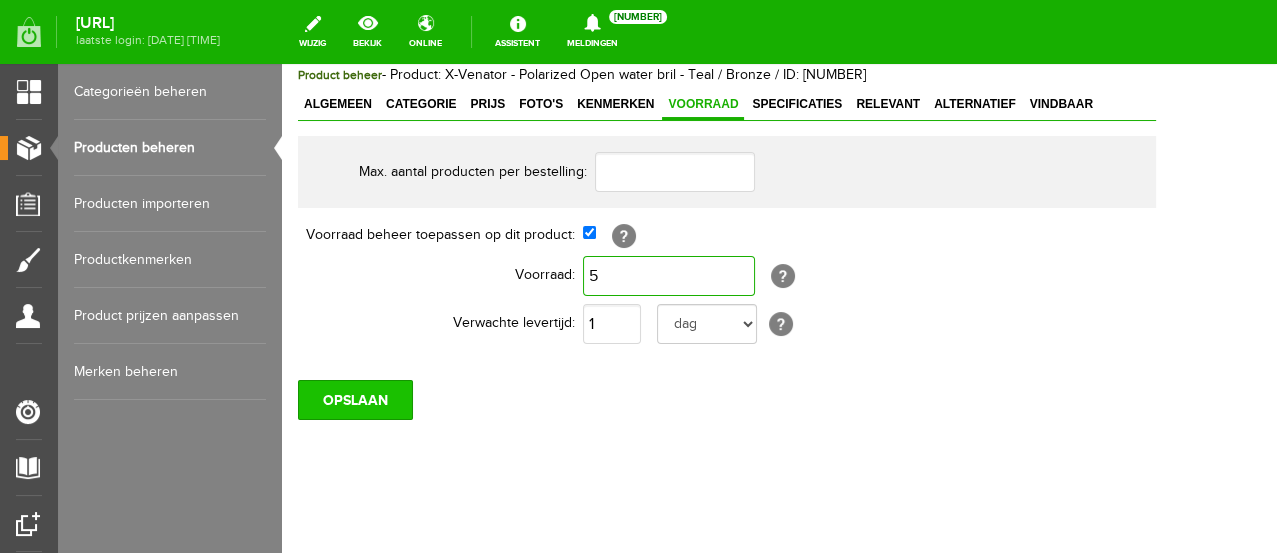 type on "5" 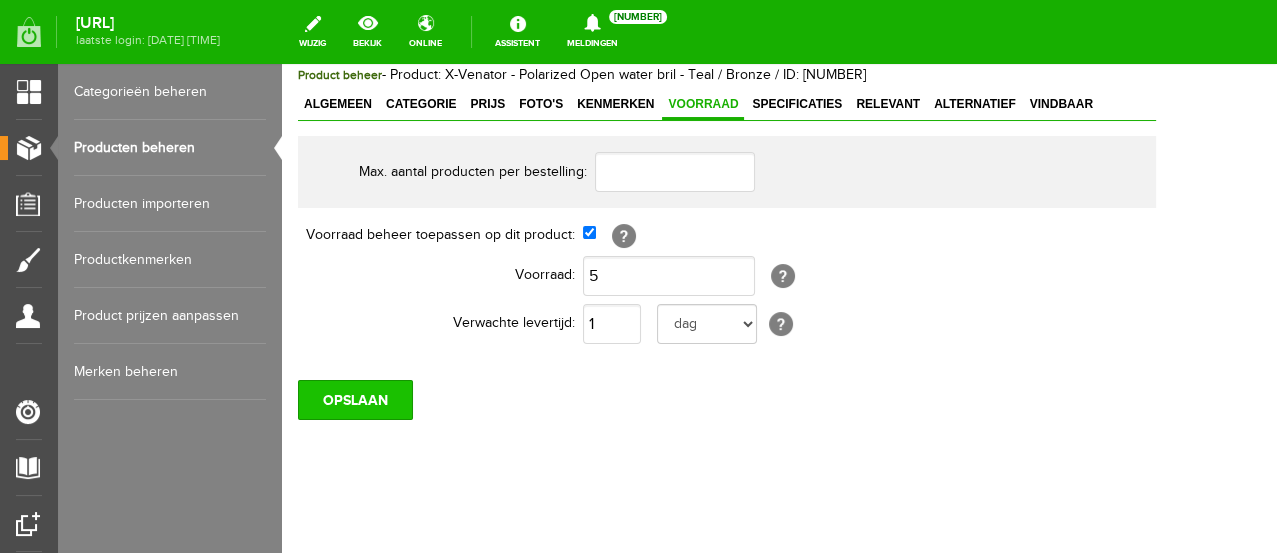 click on "OPSLAAN" at bounding box center [355, 400] 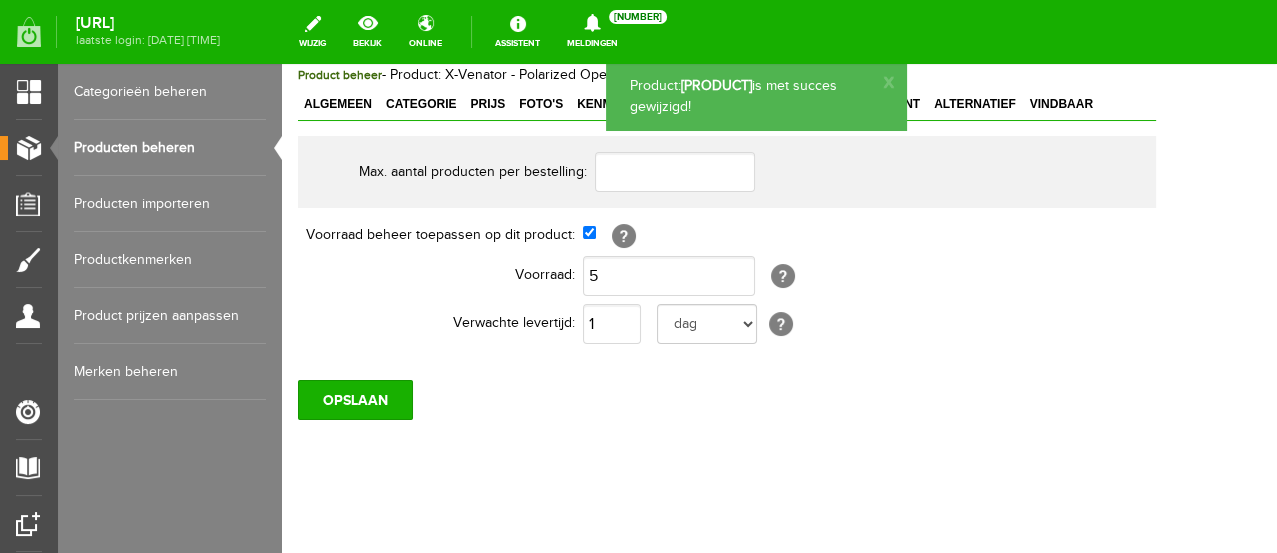 scroll, scrollTop: 0, scrollLeft: 0, axis: both 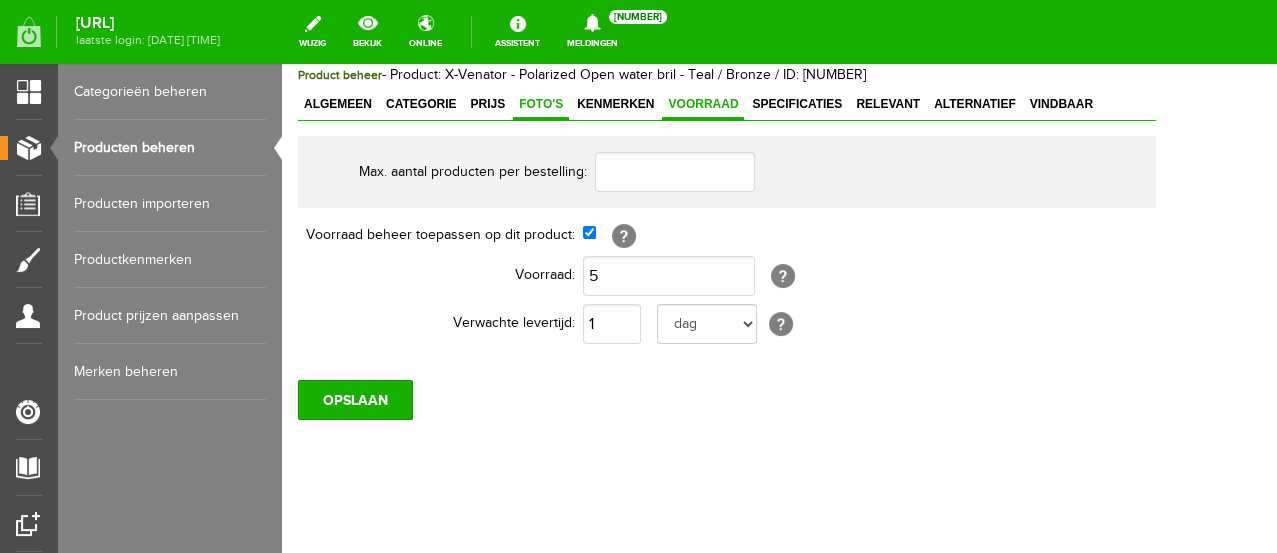 click on "Foto's" at bounding box center (541, 104) 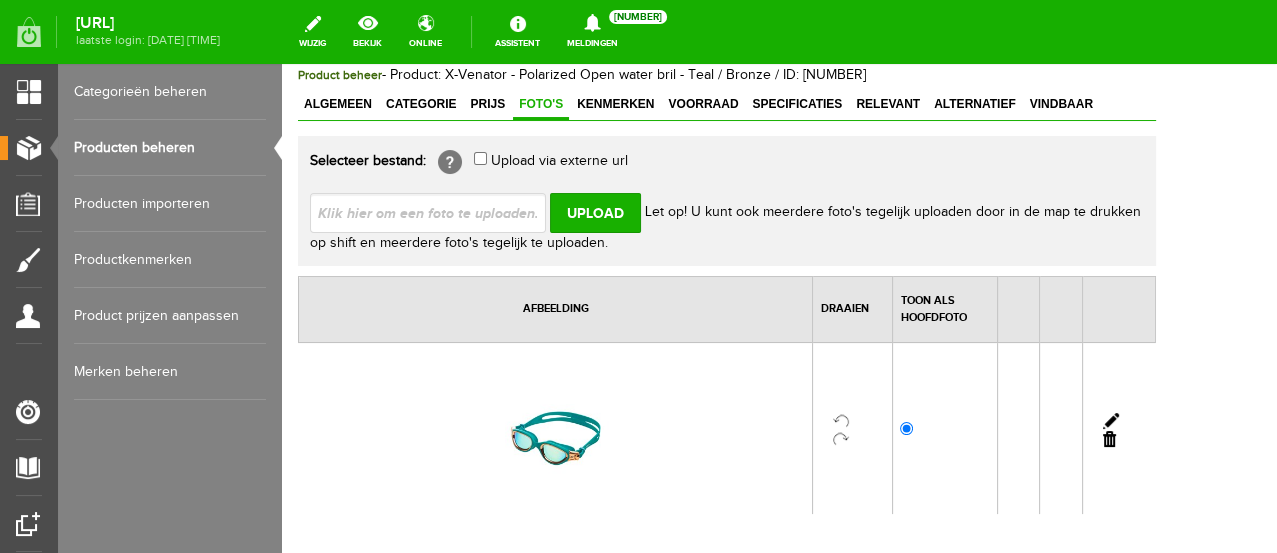 click at bounding box center (436, 212) 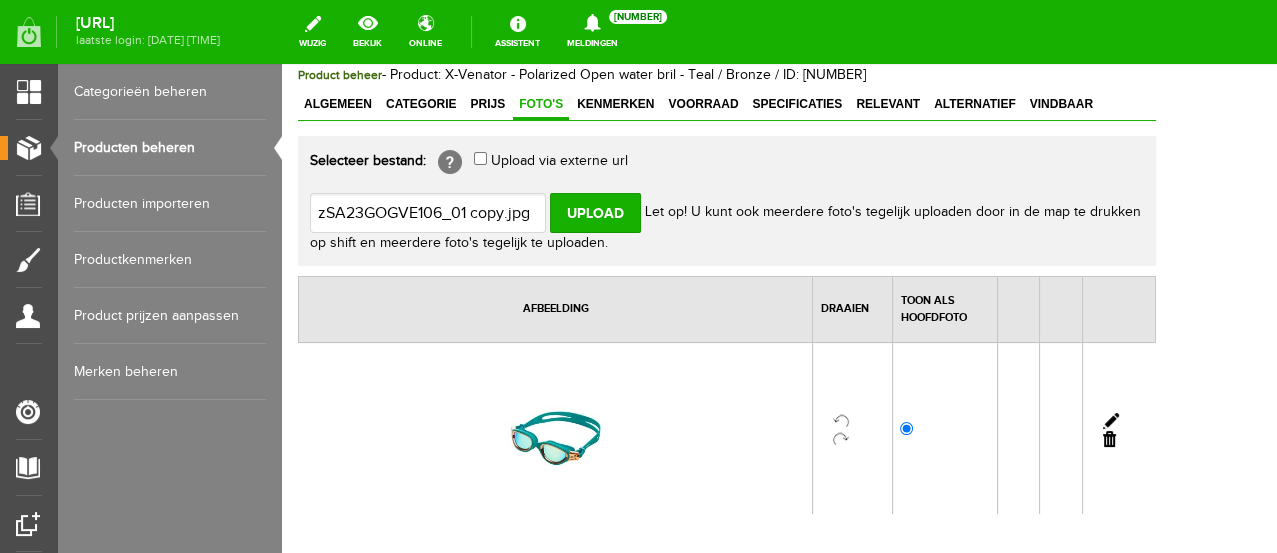 click at bounding box center [1109, 439] 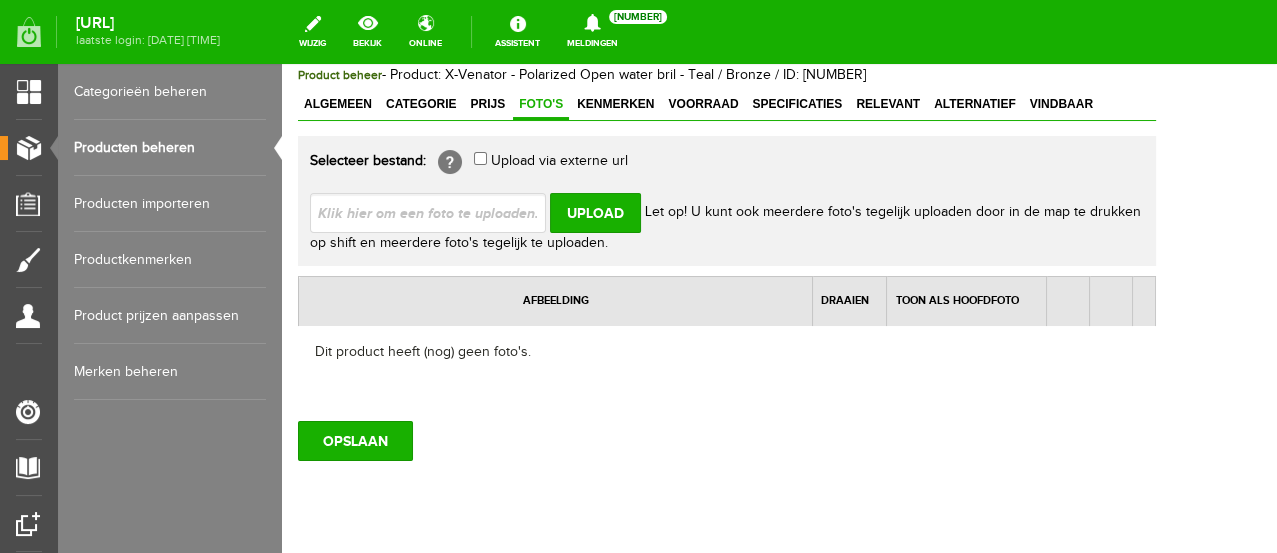 click at bounding box center [436, 212] 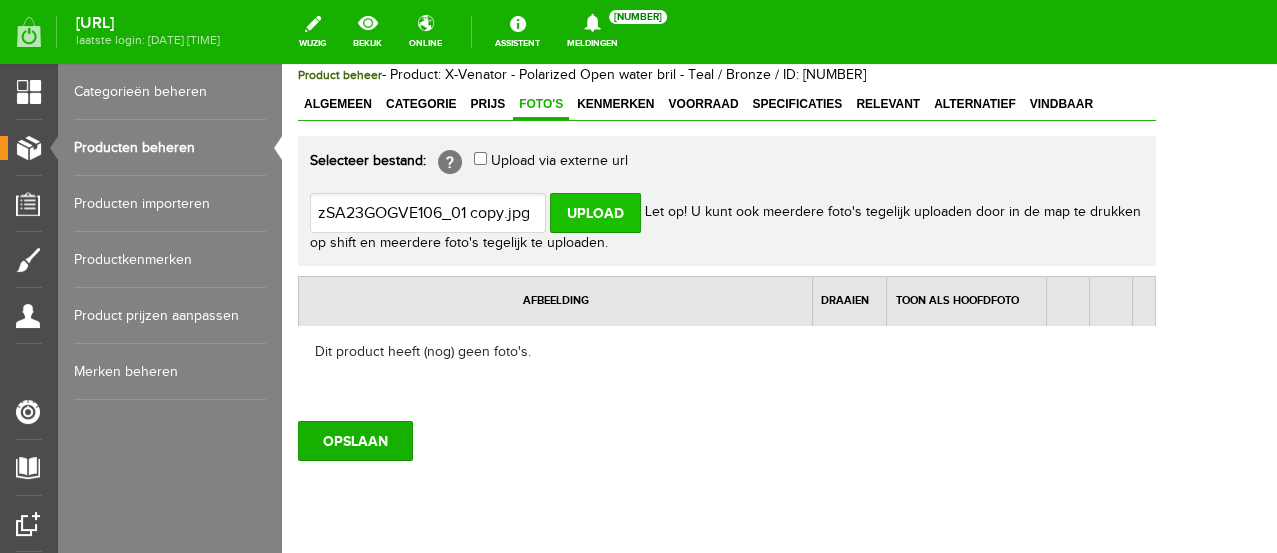 click on "Upload" at bounding box center [595, 213] 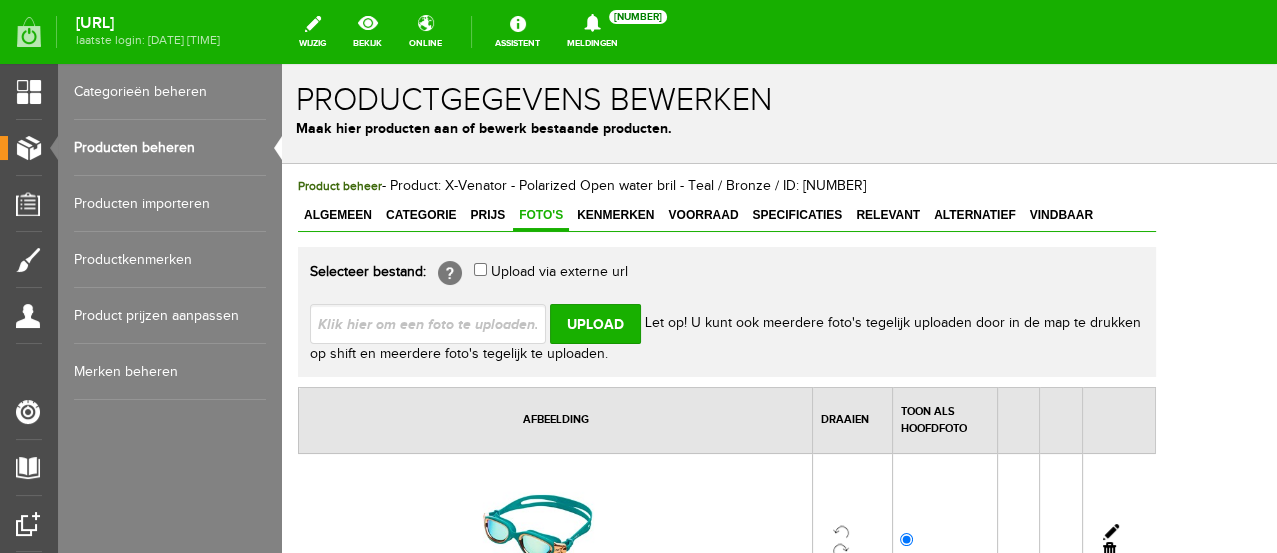 scroll, scrollTop: 222, scrollLeft: 0, axis: vertical 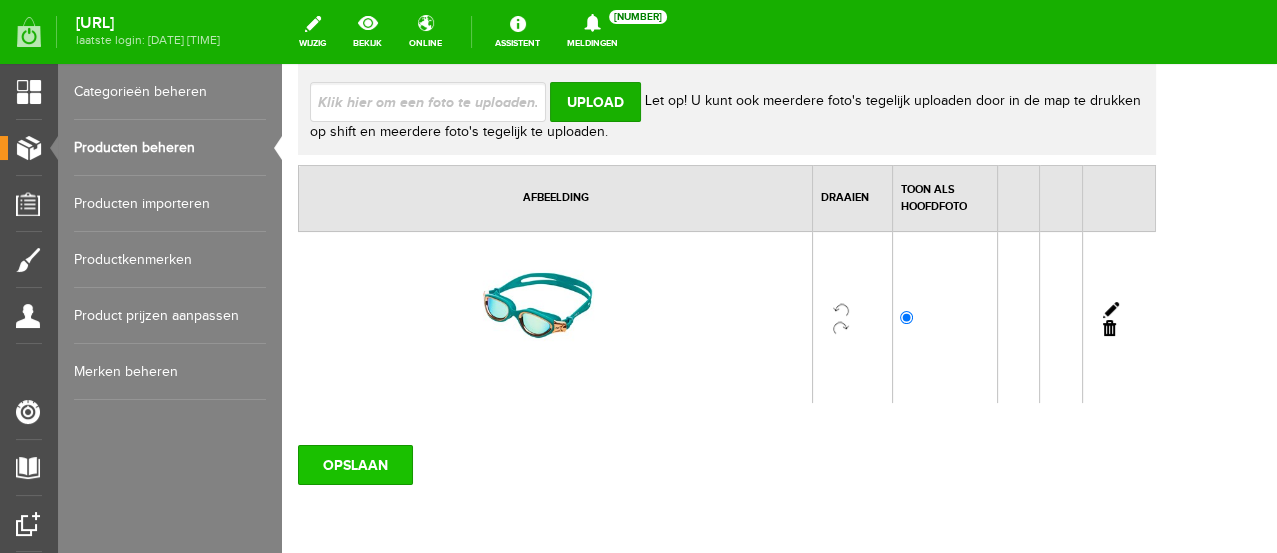 click on "OPSLAAN" at bounding box center (355, 465) 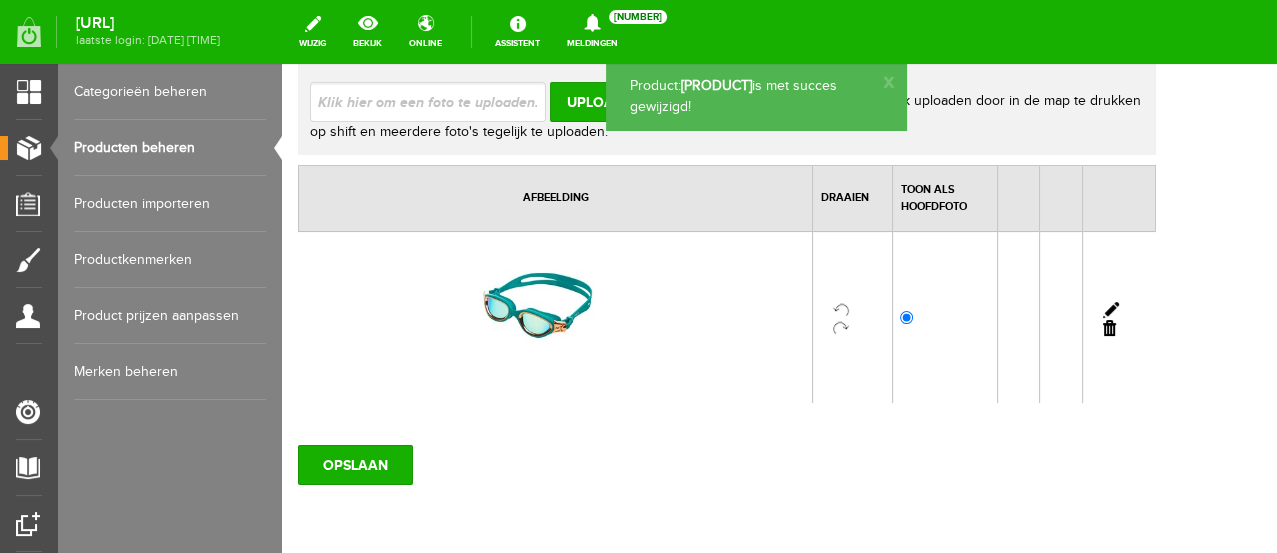 scroll, scrollTop: 0, scrollLeft: 0, axis: both 